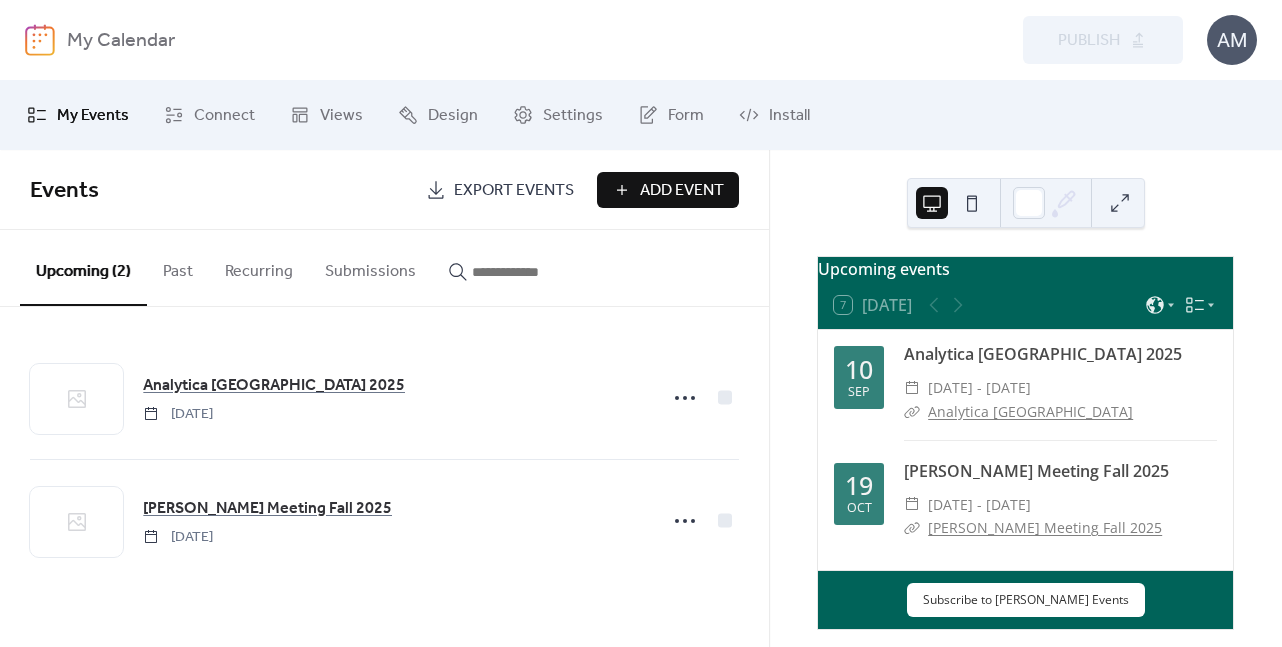 scroll, scrollTop: 0, scrollLeft: 0, axis: both 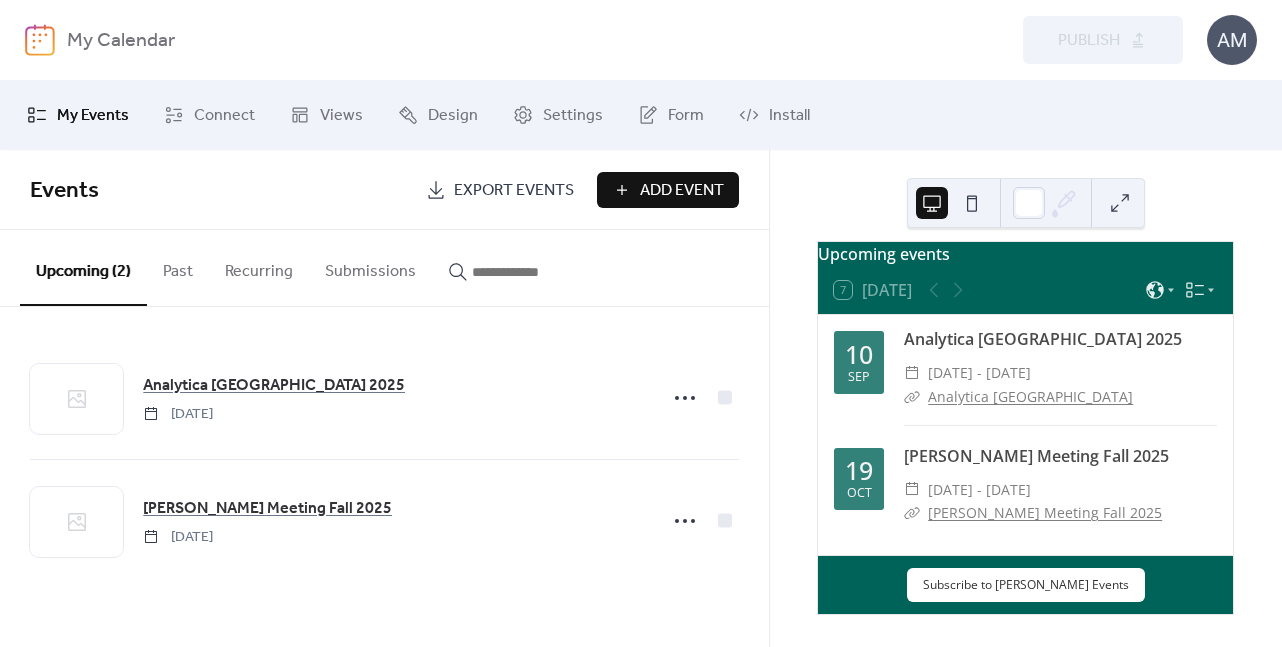click on "Add Event" at bounding box center [682, 191] 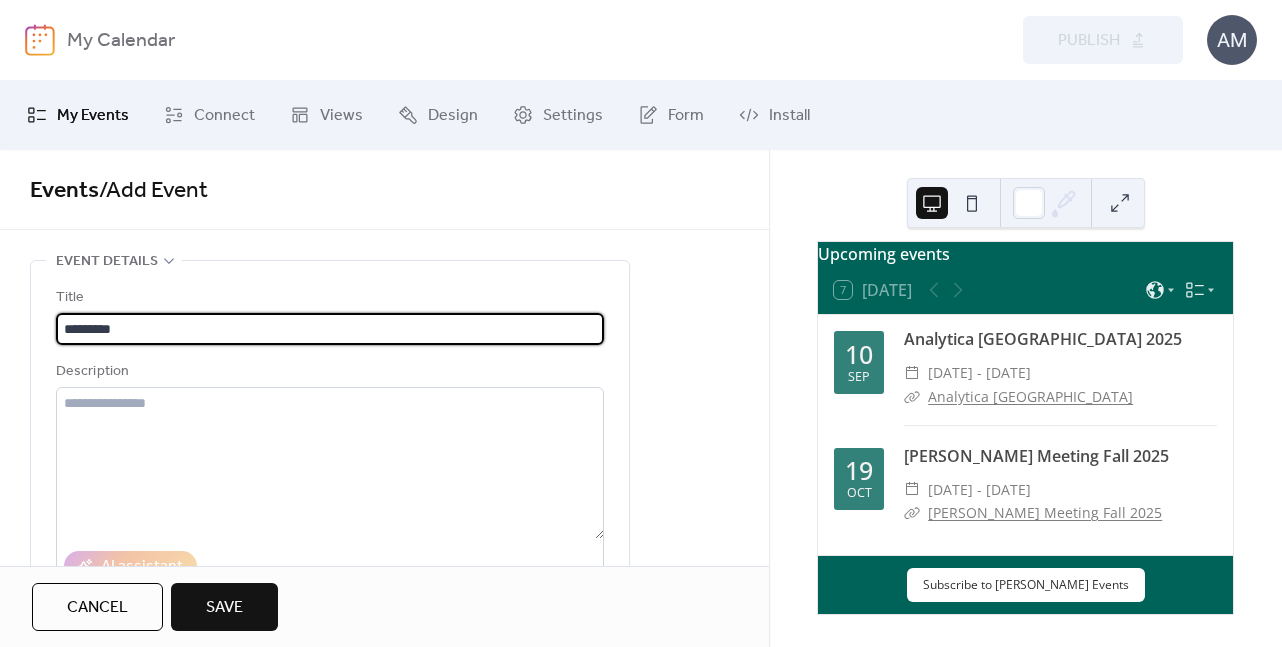 click on "*********" at bounding box center [330, 329] 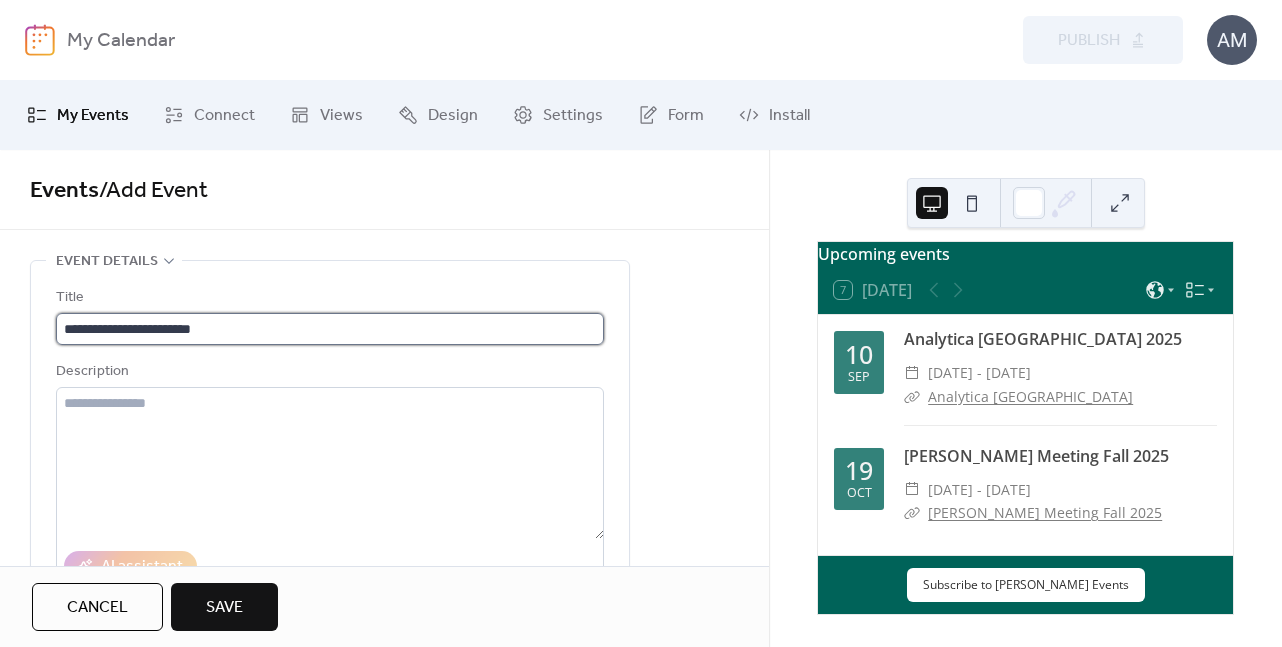 click on "**********" at bounding box center [330, 329] 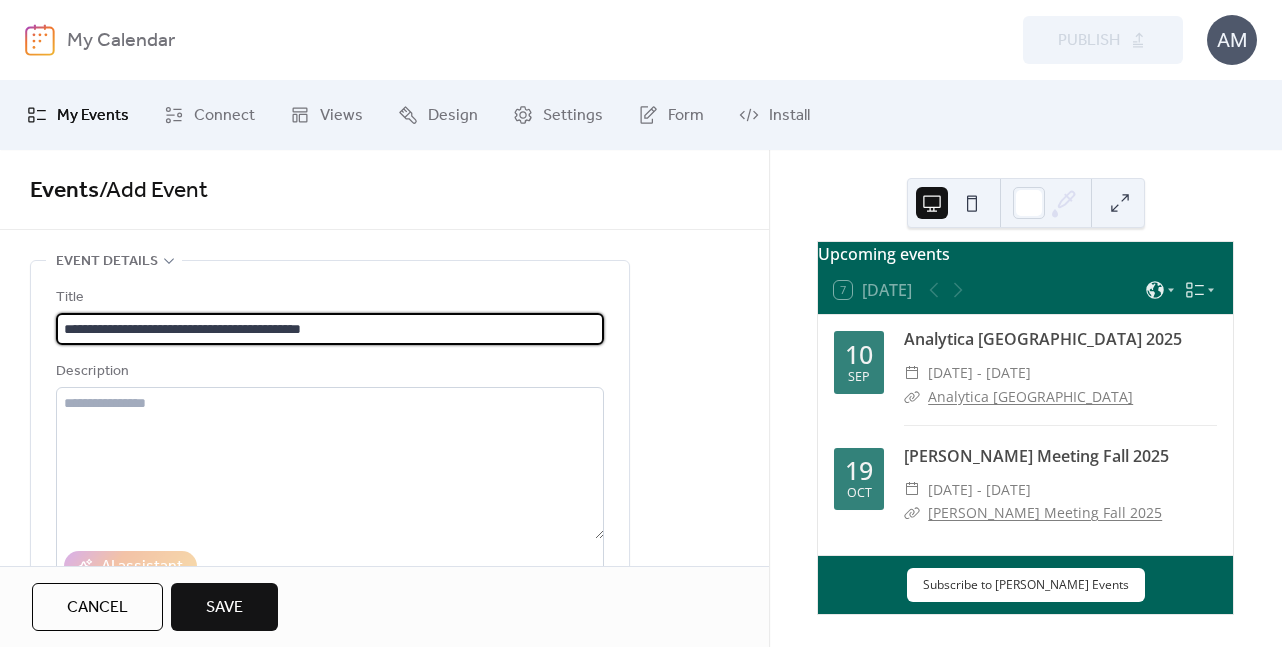 click on "**********" at bounding box center [330, 329] 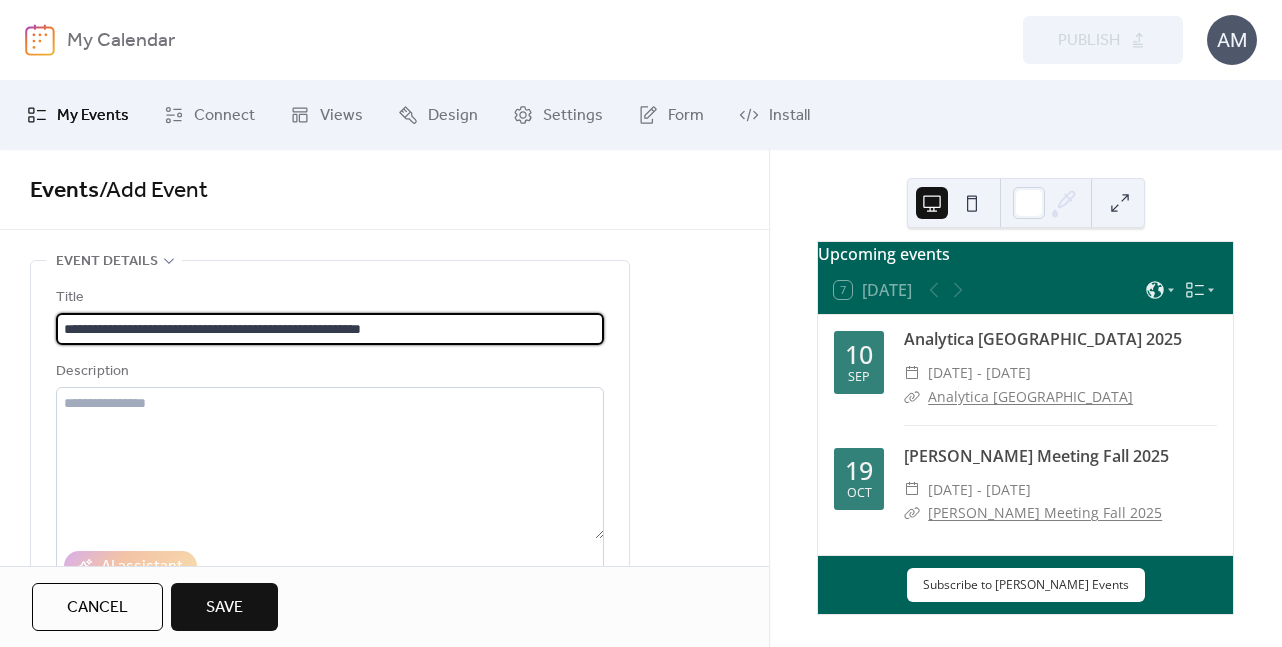 type on "**********" 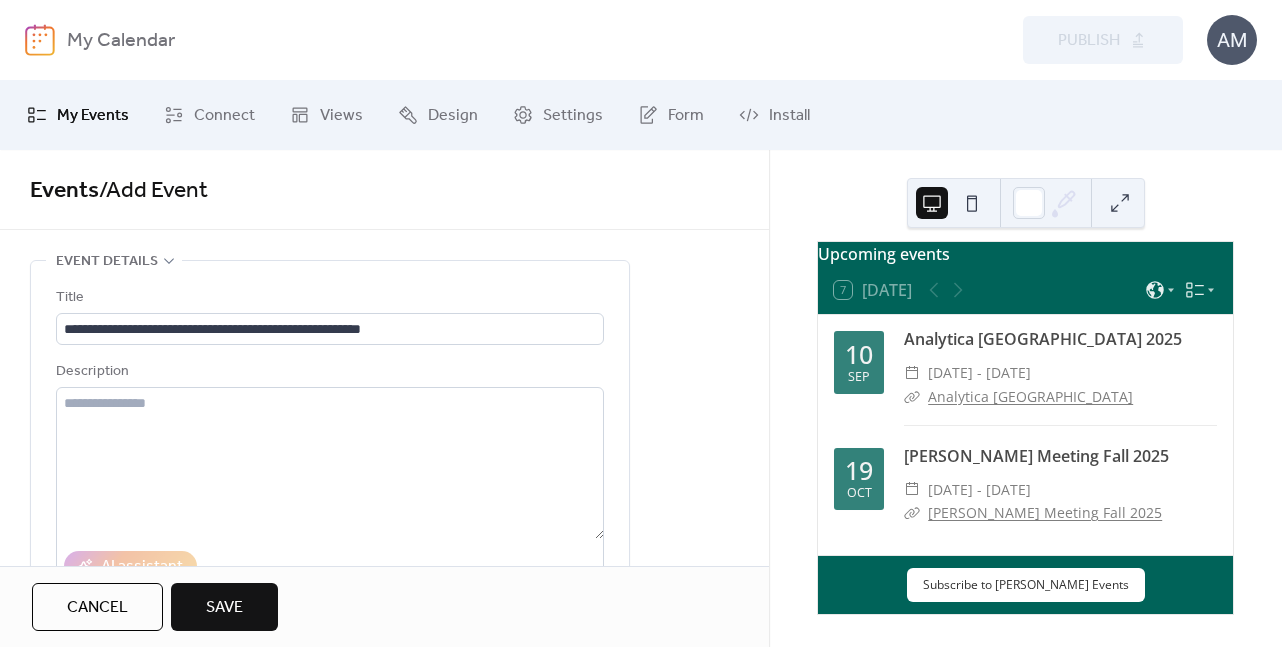 click on "**********" at bounding box center [384, 901] 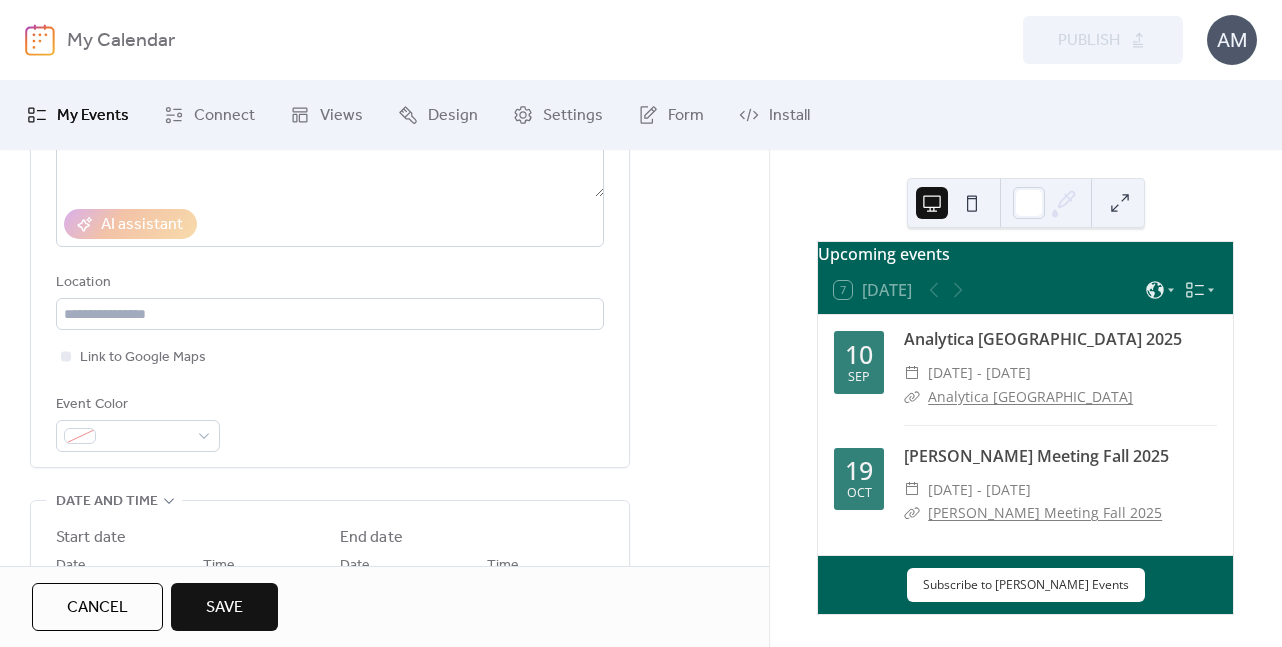 scroll, scrollTop: 345, scrollLeft: 0, axis: vertical 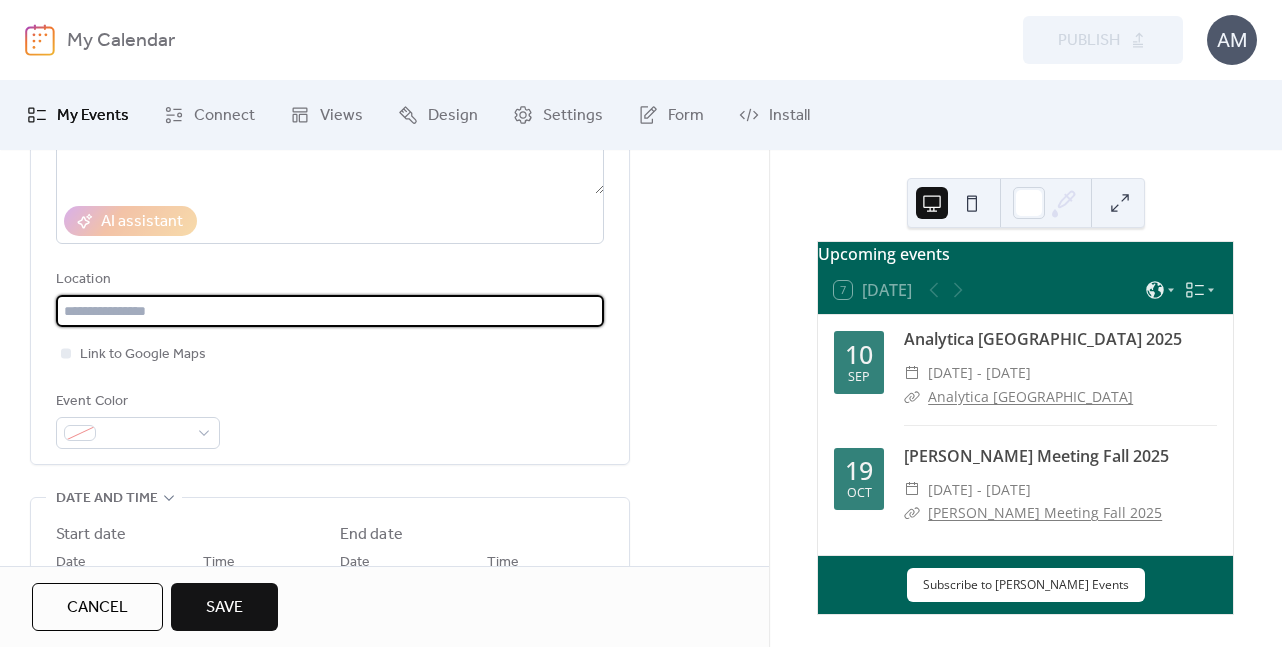 click at bounding box center (330, 311) 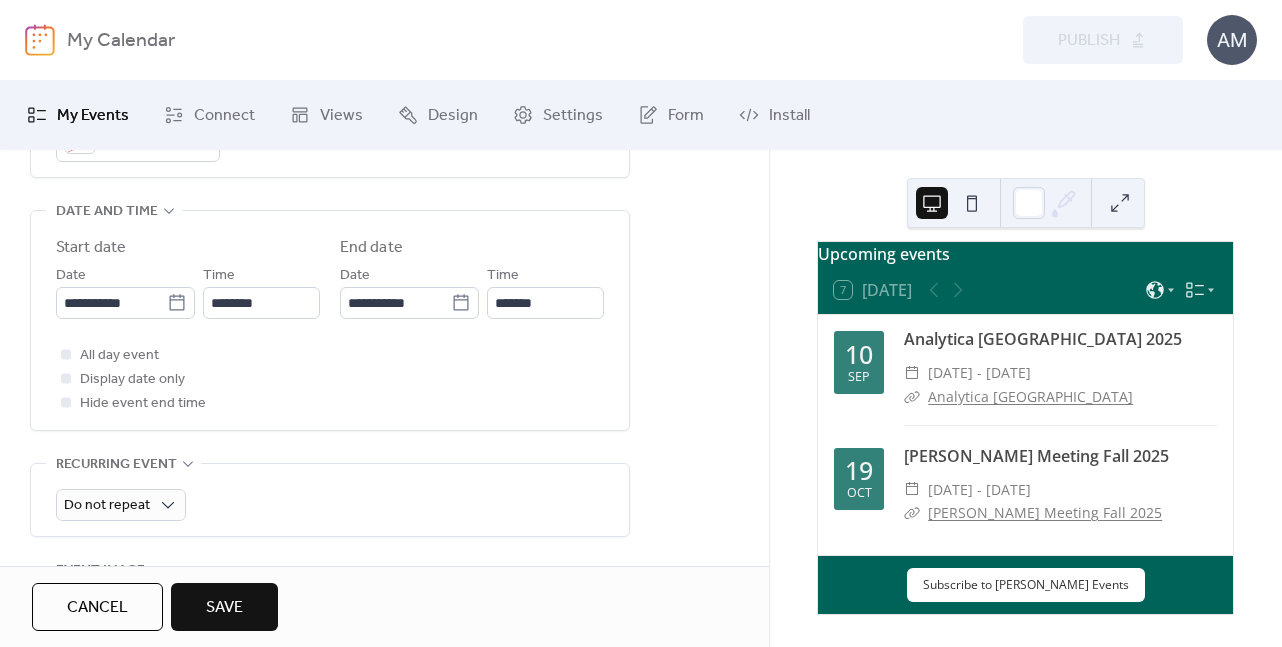 scroll, scrollTop: 632, scrollLeft: 0, axis: vertical 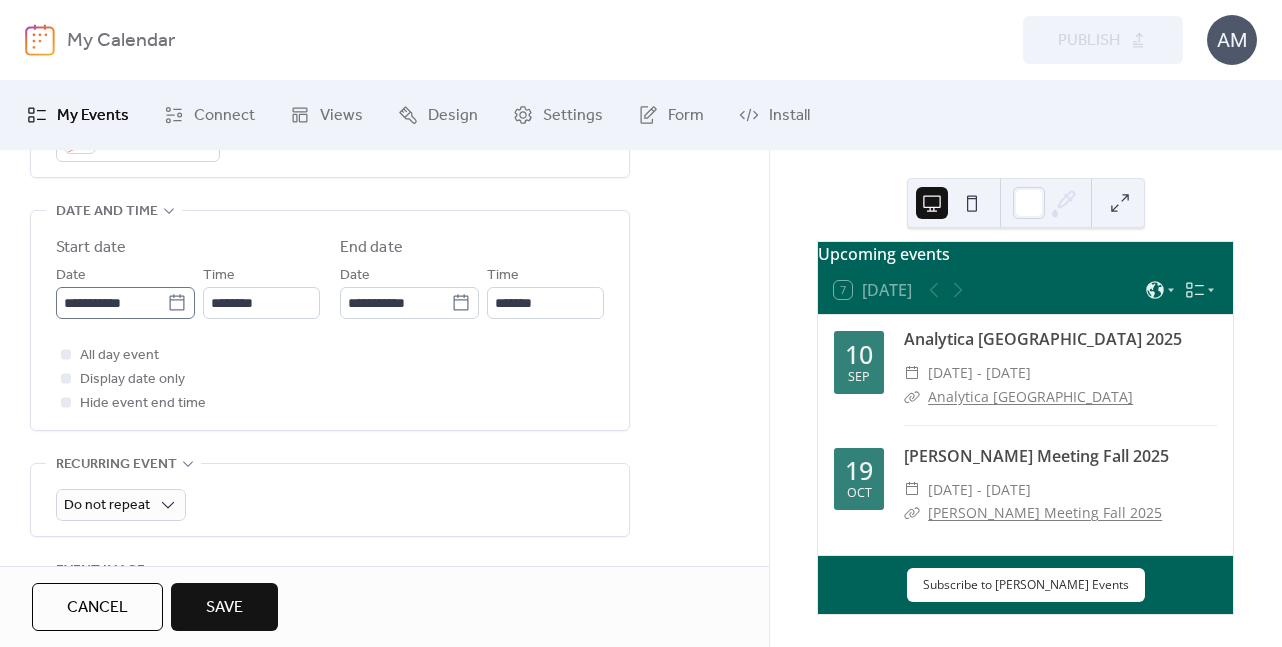 click 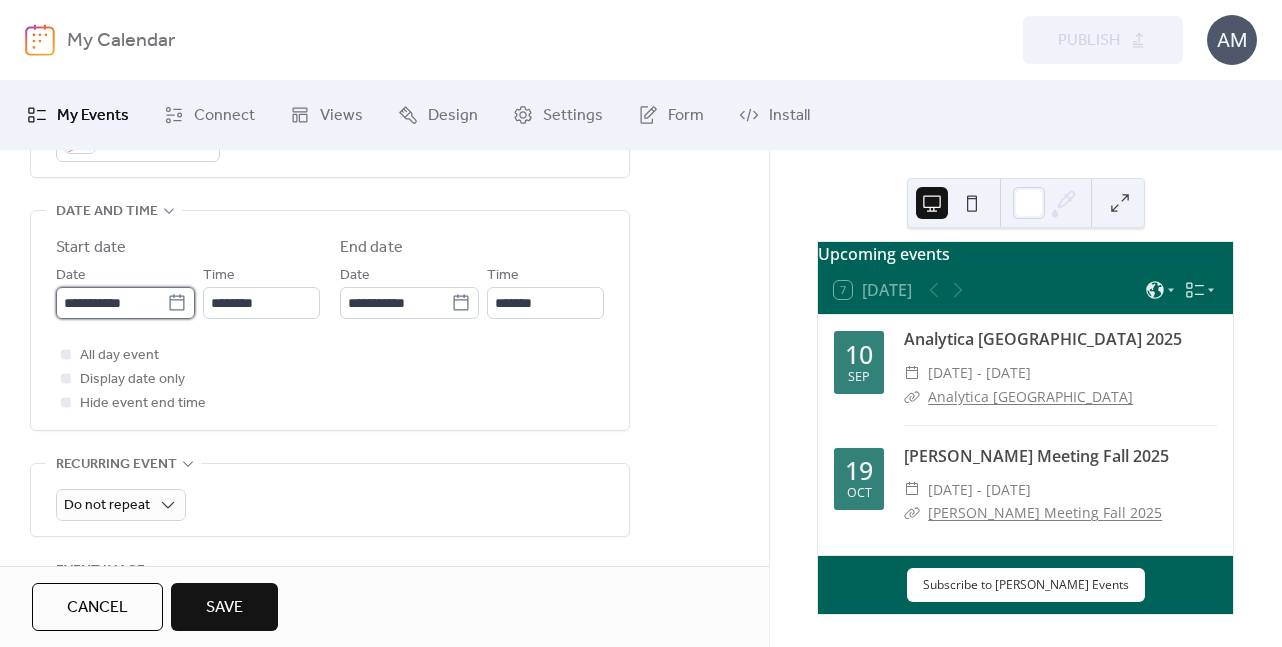 click on "**********" at bounding box center (111, 303) 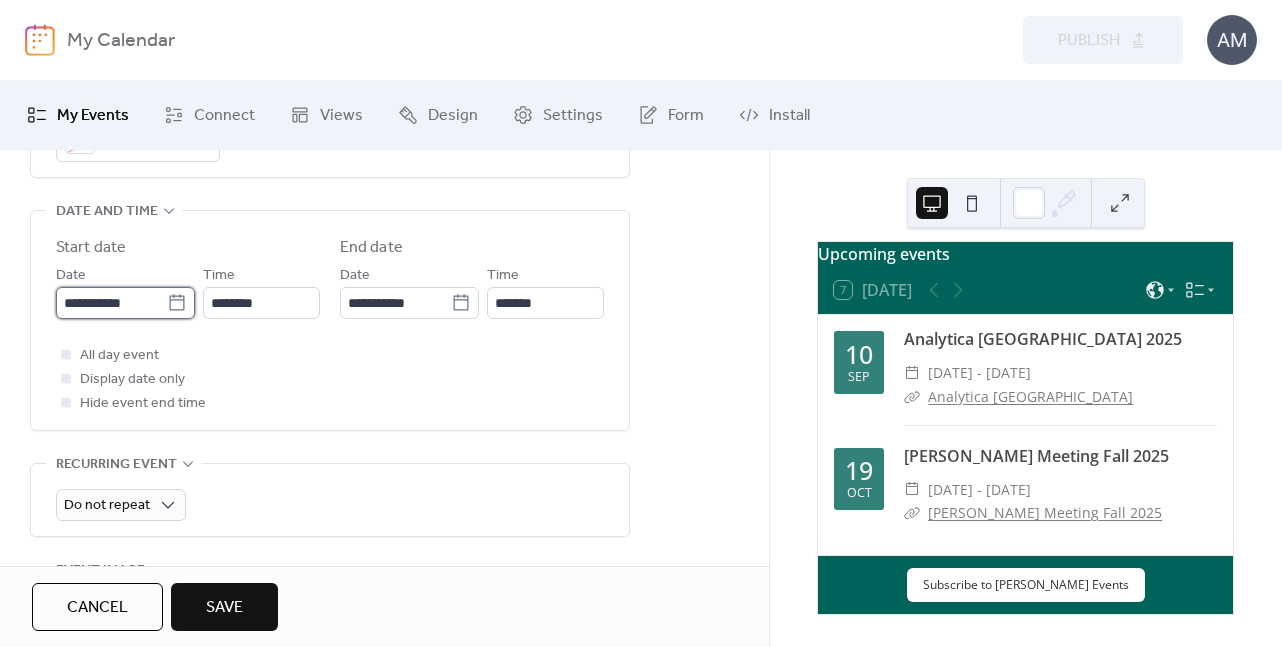 type 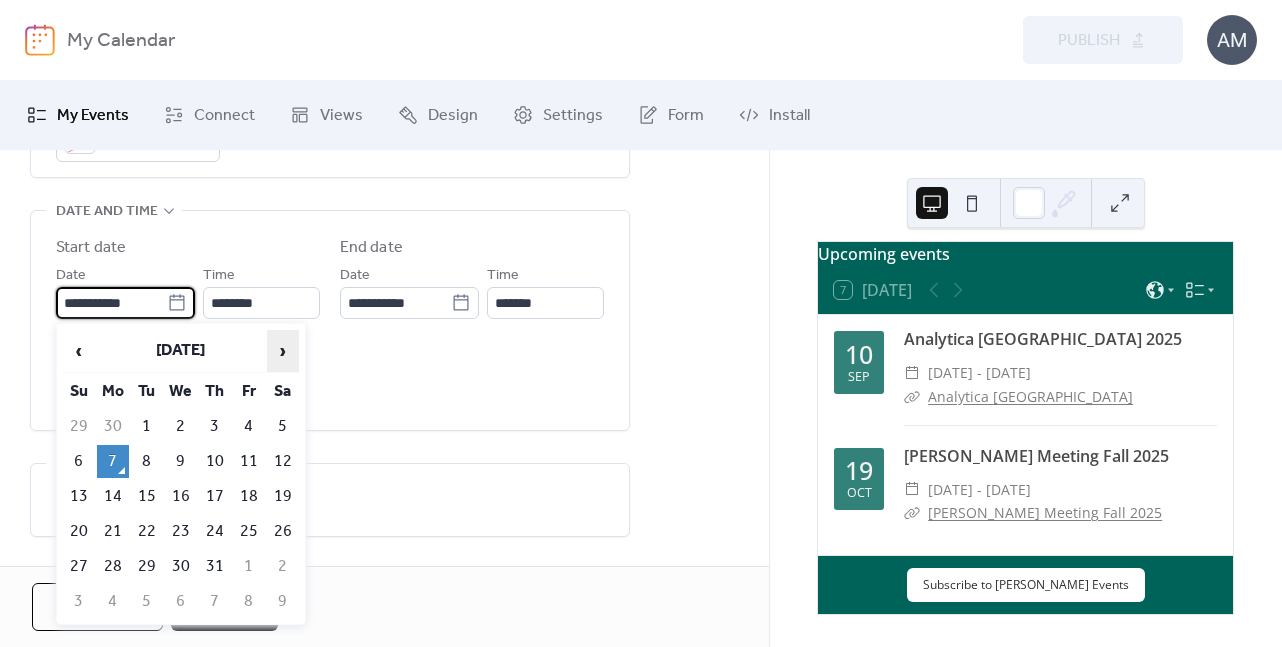 click on "›" at bounding box center (283, 351) 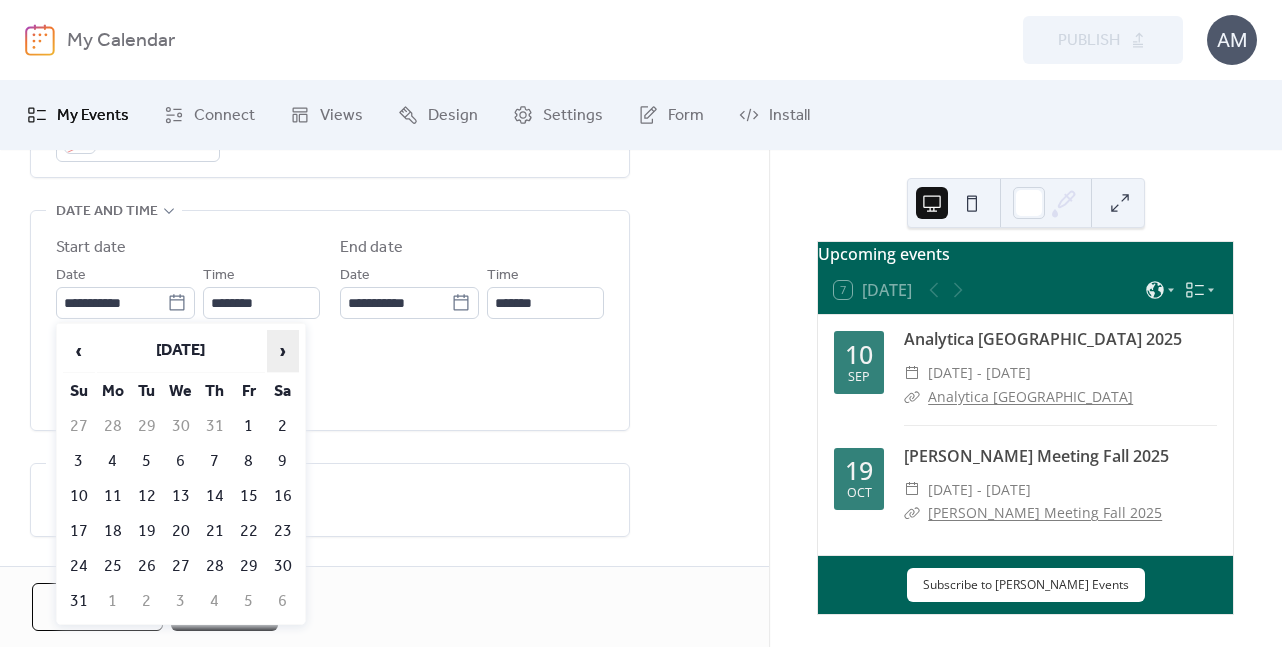 click on "›" at bounding box center [283, 351] 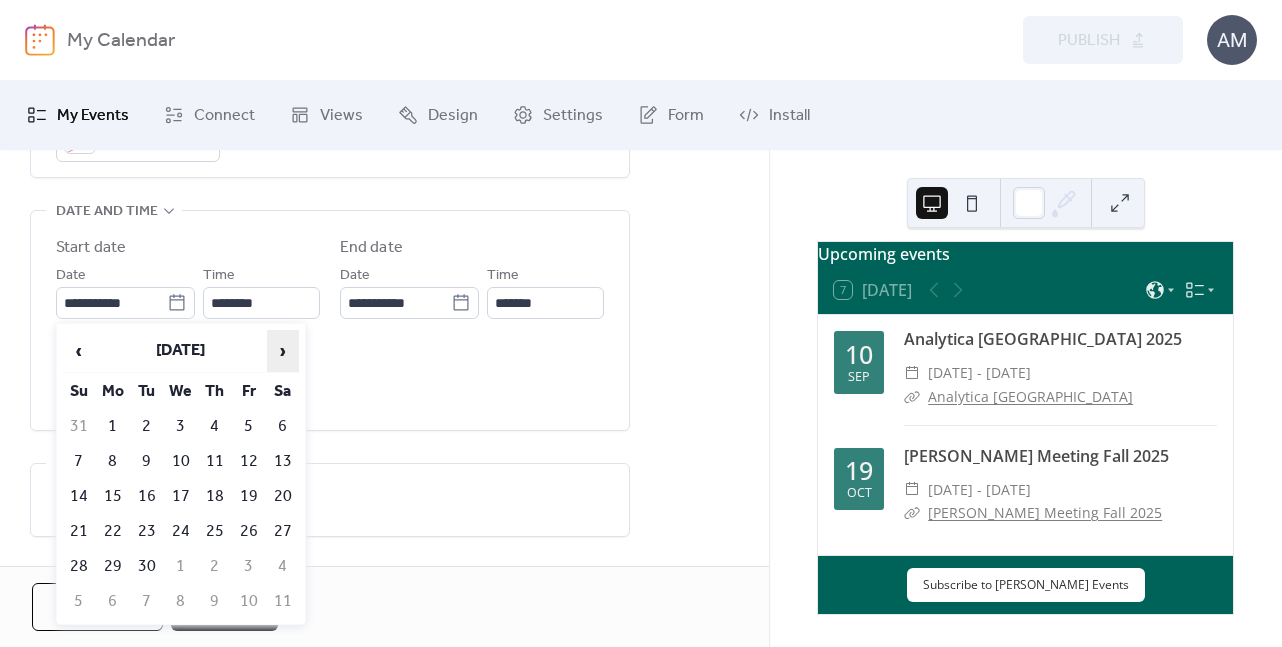 click on "›" at bounding box center (283, 351) 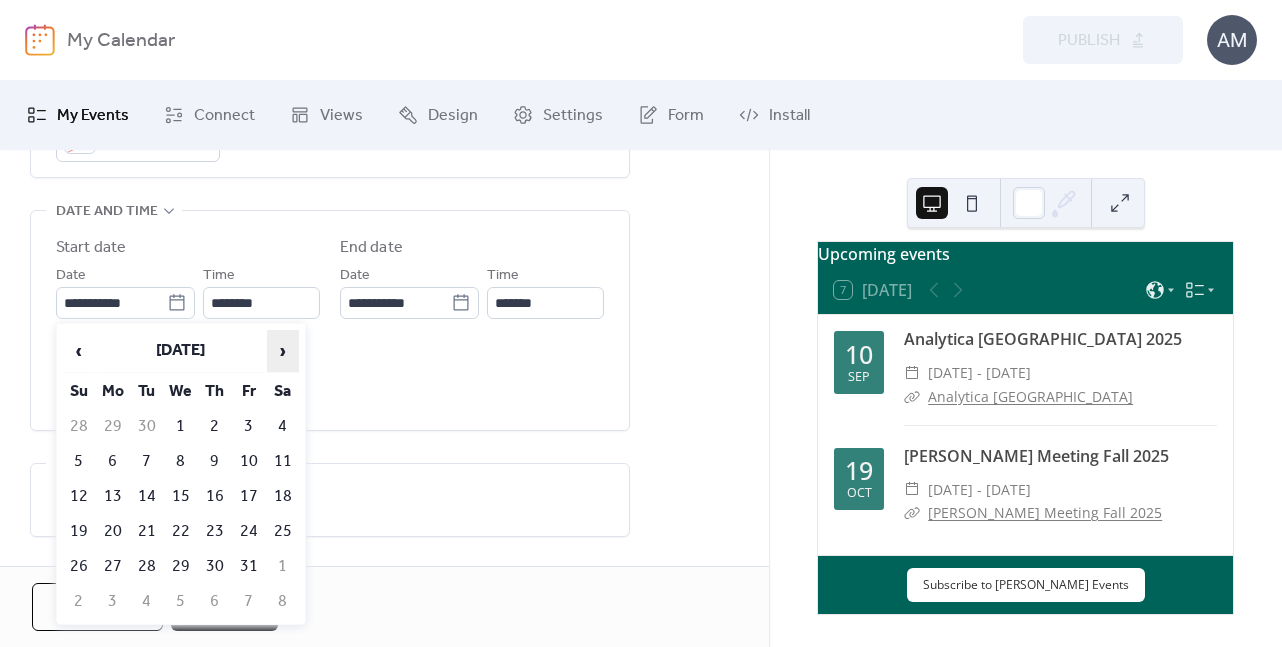 click on "›" at bounding box center [283, 351] 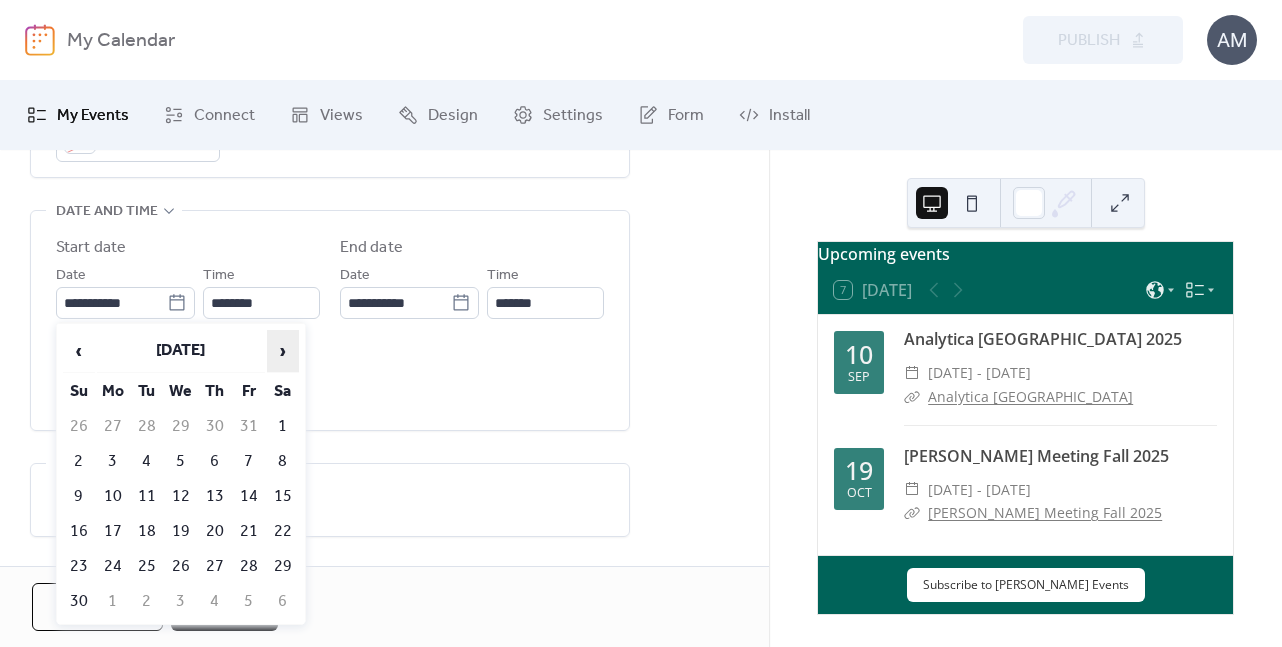 click on "›" at bounding box center [283, 351] 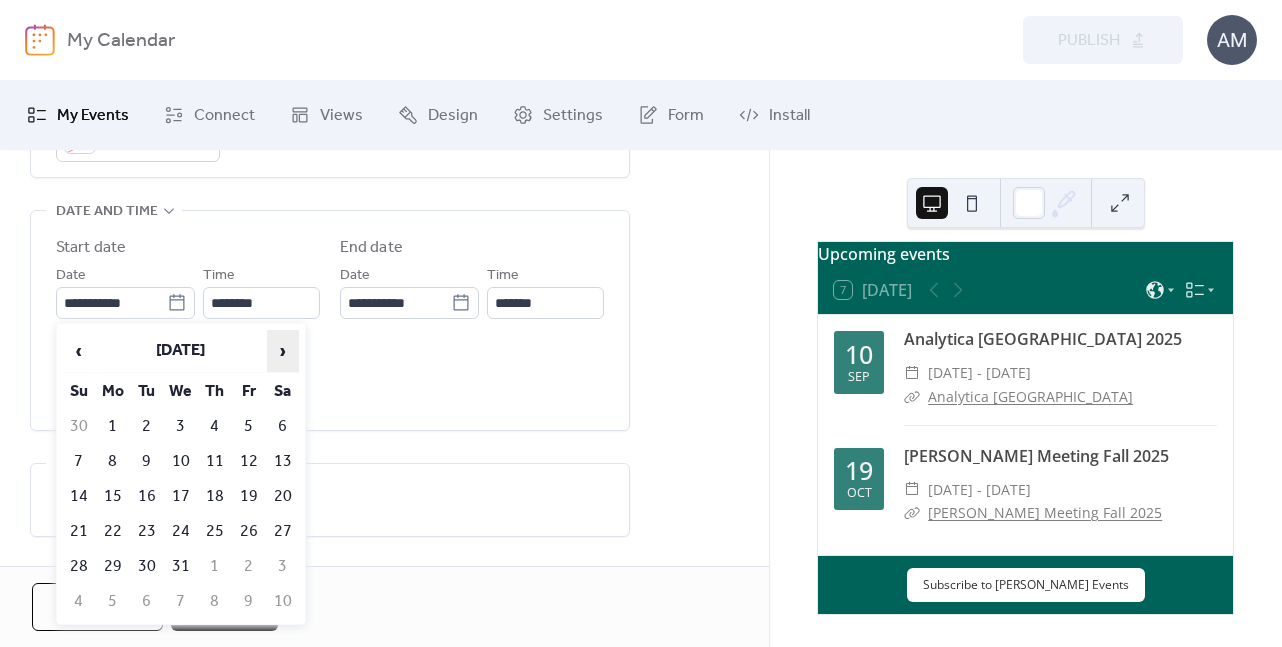 click on "›" at bounding box center (283, 351) 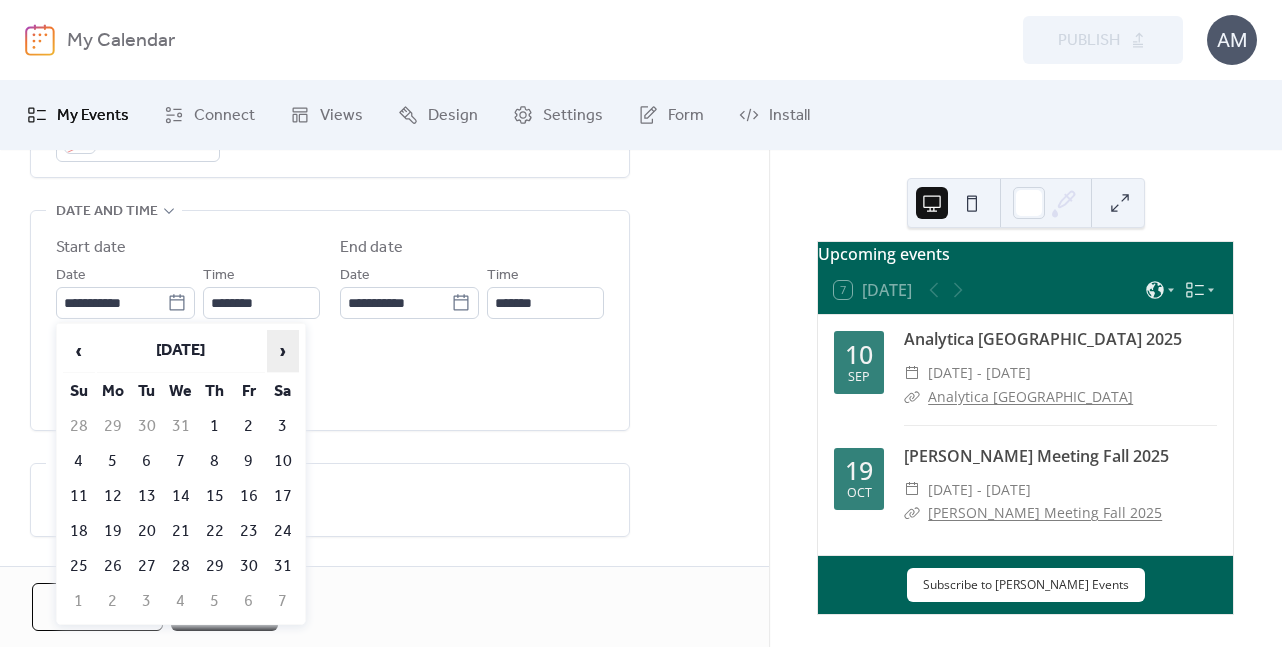 click on "›" at bounding box center [283, 351] 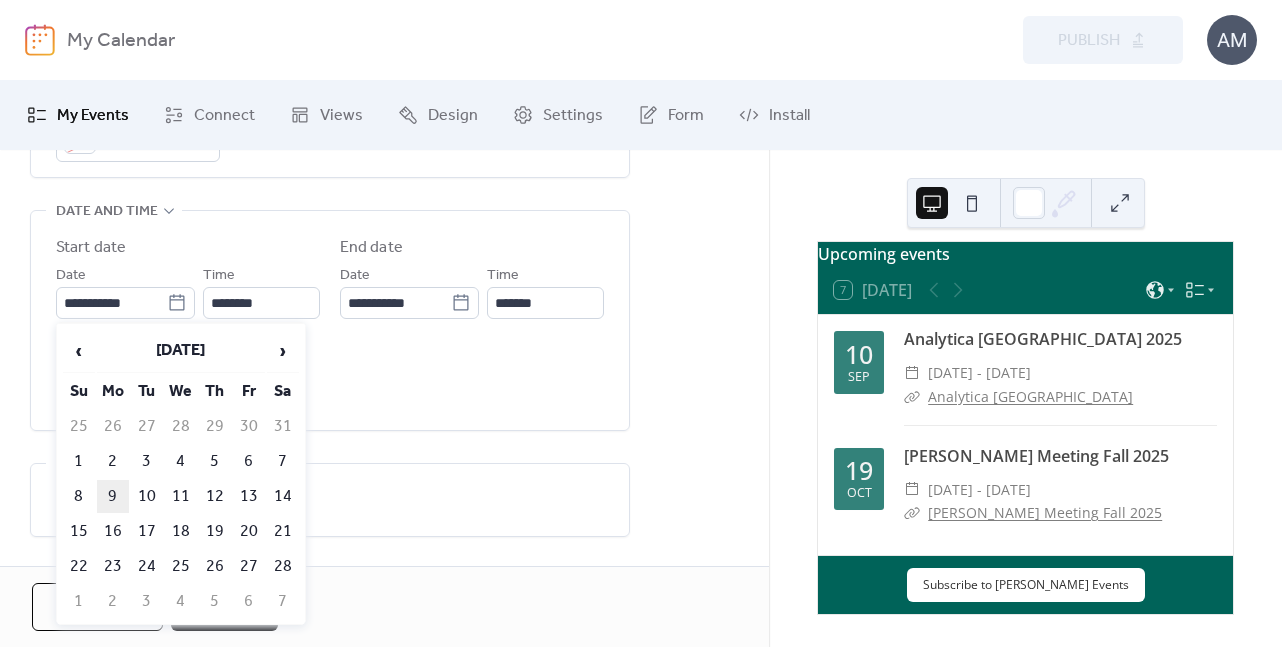 click on "9" at bounding box center [113, 496] 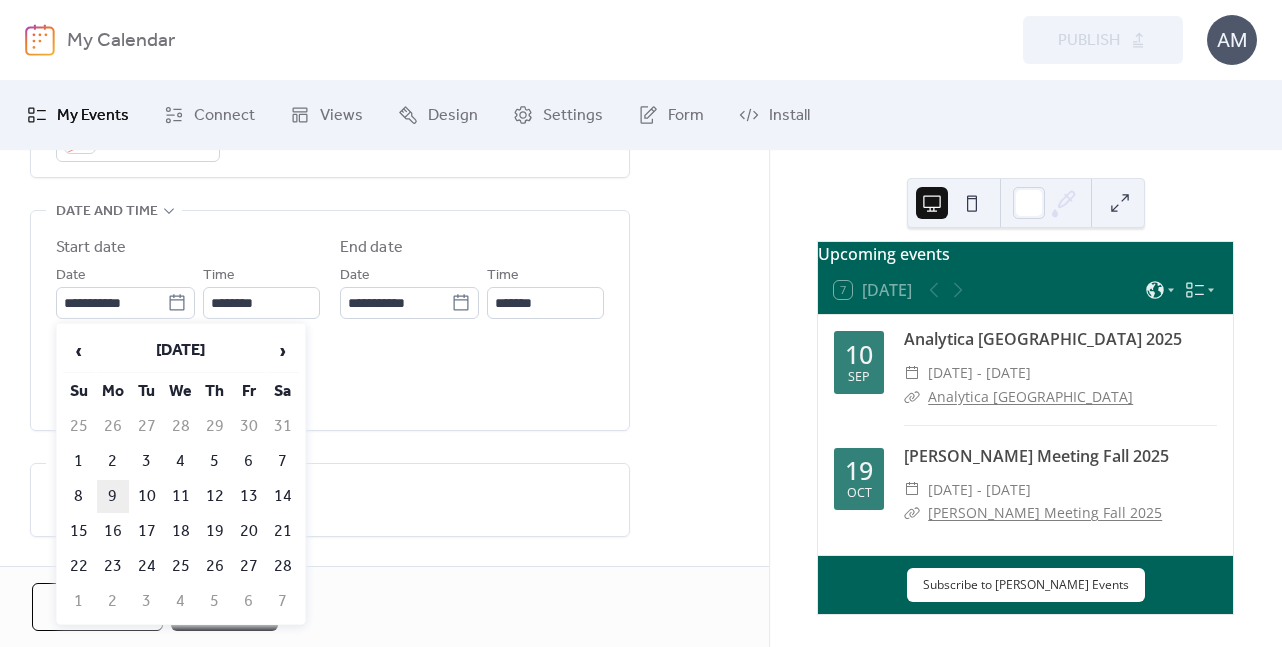type on "**********" 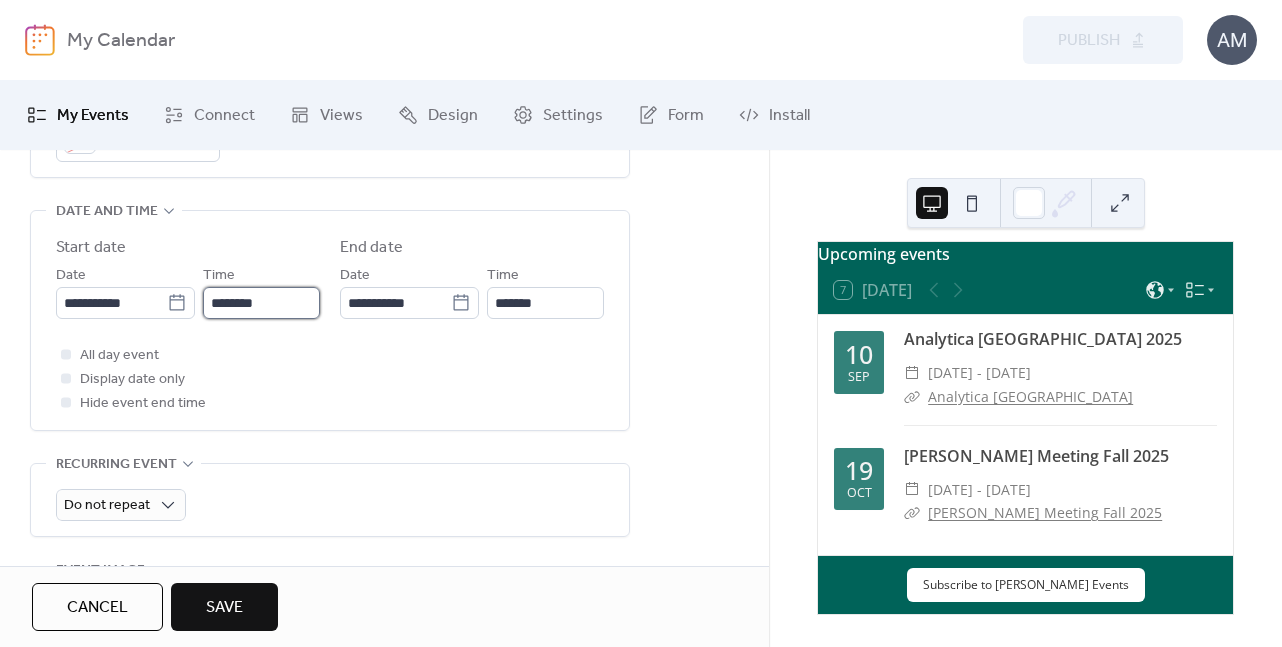 click on "********" at bounding box center [261, 303] 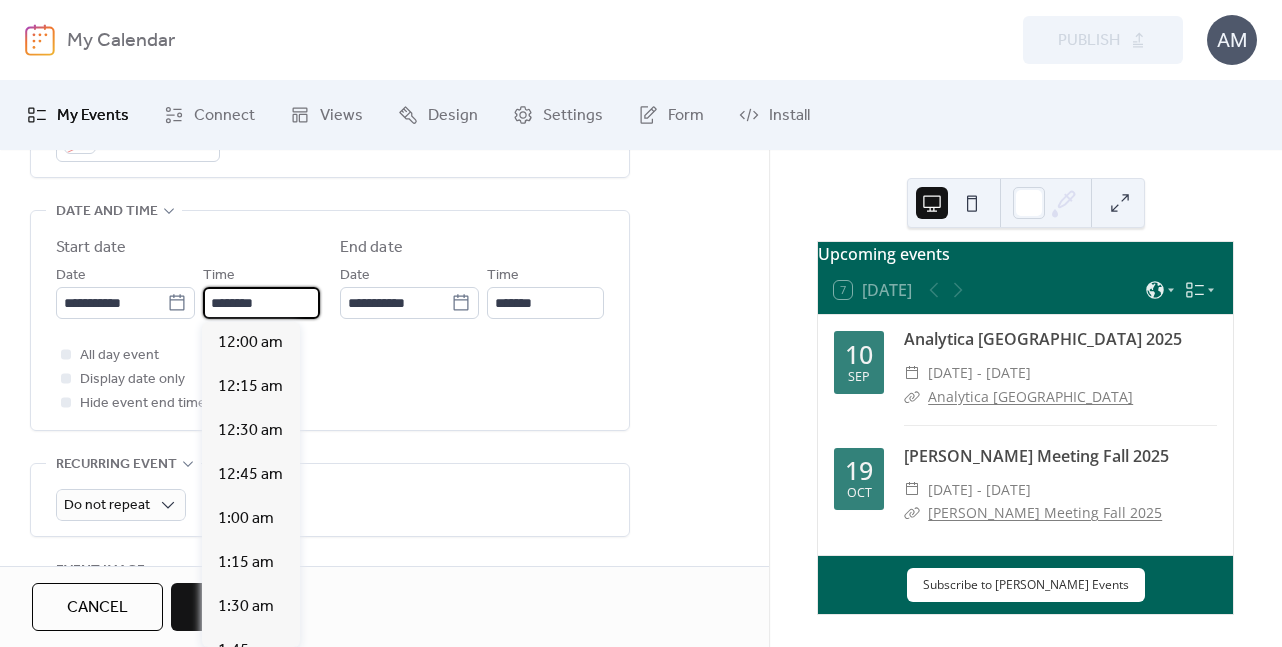 scroll, scrollTop: 2112, scrollLeft: 0, axis: vertical 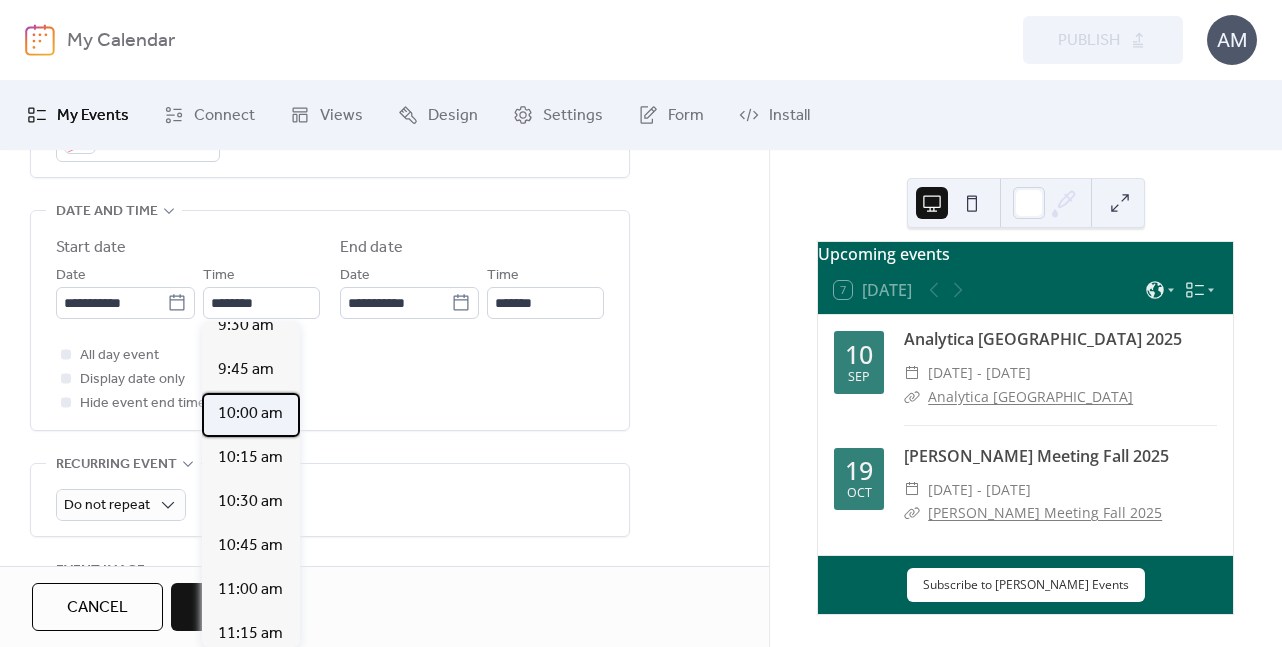 click on "10:00 am" at bounding box center [250, 414] 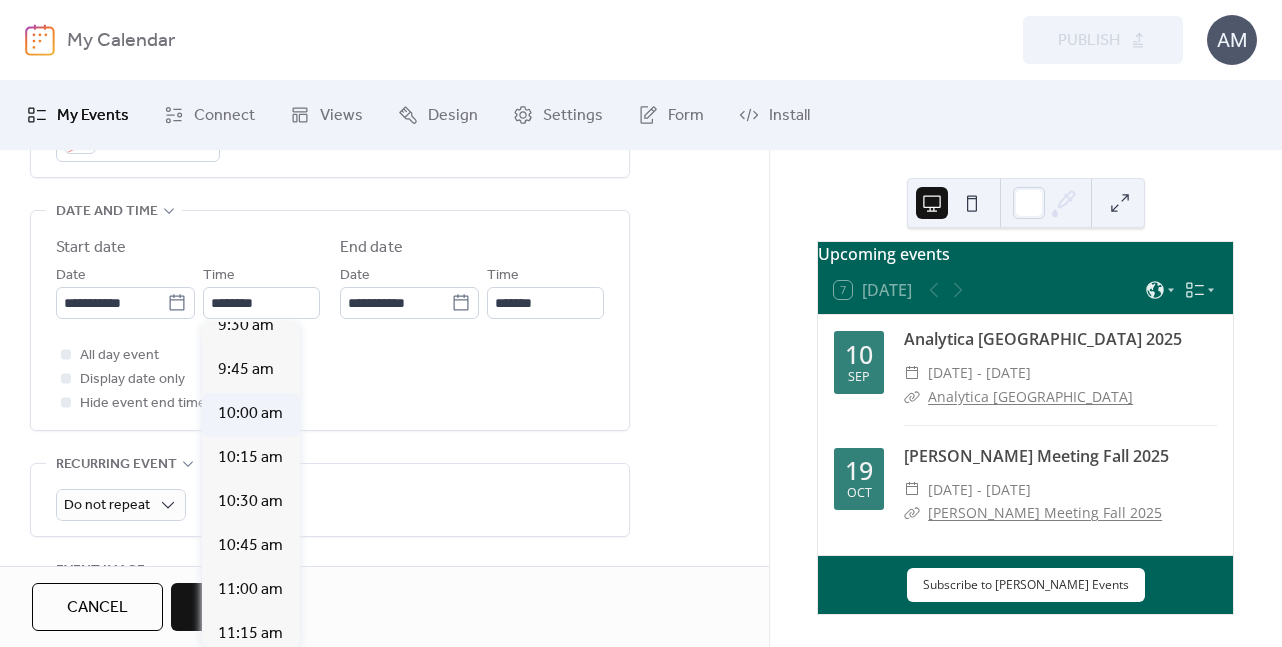type on "********" 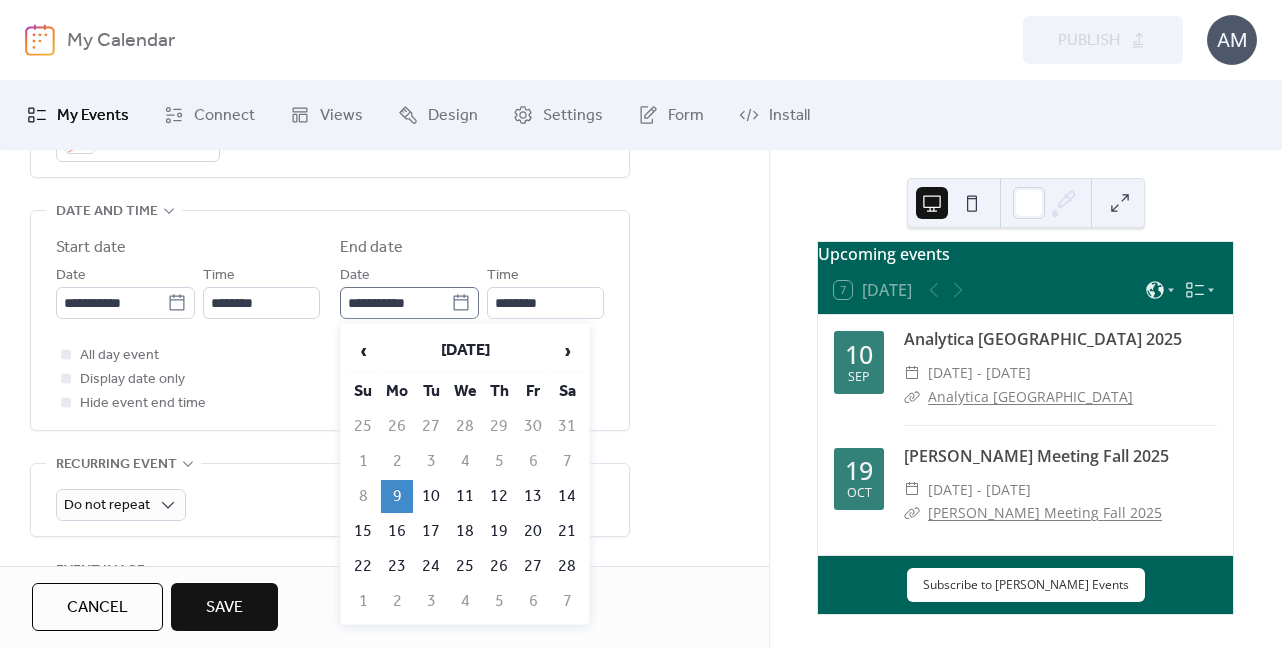 click 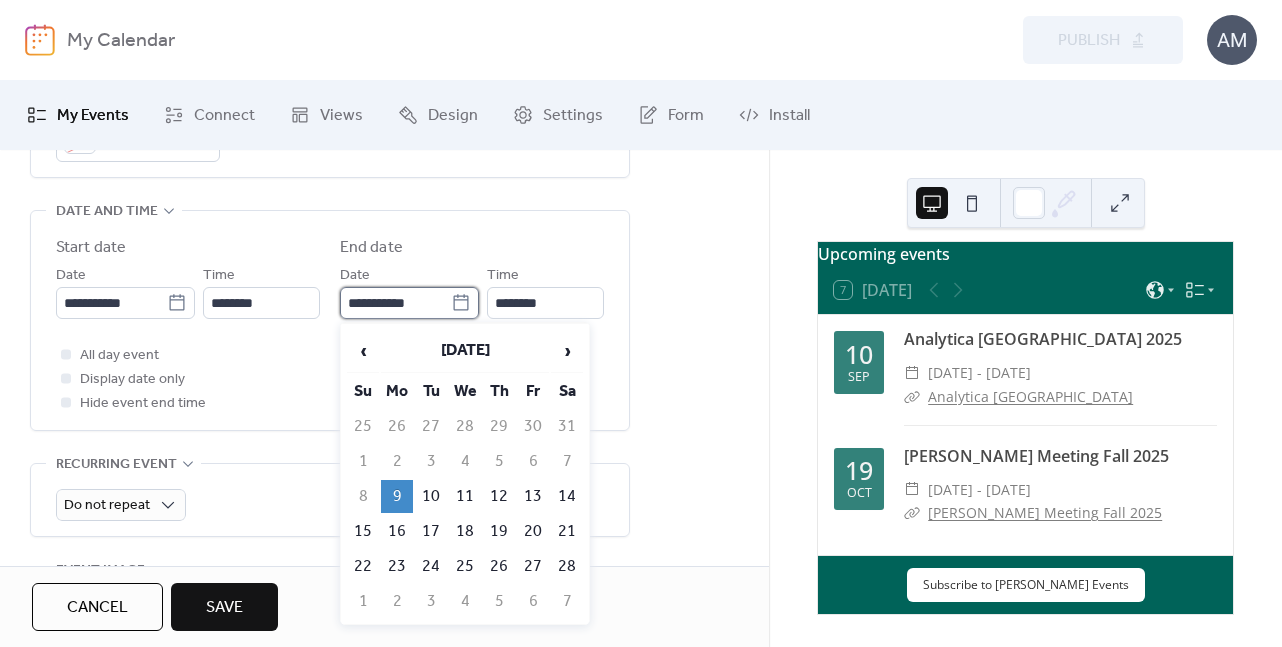 click on "**********" at bounding box center [395, 303] 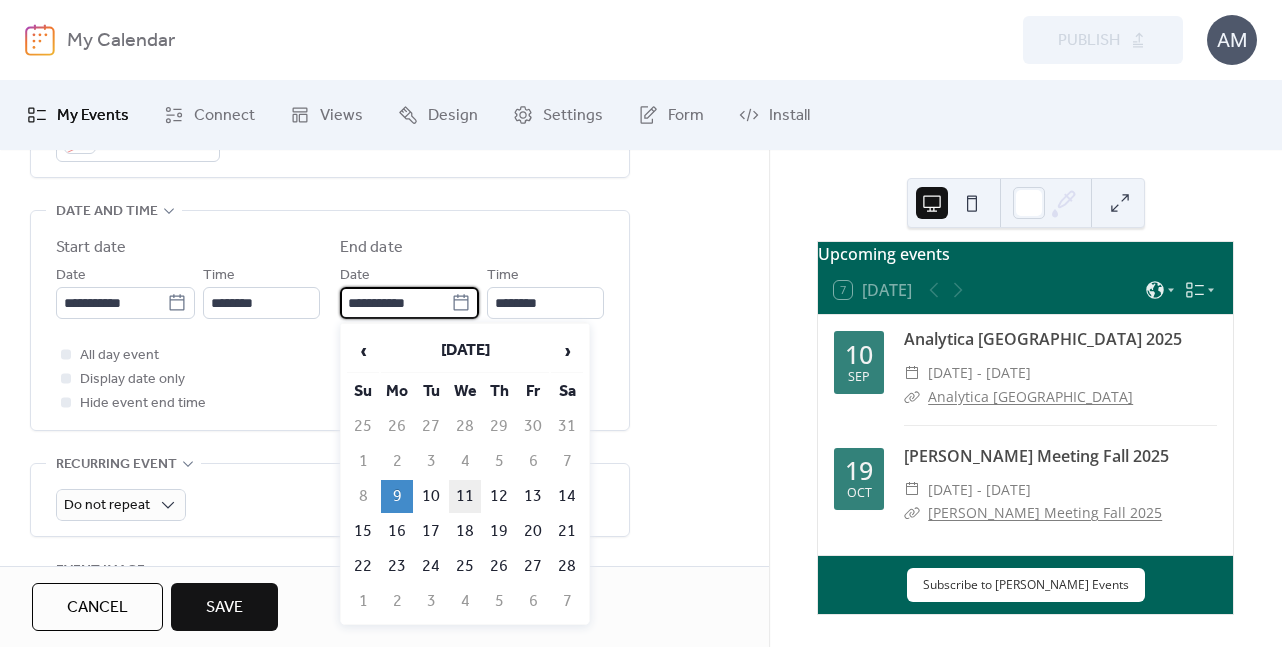 click on "11" at bounding box center (465, 496) 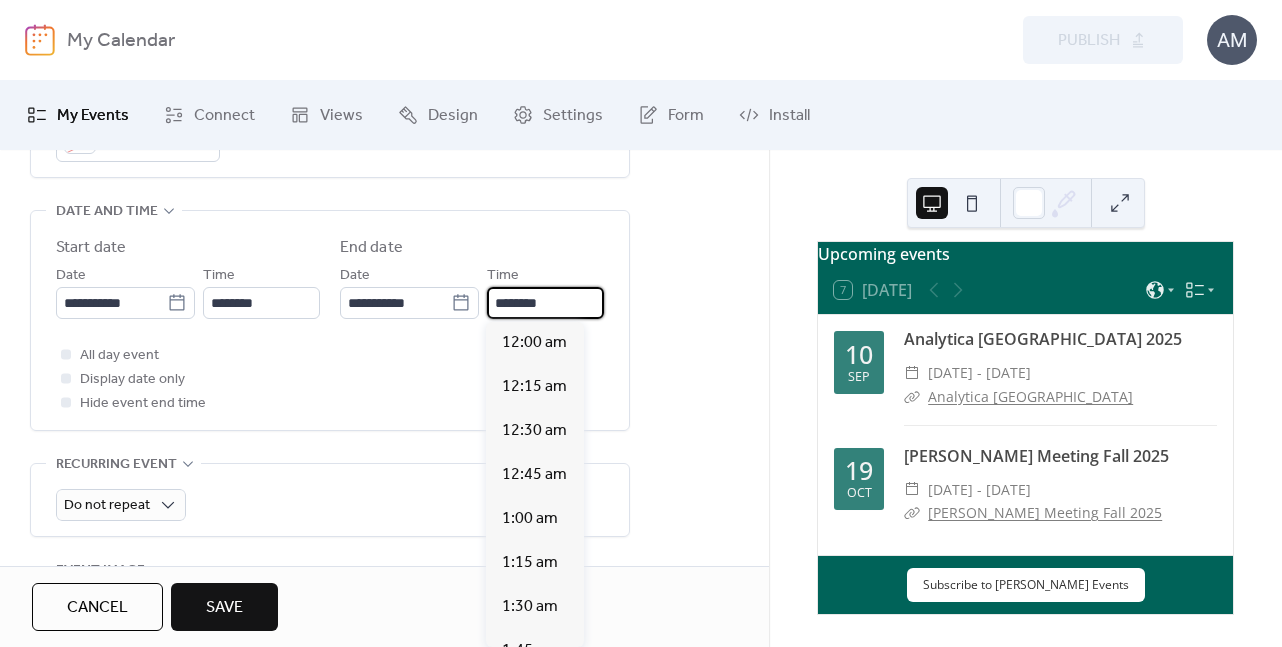 click on "********" at bounding box center [545, 303] 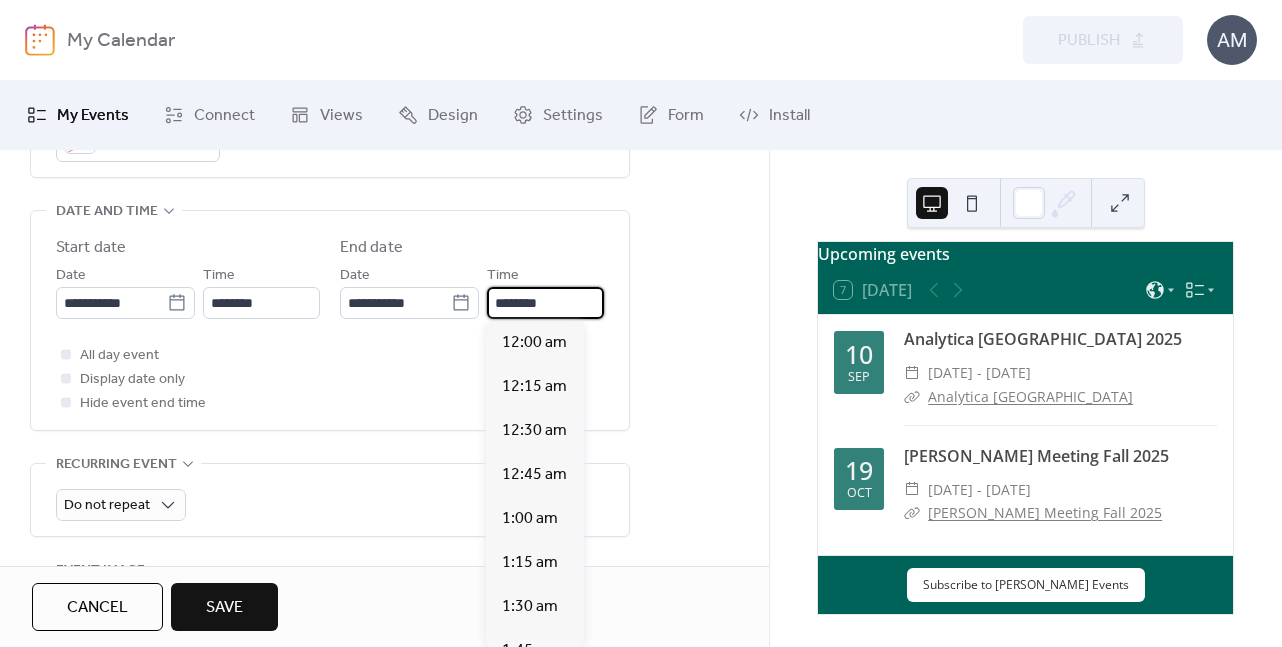 scroll, scrollTop: 1936, scrollLeft: 0, axis: vertical 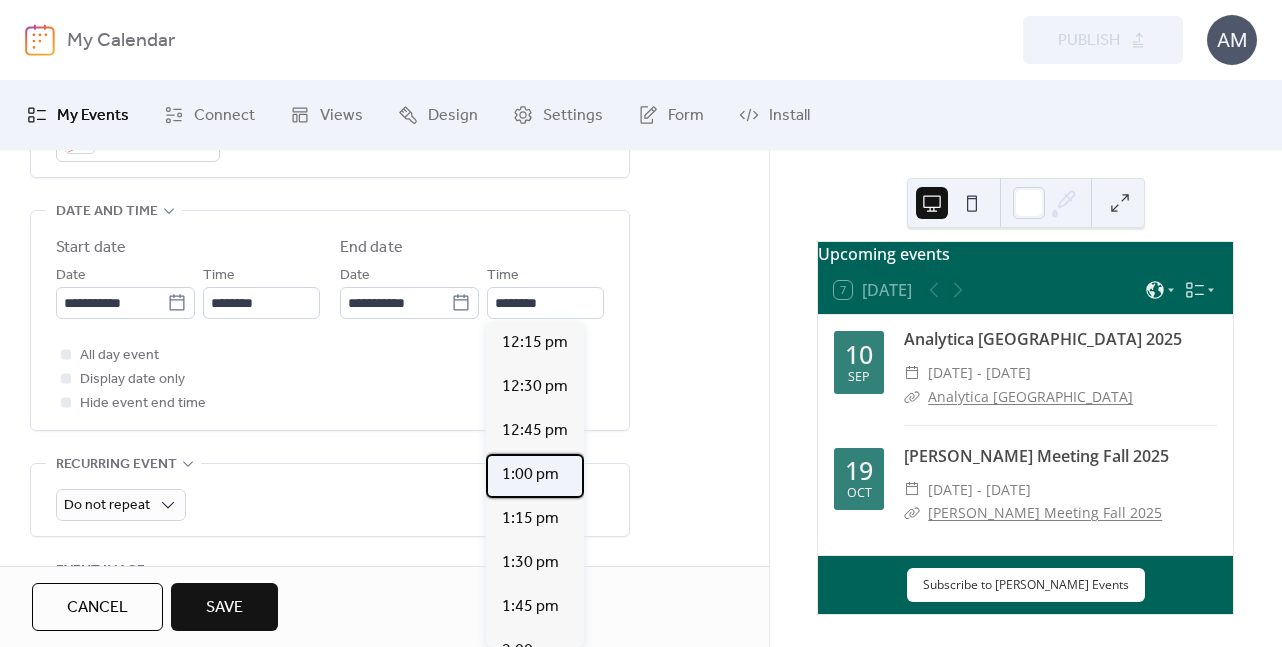 click on "1:00 pm" at bounding box center [530, 475] 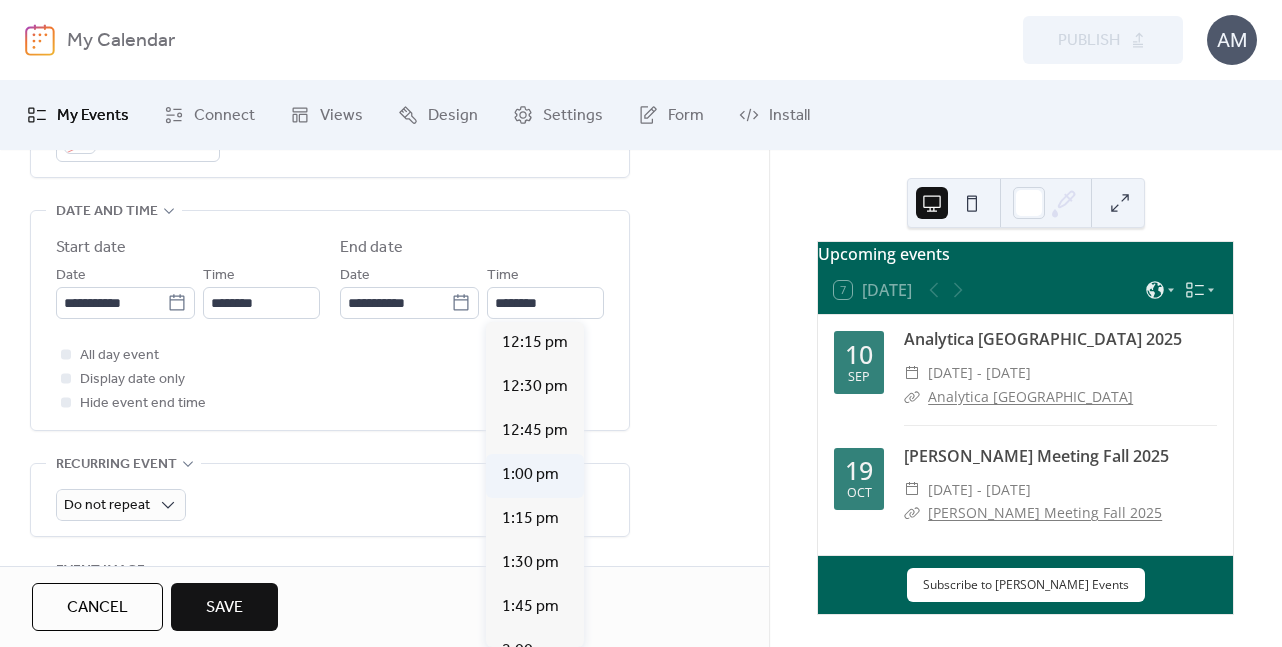 type on "*******" 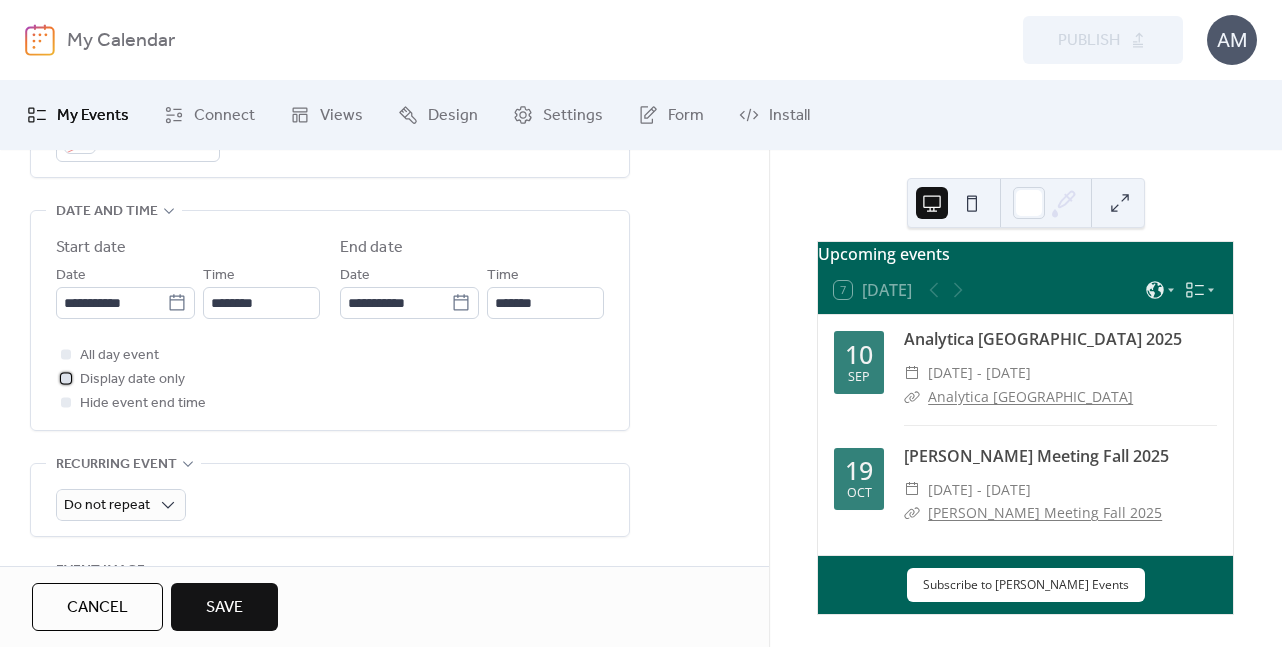 click at bounding box center [66, 378] 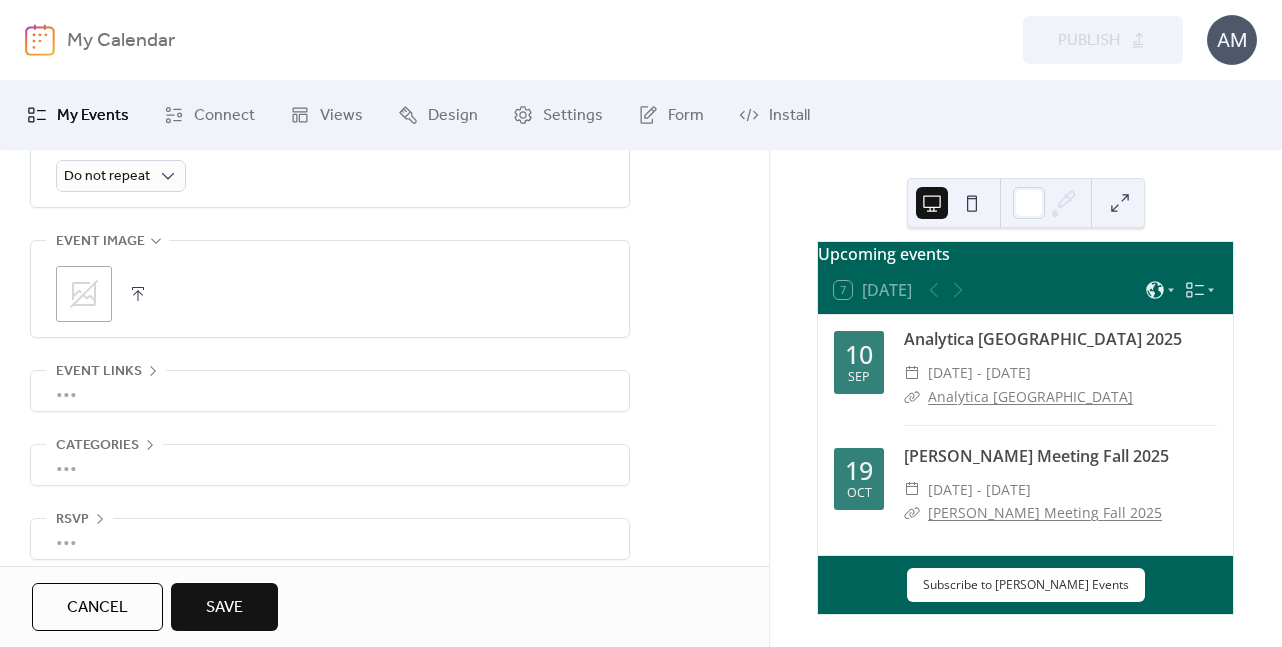 scroll, scrollTop: 975, scrollLeft: 0, axis: vertical 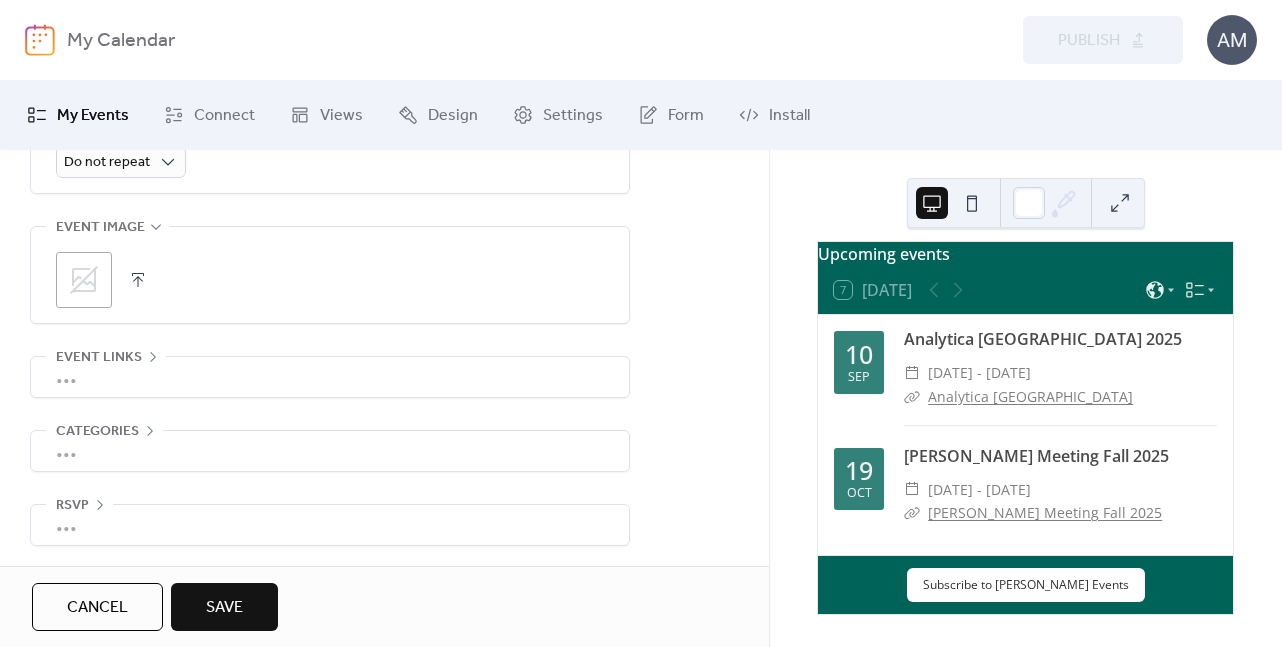 click on "•••" at bounding box center [330, 377] 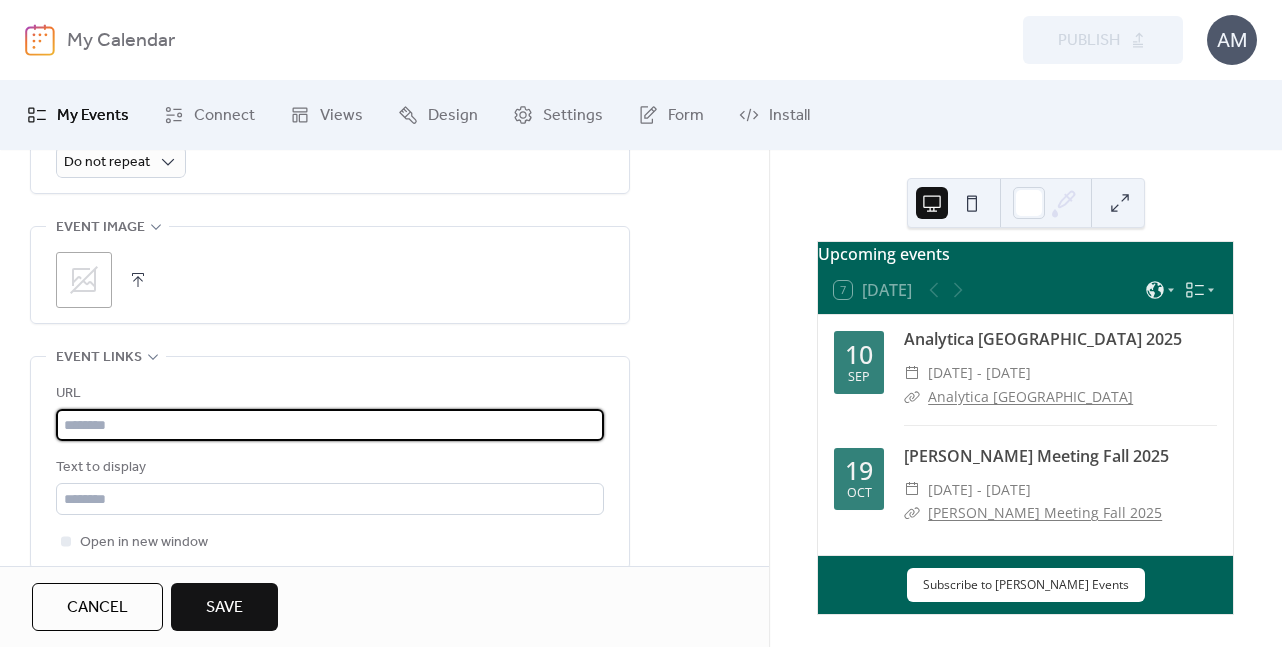 click at bounding box center [330, 425] 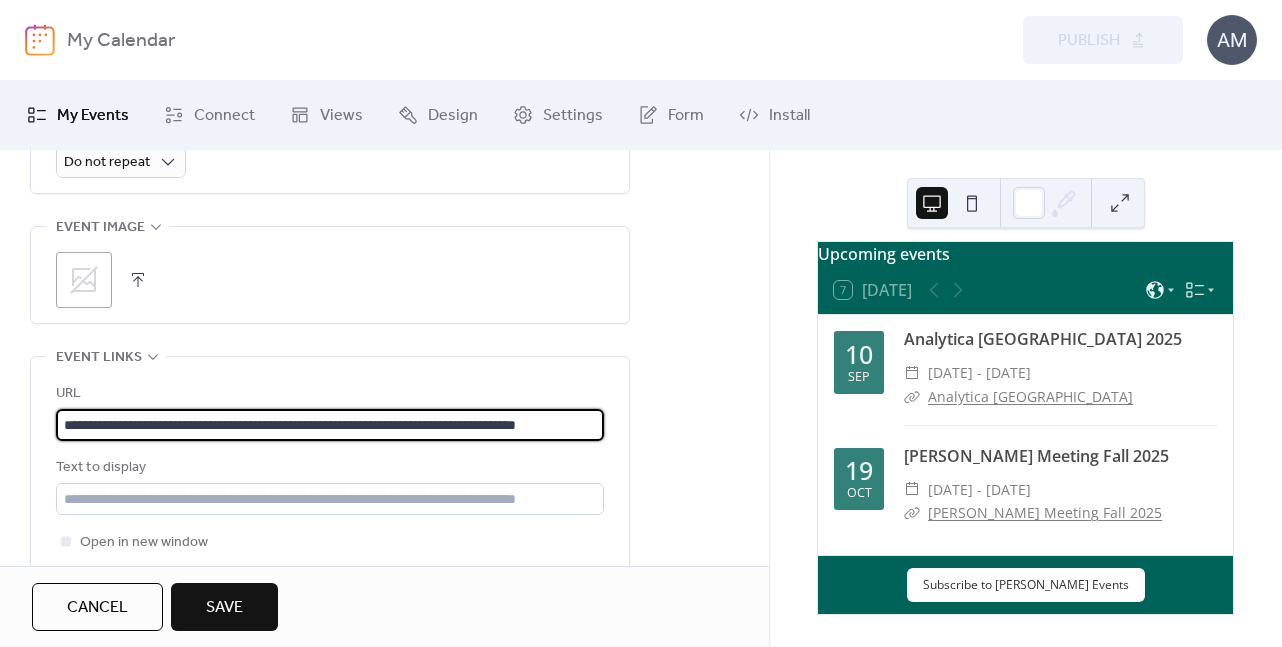 scroll, scrollTop: 0, scrollLeft: 32, axis: horizontal 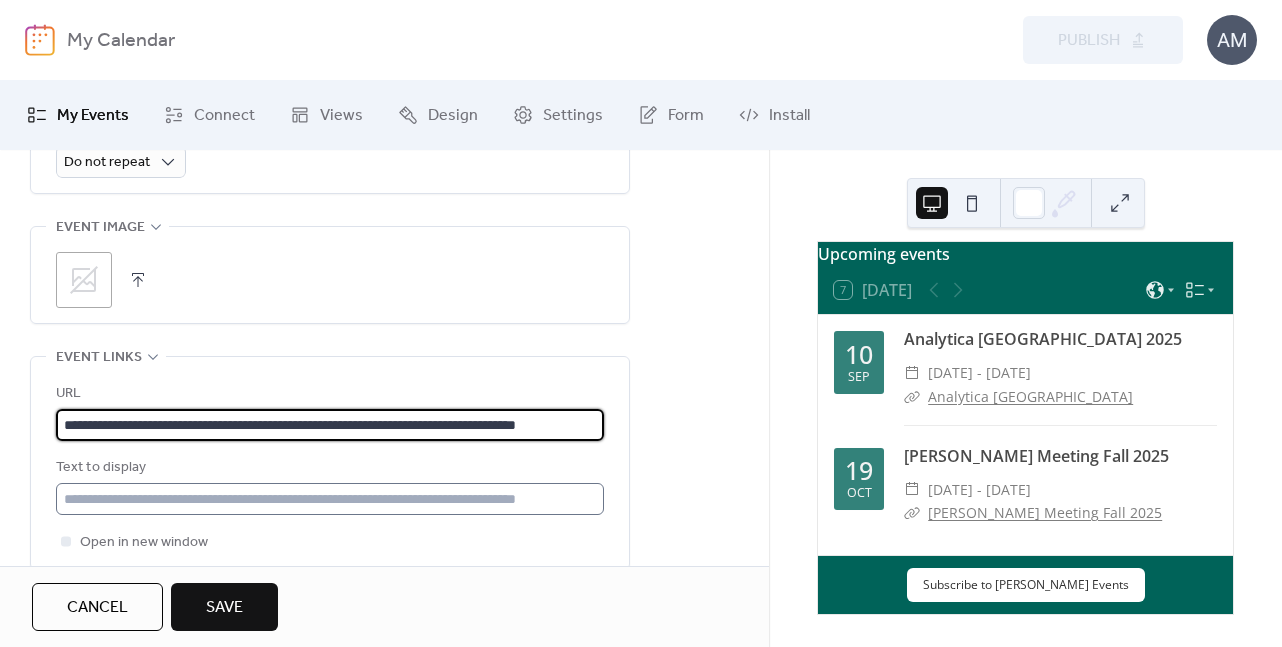 type on "**********" 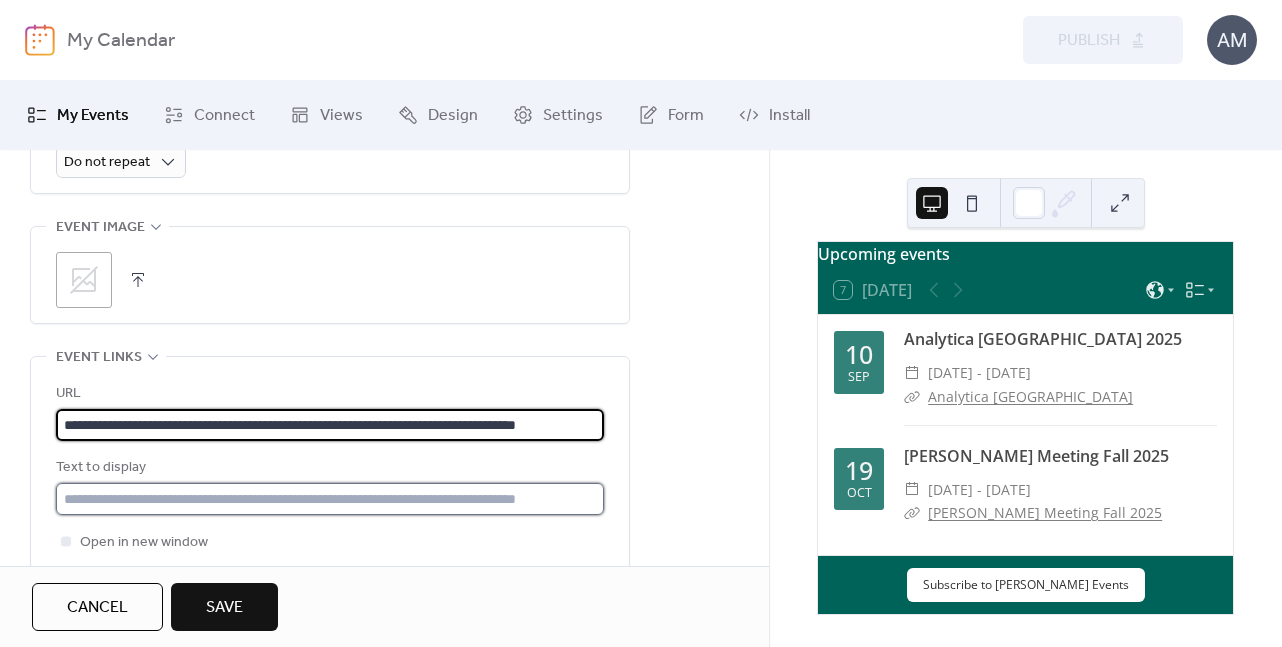 click at bounding box center (330, 499) 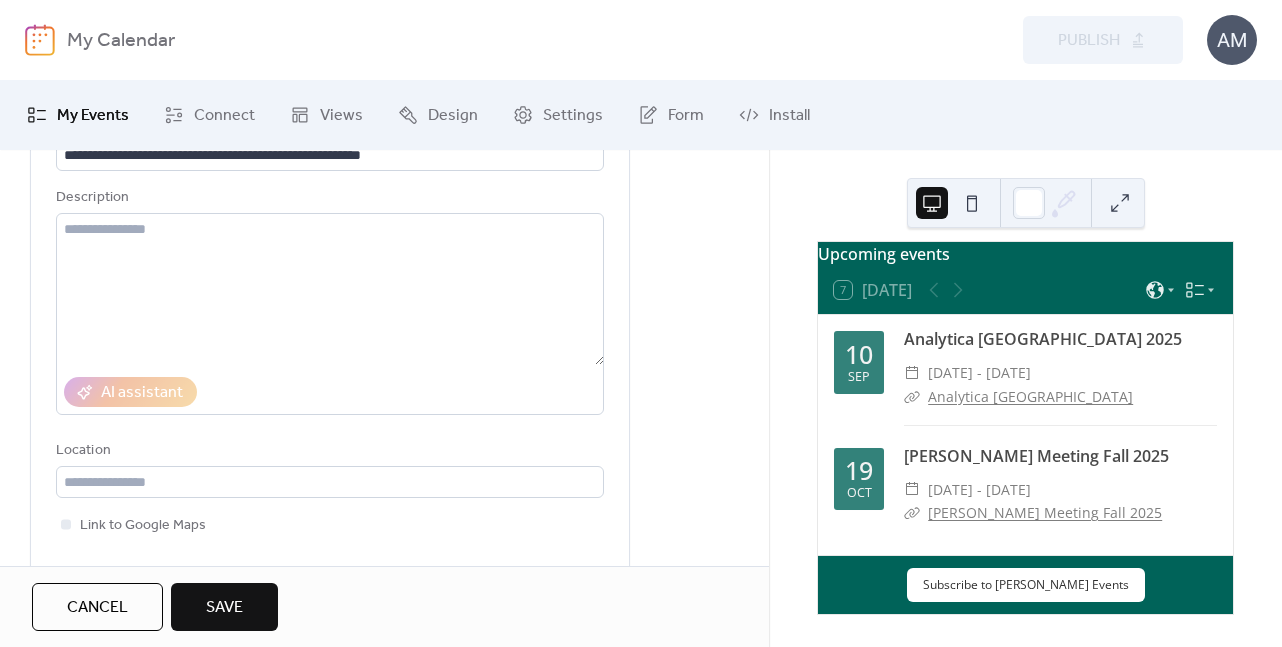 scroll, scrollTop: 0, scrollLeft: 0, axis: both 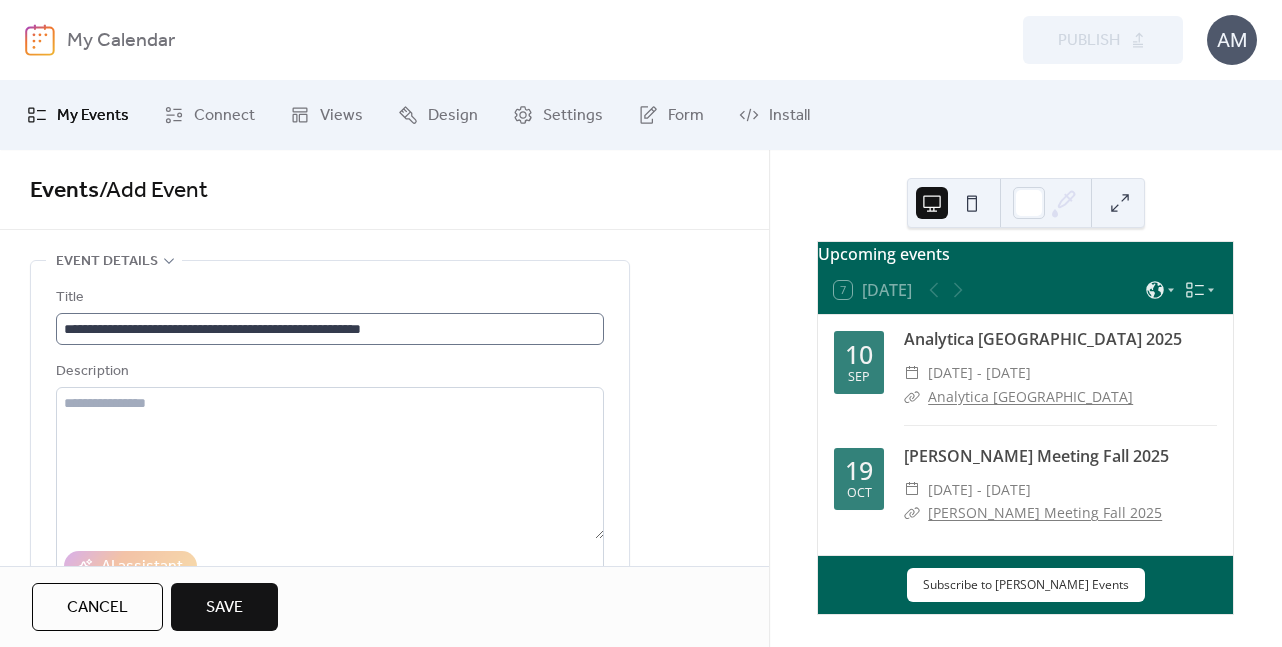 type on "*********" 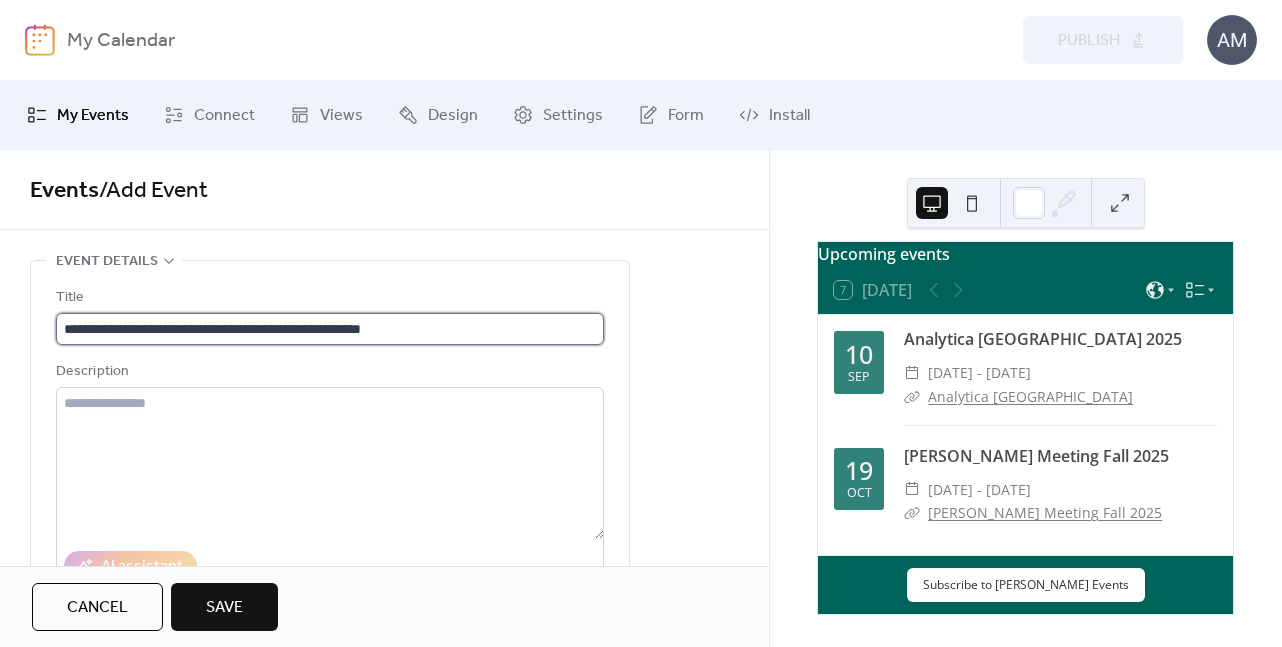 click on "**********" at bounding box center (330, 329) 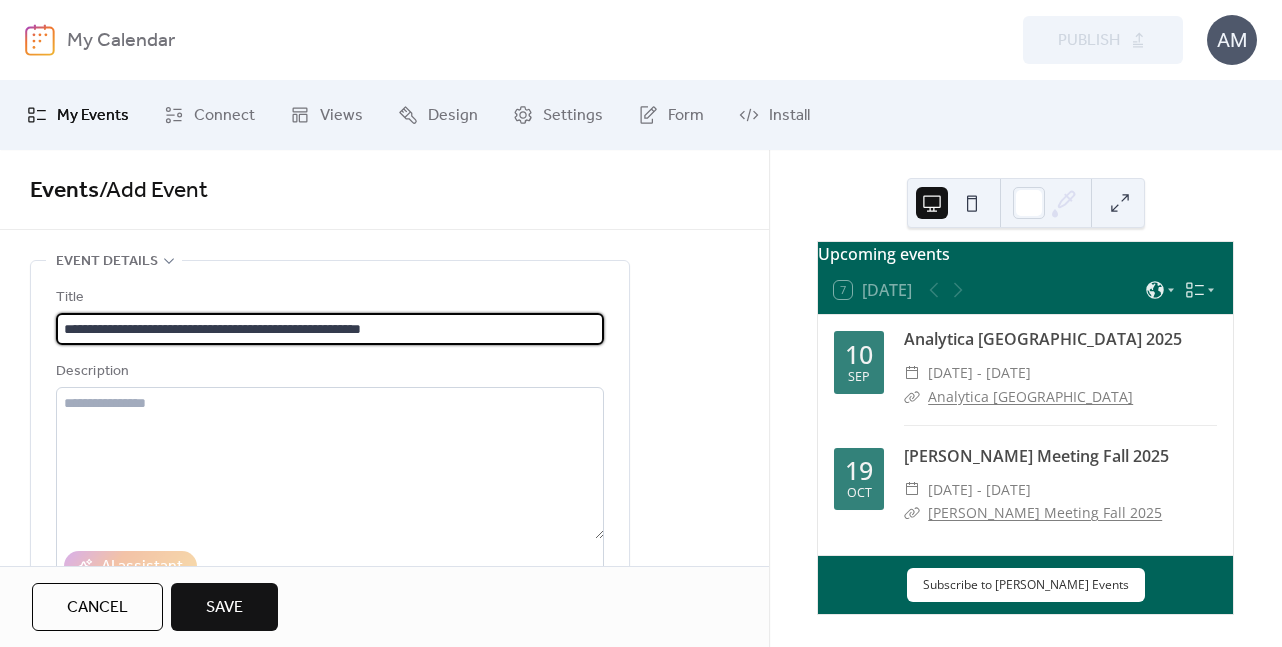 drag, startPoint x: 449, startPoint y: 328, endPoint x: 141, endPoint y: 319, distance: 308.13147 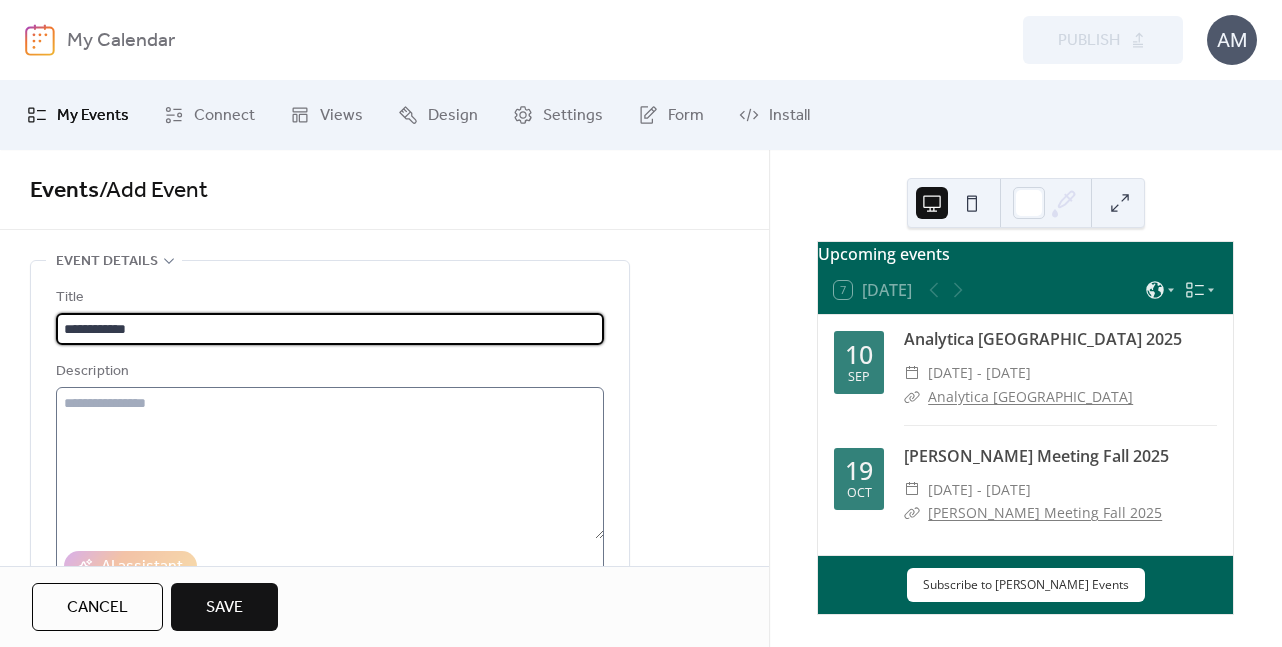 type on "**********" 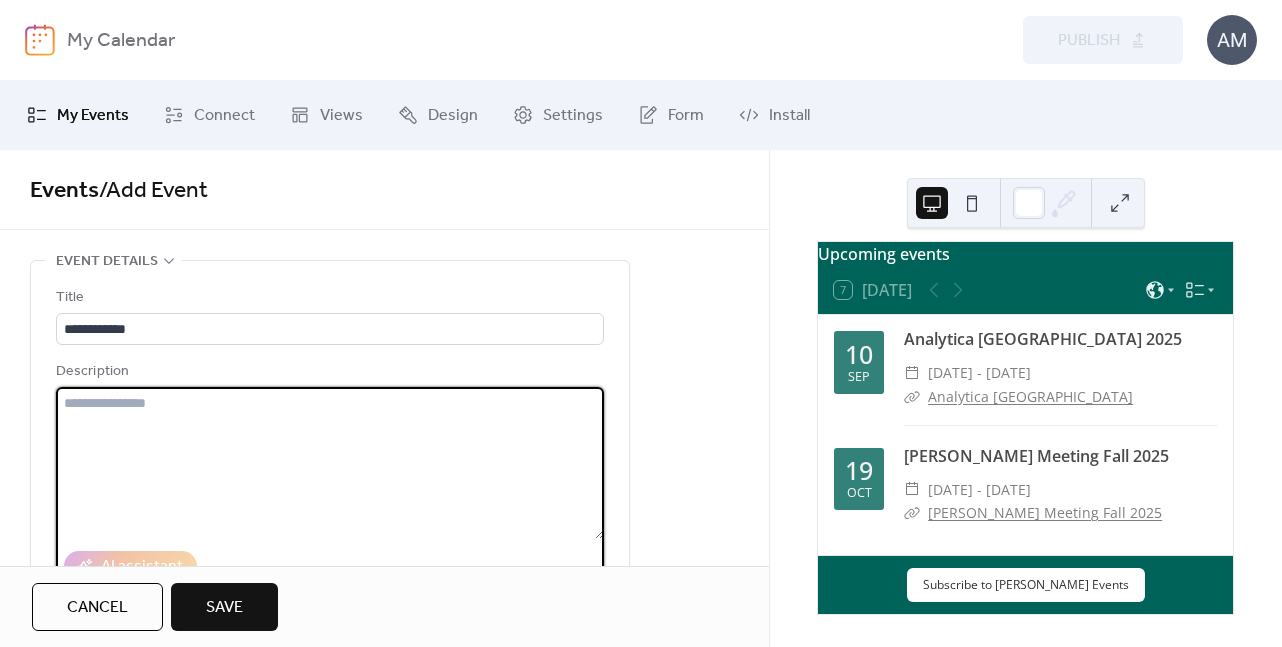 click at bounding box center [330, 463] 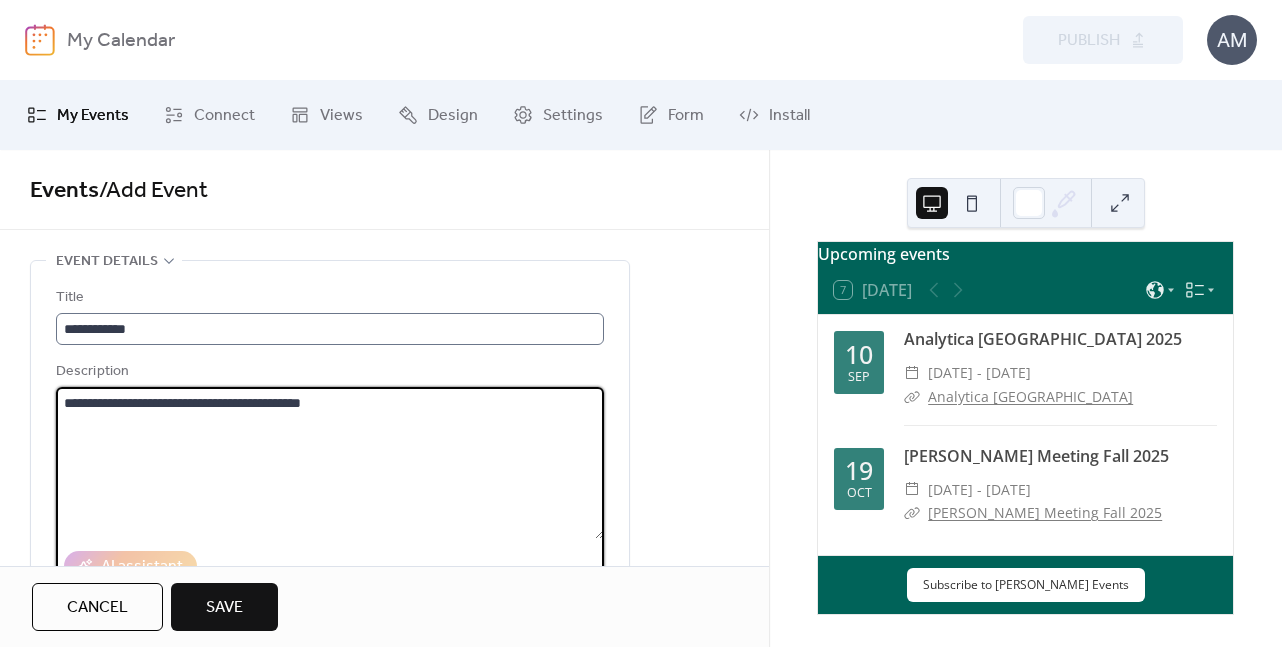 type on "**********" 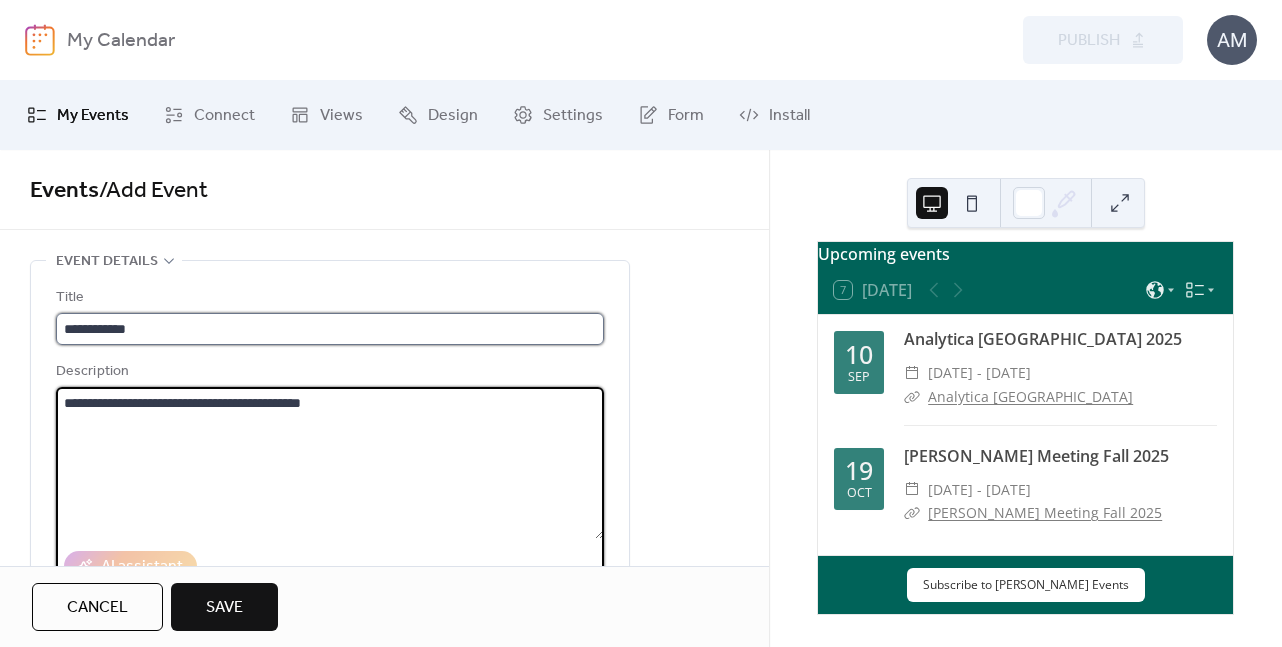 click on "**********" at bounding box center (330, 329) 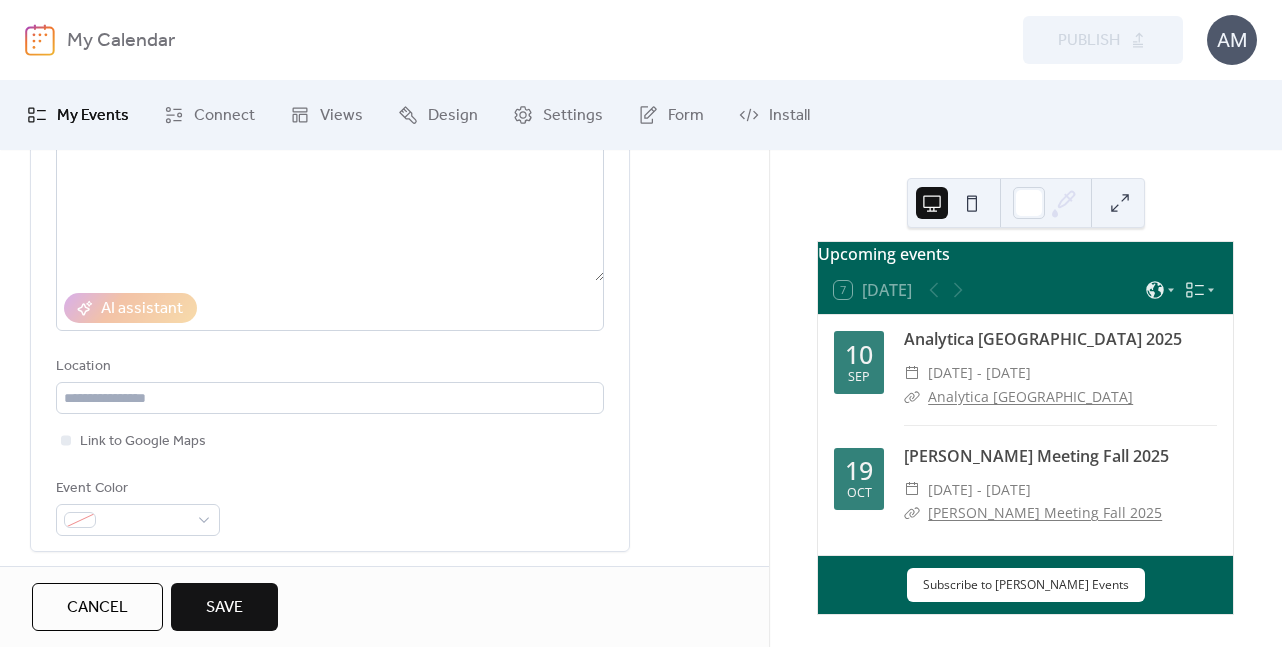 scroll, scrollTop: 244, scrollLeft: 0, axis: vertical 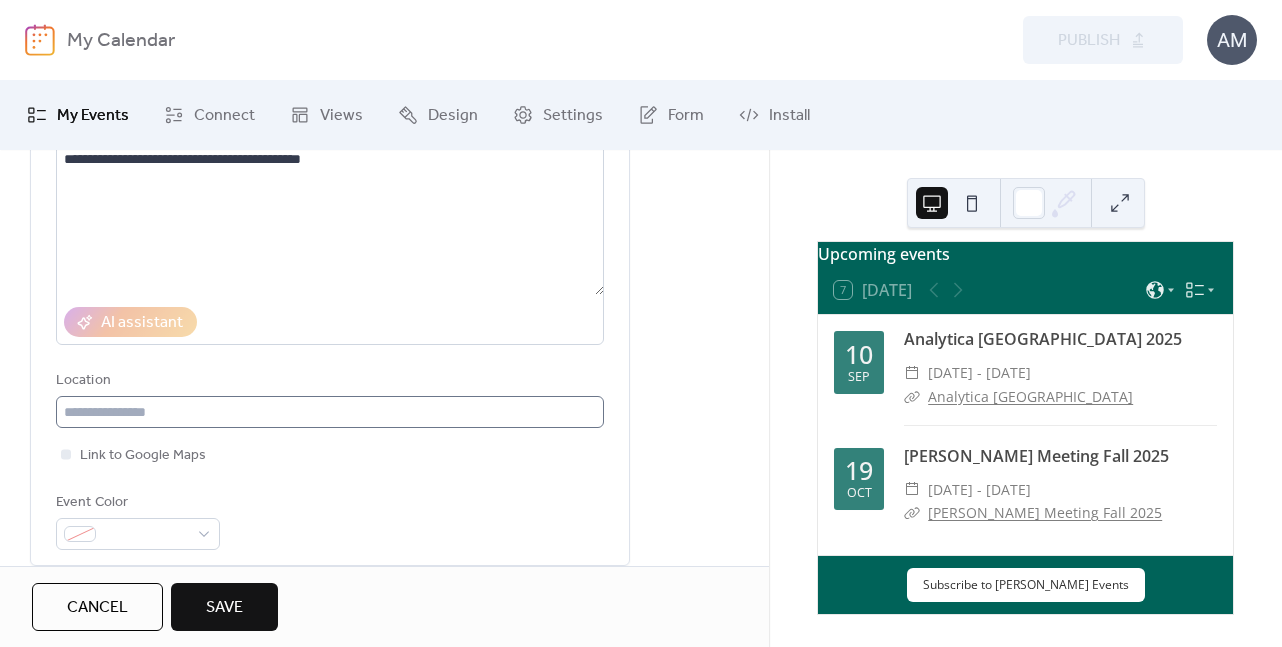 type on "*********" 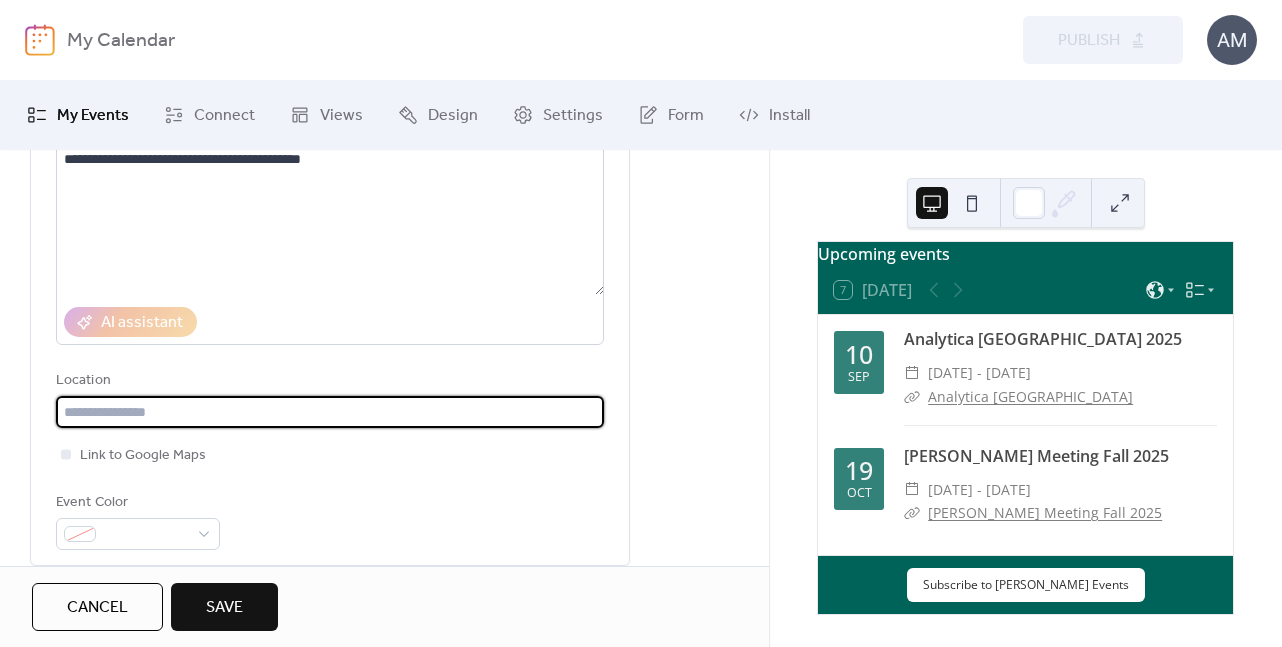 click at bounding box center [330, 412] 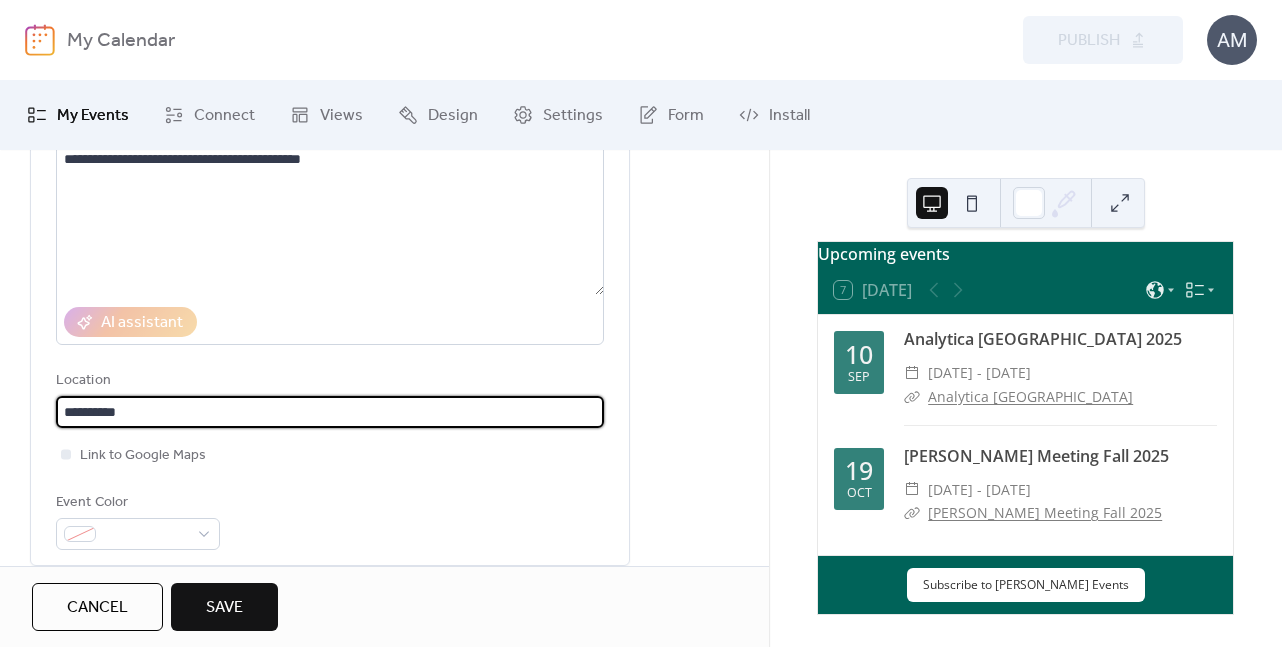 type on "**********" 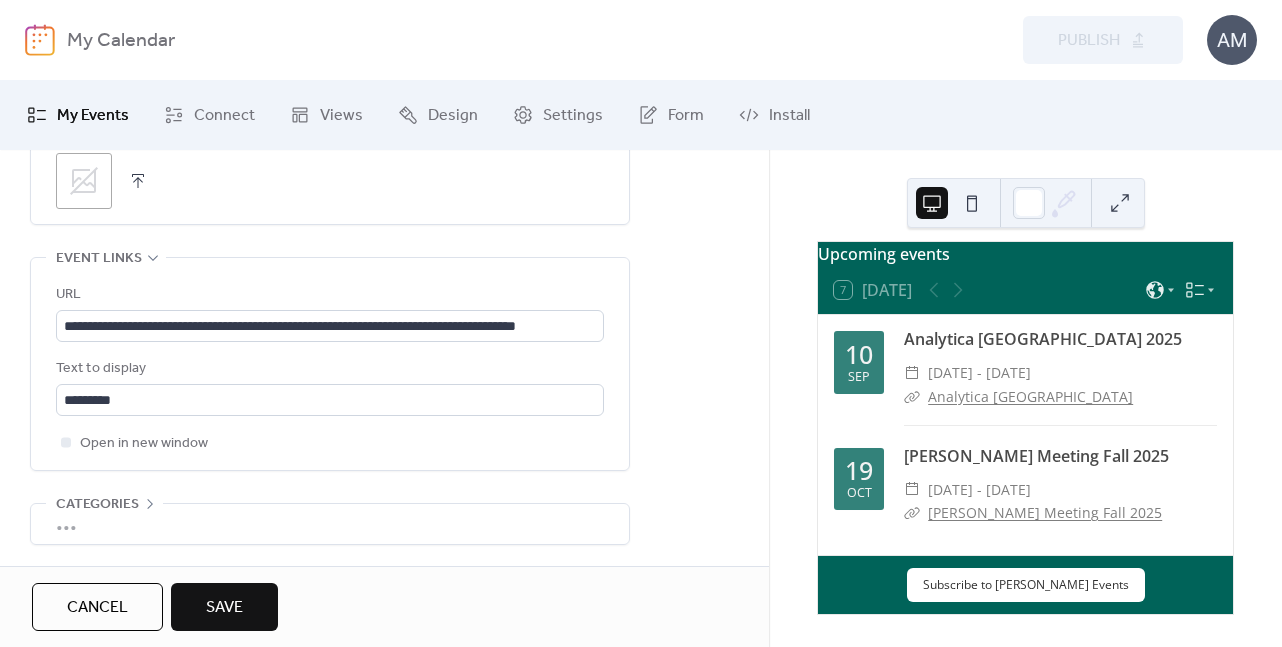 scroll, scrollTop: 1104, scrollLeft: 0, axis: vertical 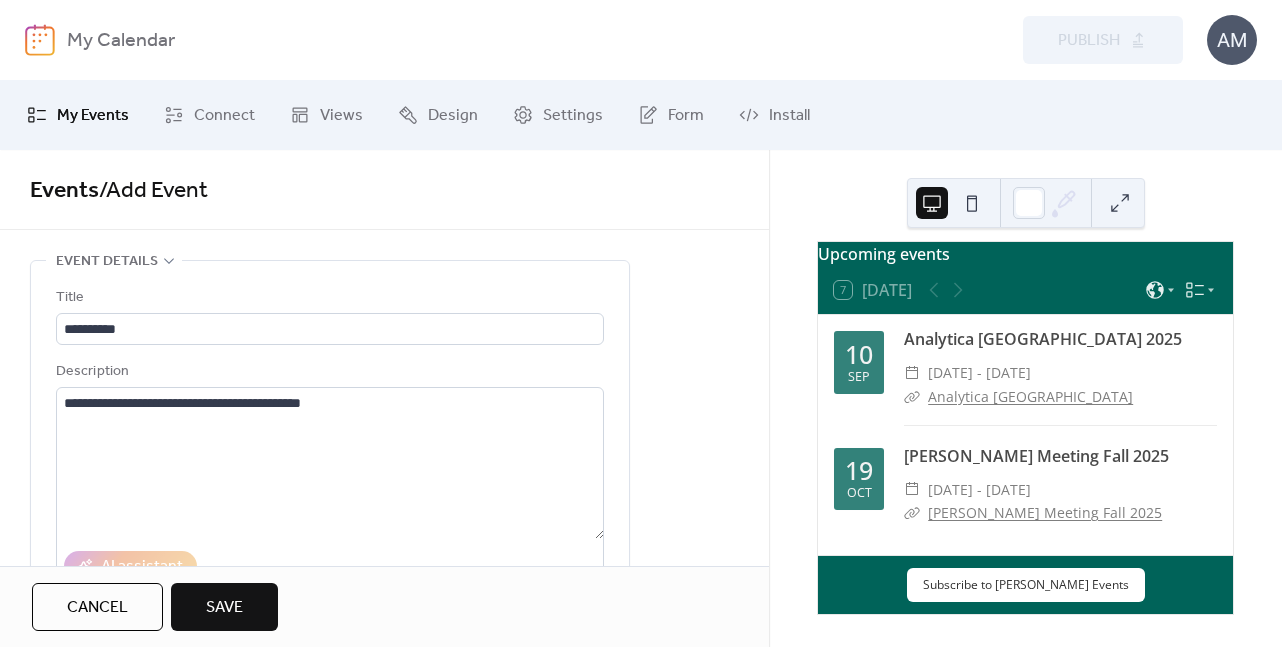 click on "Save" at bounding box center (224, 608) 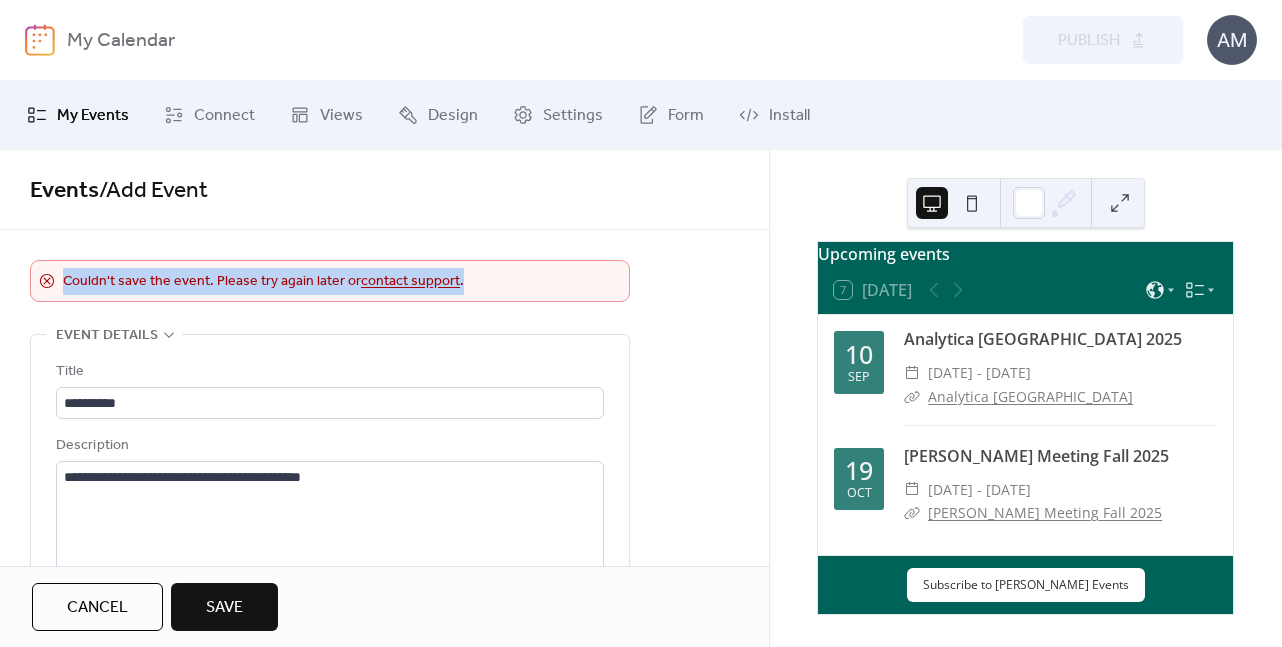 drag, startPoint x: 762, startPoint y: 237, endPoint x: 755, endPoint y: 267, distance: 30.805843 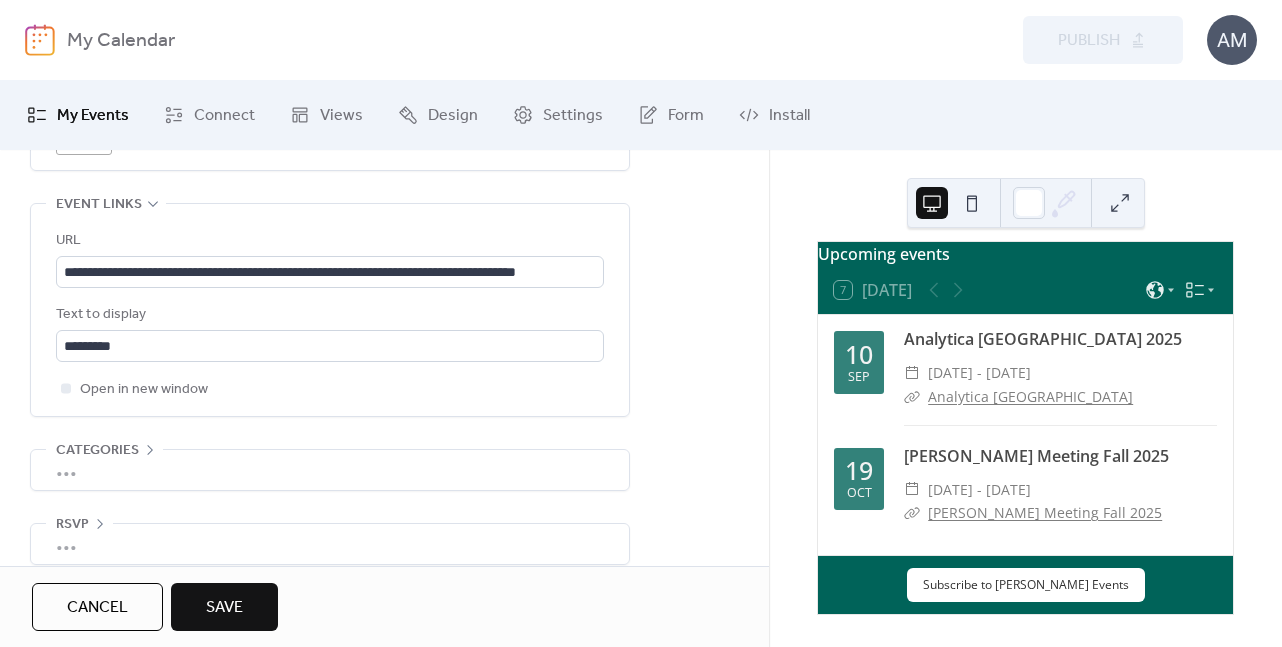 scroll, scrollTop: 1220, scrollLeft: 0, axis: vertical 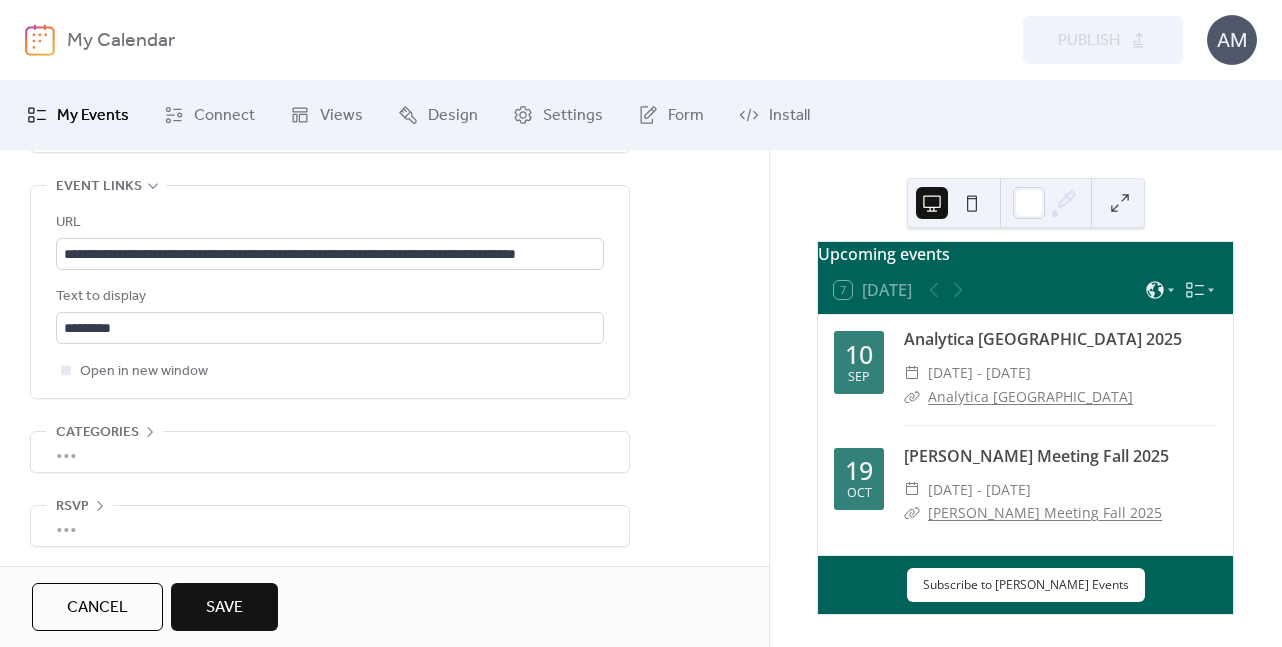 click on "Save" at bounding box center [224, 608] 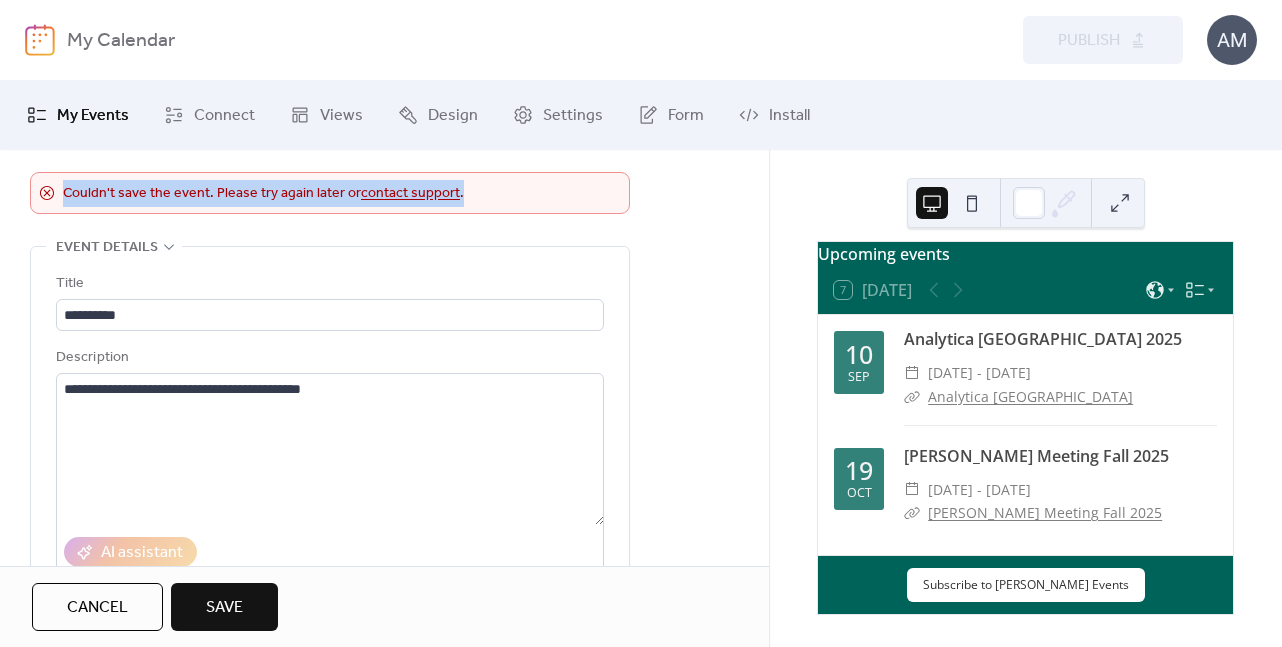 scroll, scrollTop: 78, scrollLeft: 0, axis: vertical 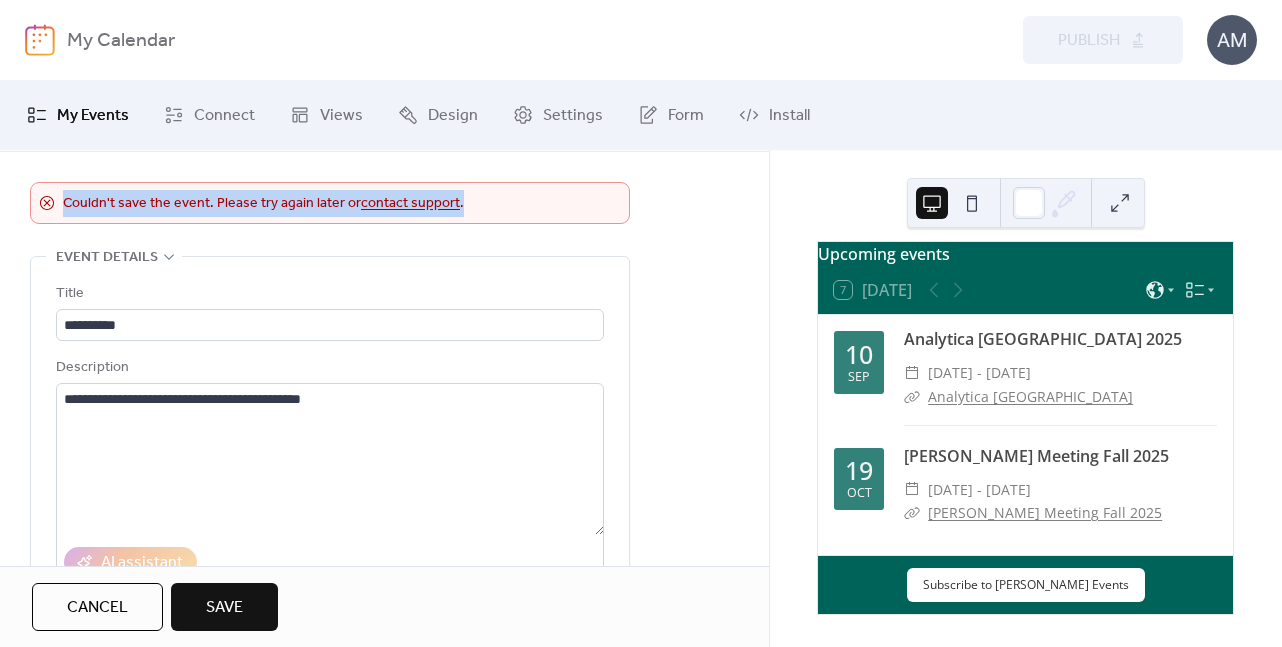 click on "**********" at bounding box center [384, 946] 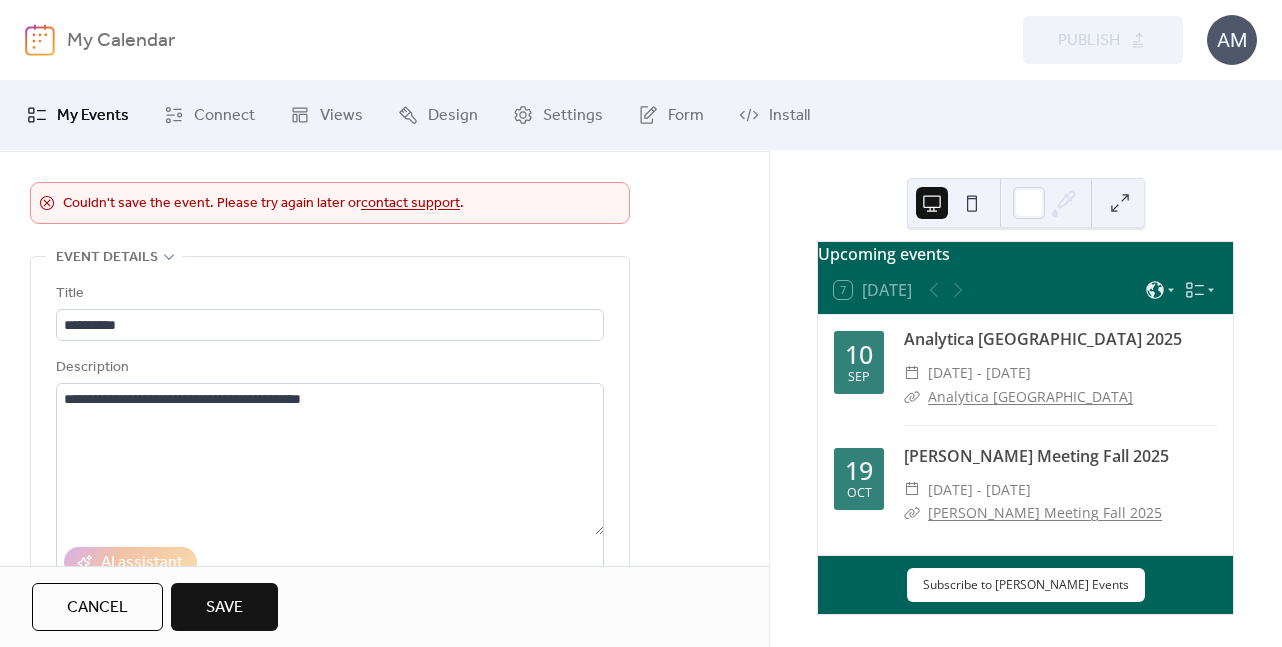 click on "Cancel" at bounding box center [97, 608] 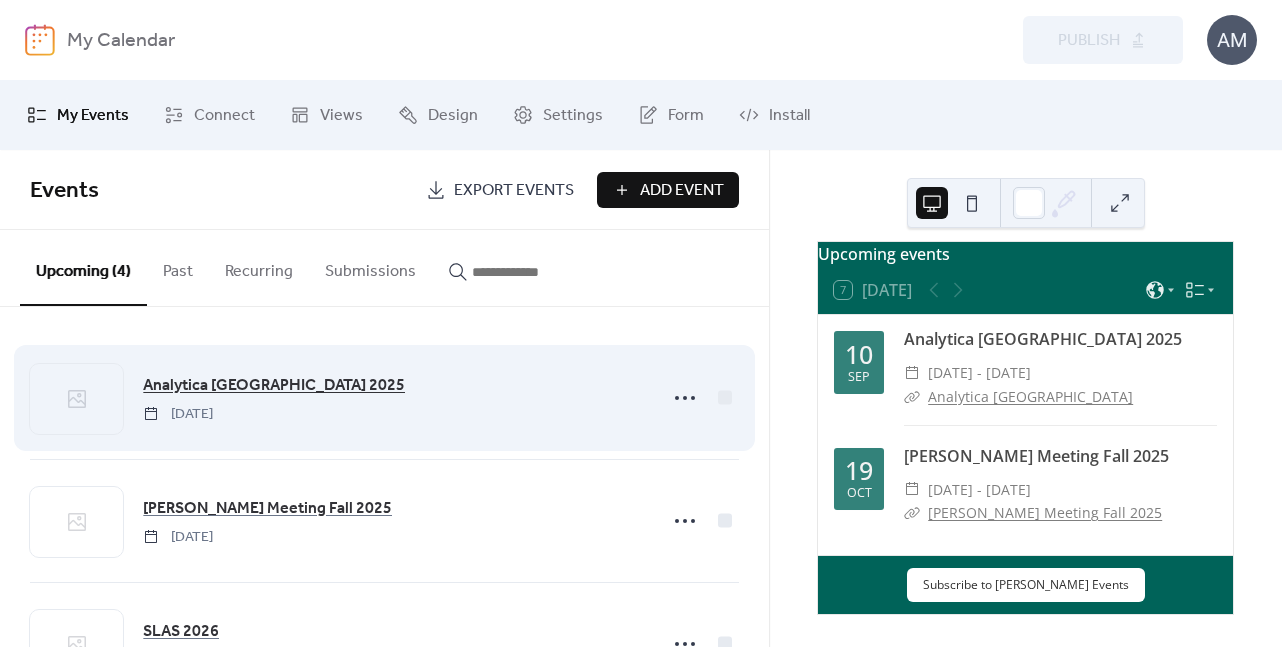 click on "Analytica [GEOGRAPHIC_DATA] 2025" at bounding box center [274, 386] 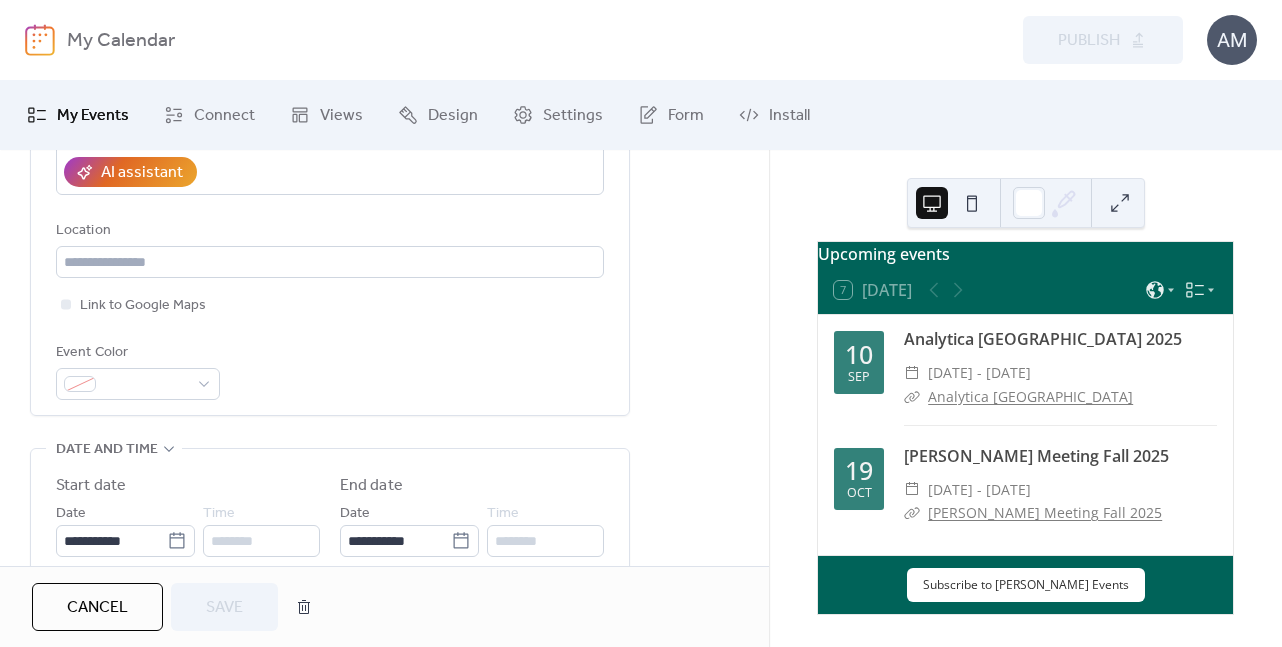 scroll, scrollTop: 0, scrollLeft: 0, axis: both 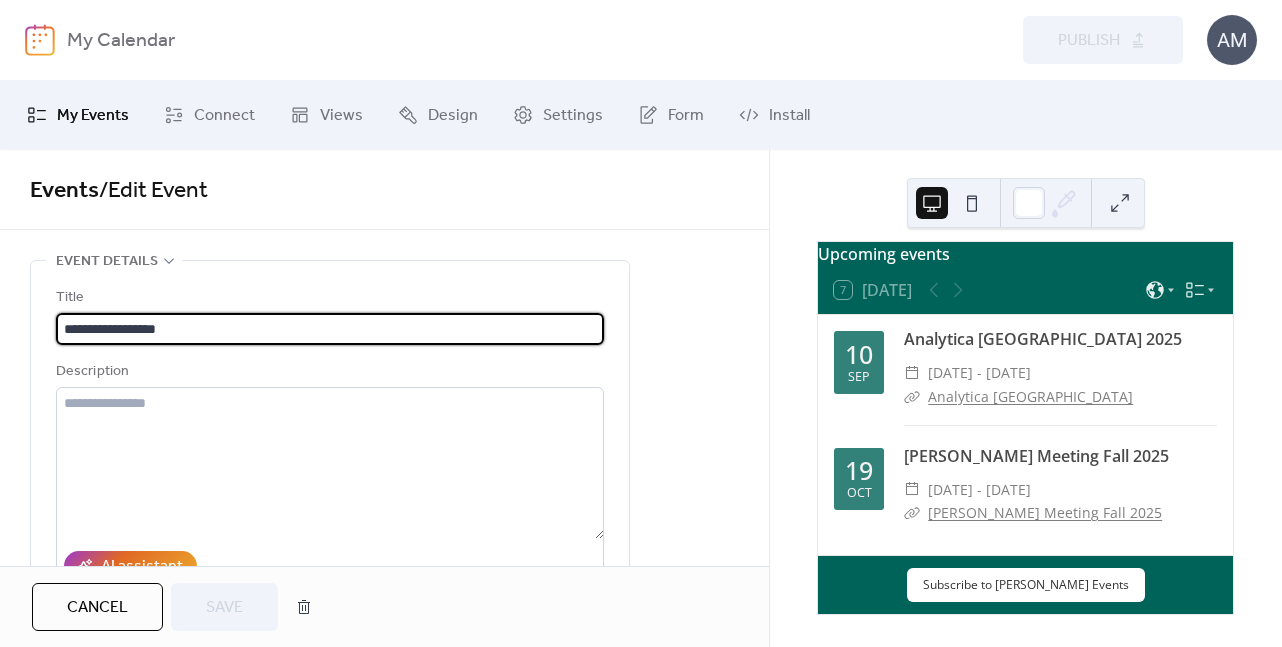 click on "Cancel" at bounding box center (97, 608) 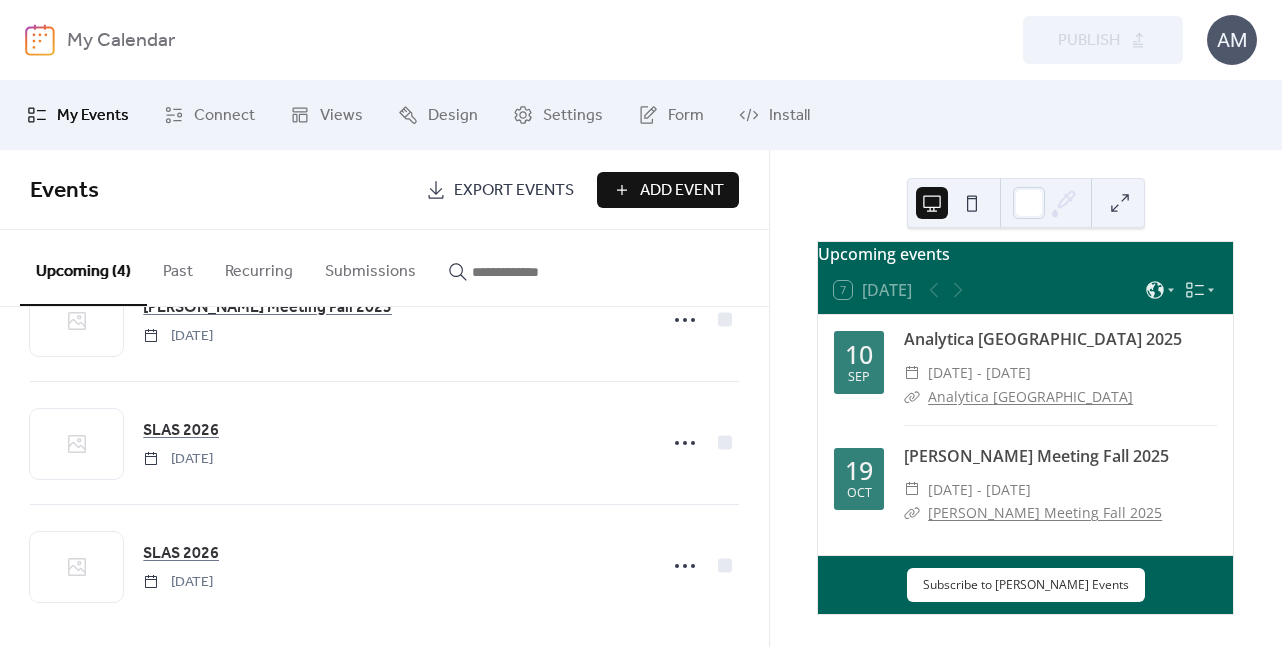 scroll, scrollTop: 209, scrollLeft: 0, axis: vertical 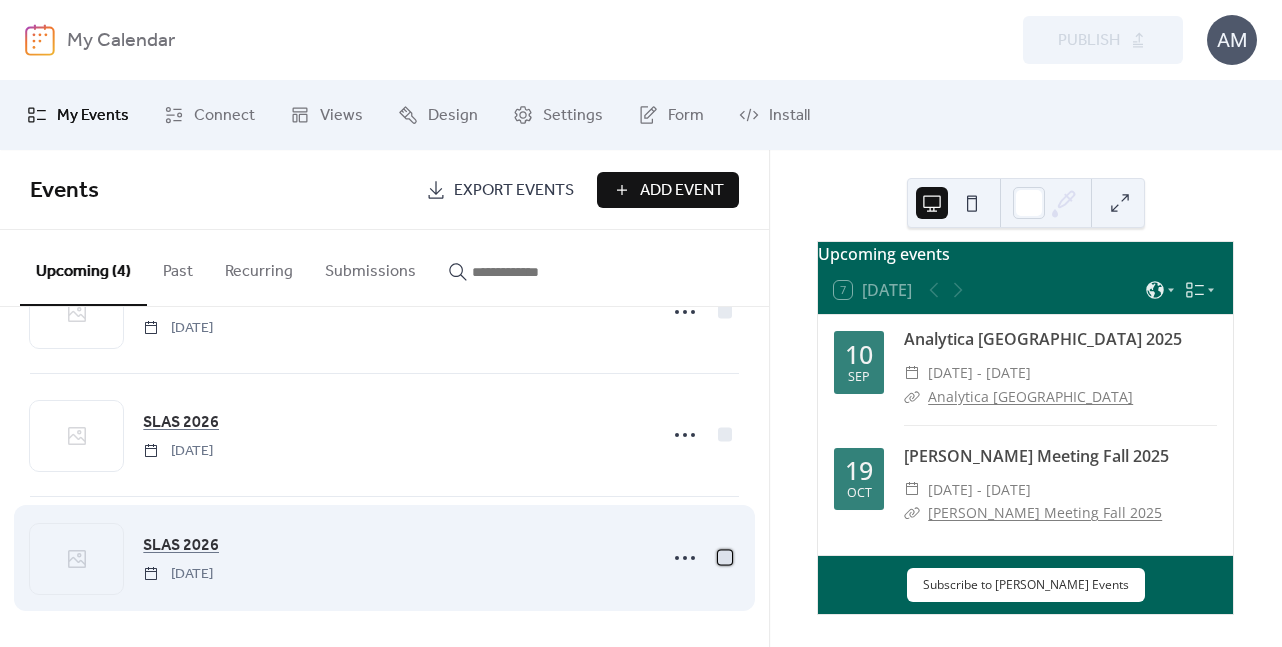 click at bounding box center (725, 557) 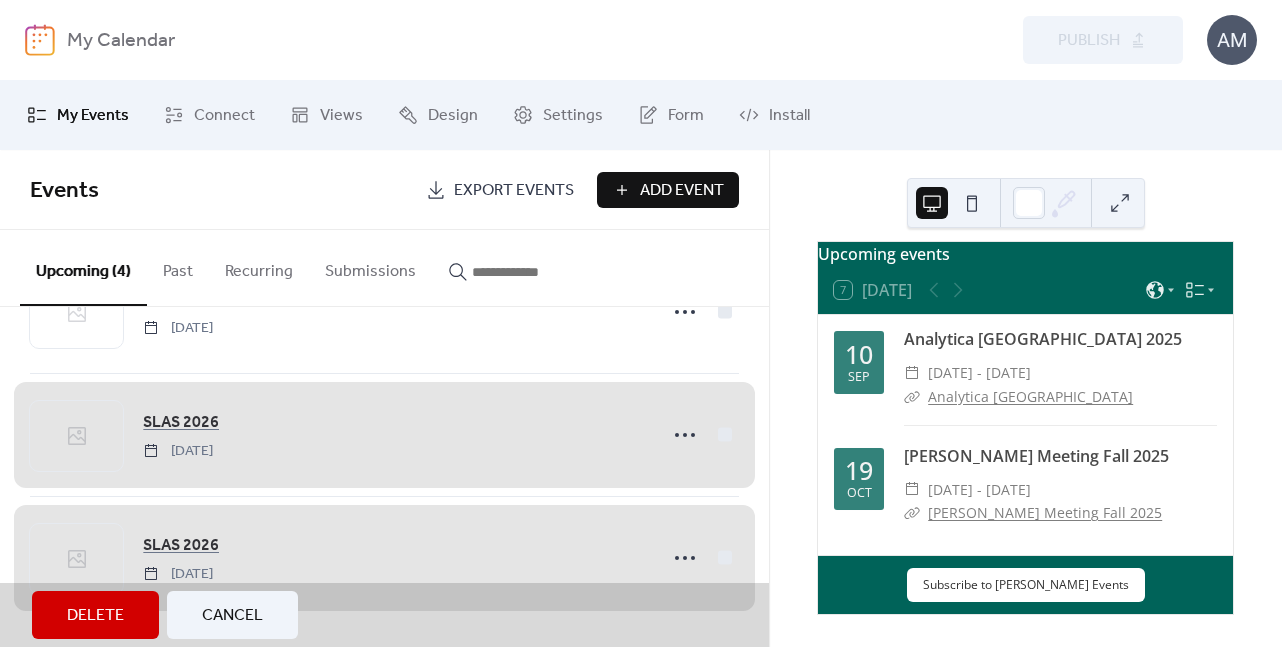 click on "Delete" at bounding box center (95, 616) 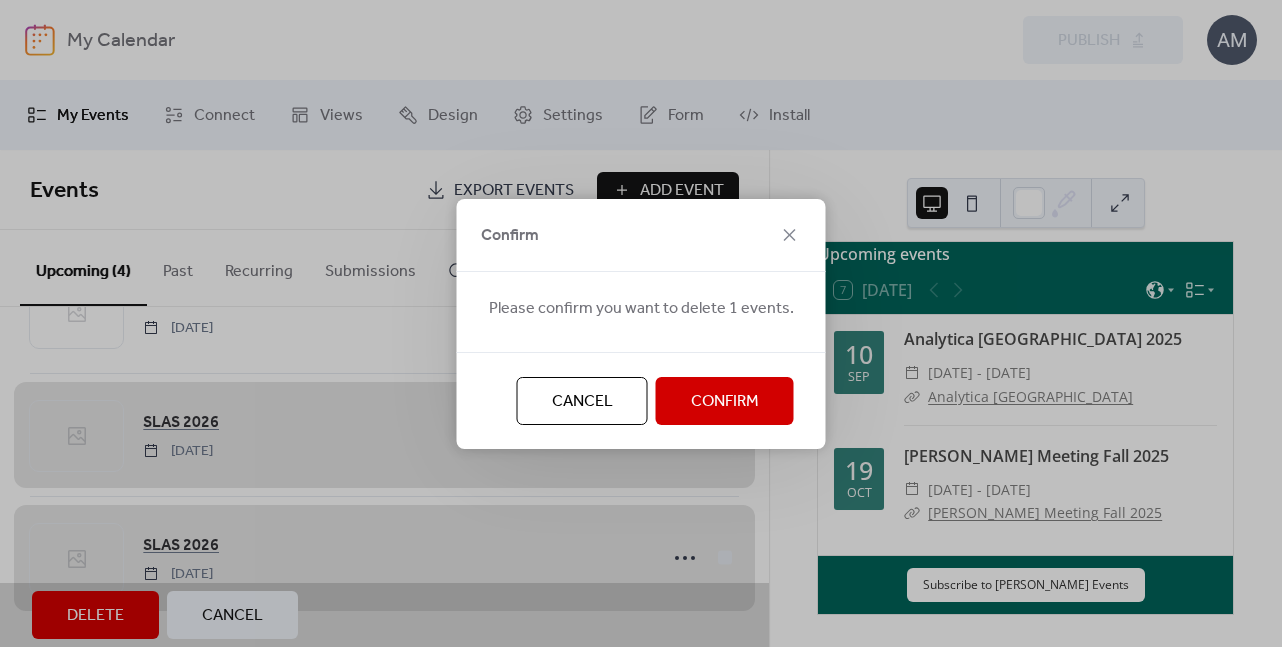 click on "Confirm" at bounding box center [725, 402] 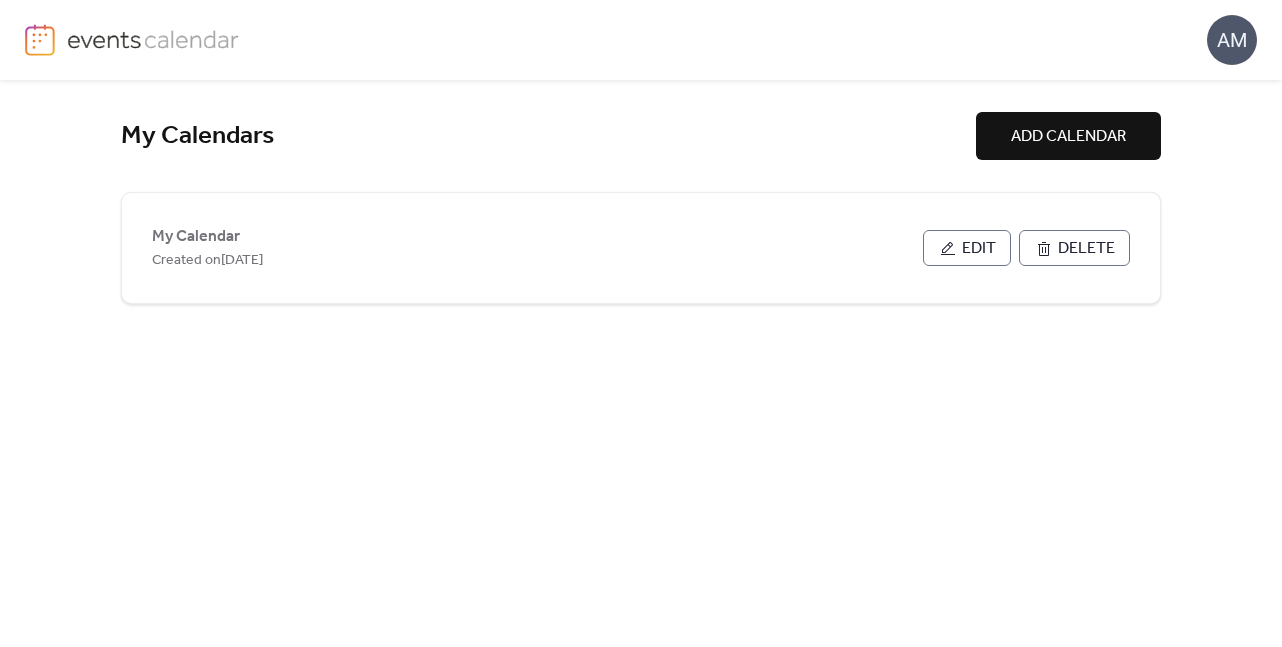 scroll, scrollTop: 0, scrollLeft: 0, axis: both 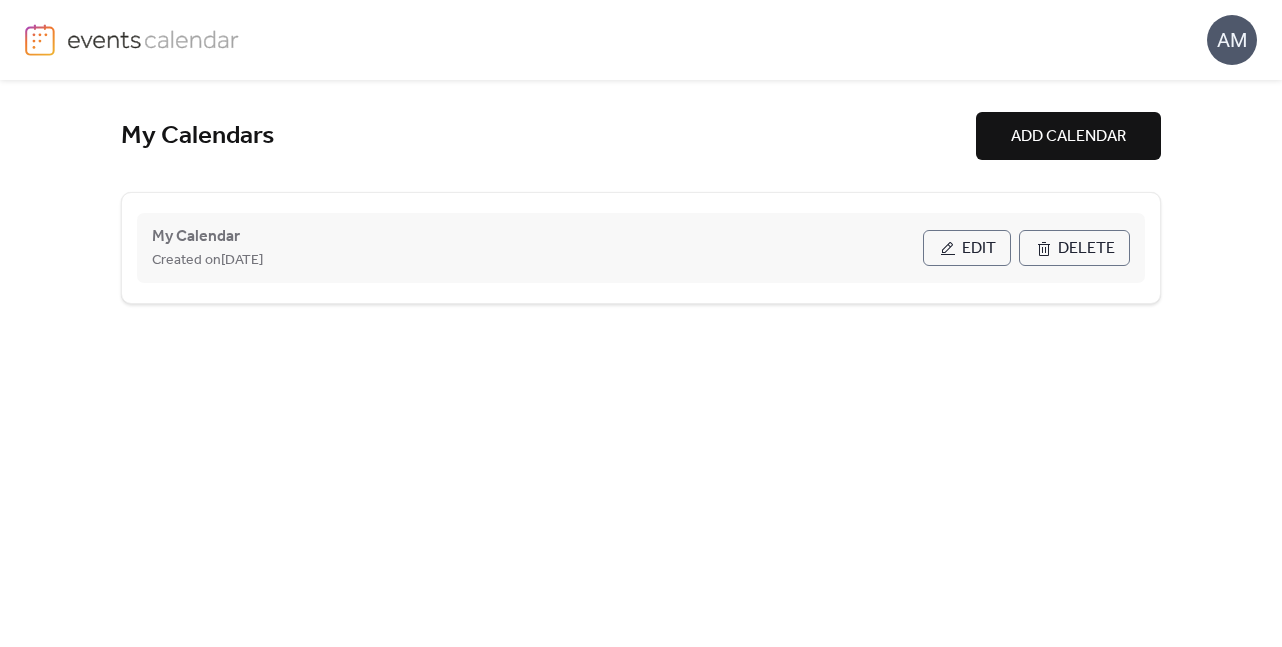 click on "Edit" at bounding box center [967, 248] 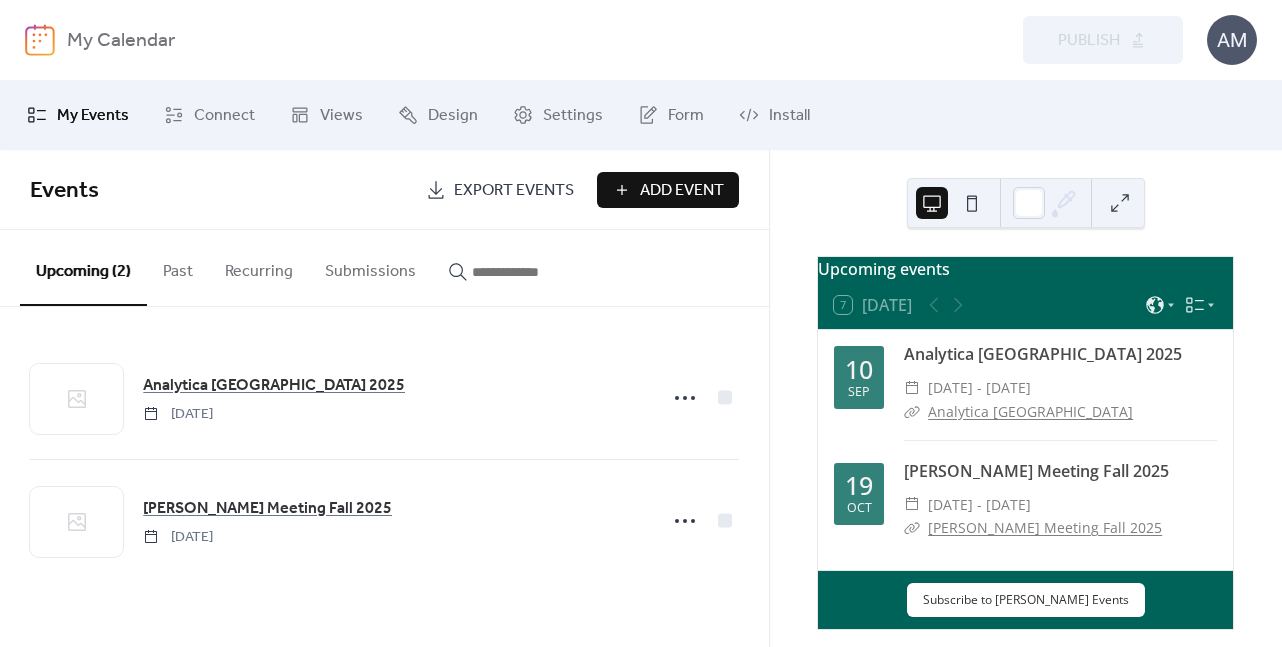click on "Analytica USA 2025 Wednesday, September 10, 2025 ILDA Meeting Fall 2025 Sunday, October 19, 2025" at bounding box center [384, 459] 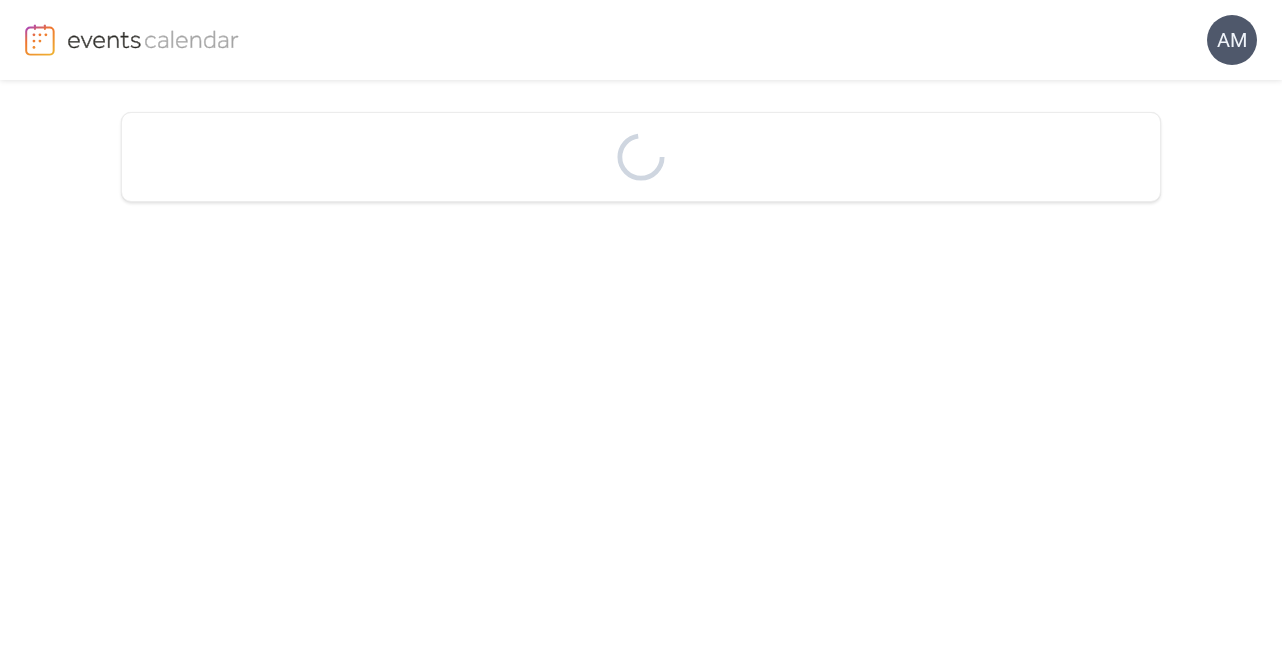 scroll, scrollTop: 0, scrollLeft: 0, axis: both 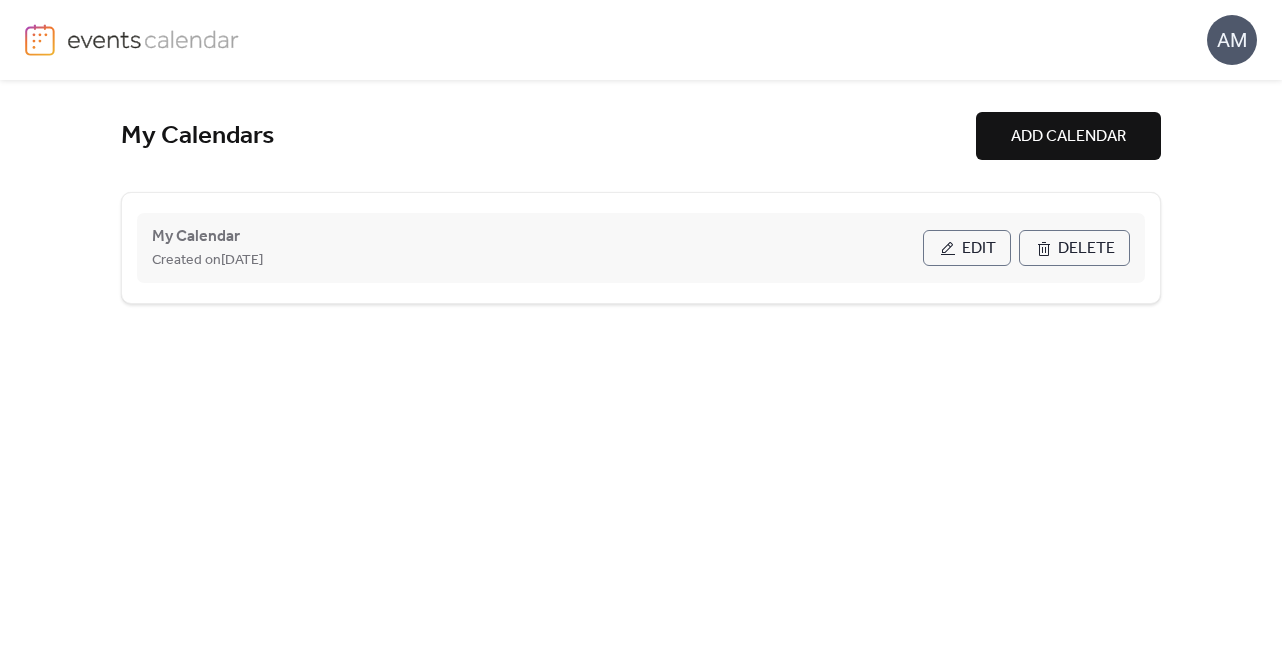 click on "Edit" at bounding box center (979, 249) 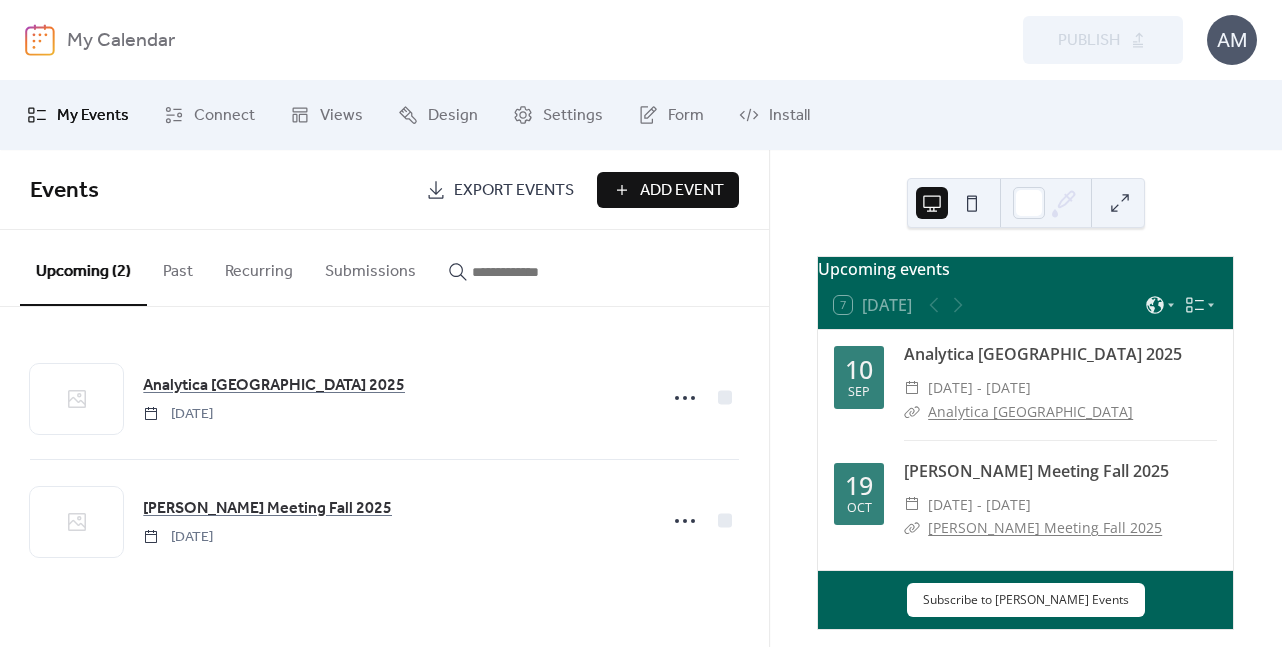 click on "Add Event" at bounding box center (682, 191) 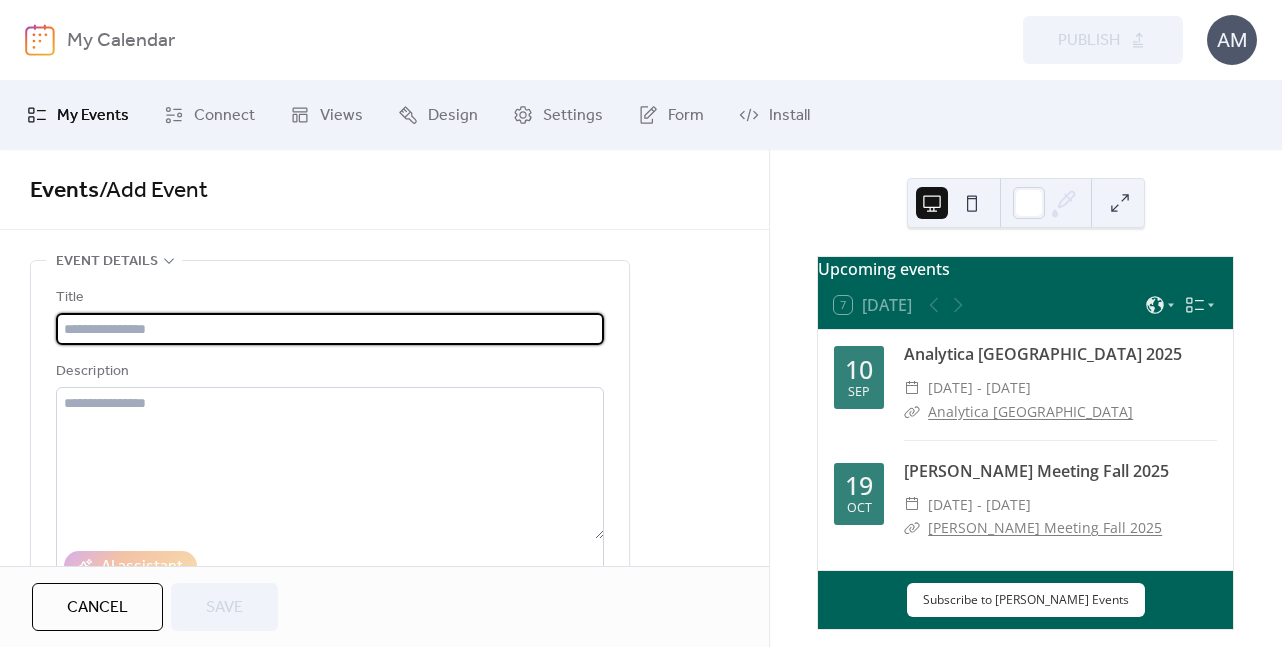type on "*" 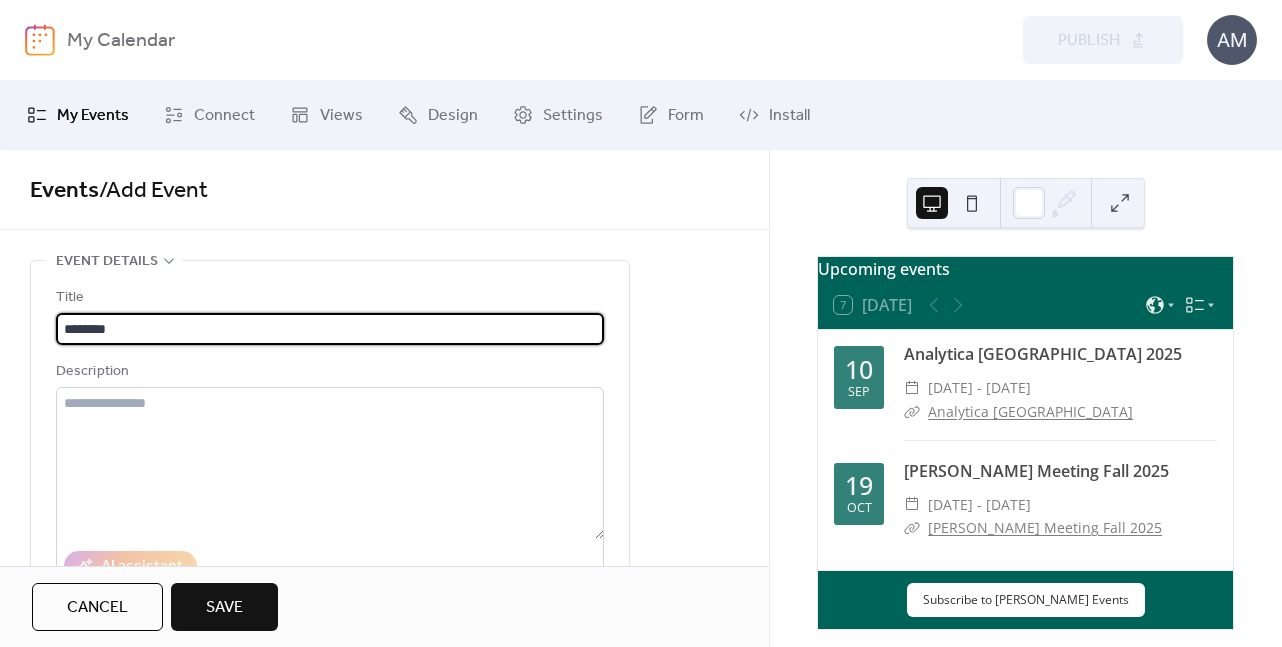 click on "********" at bounding box center (330, 329) 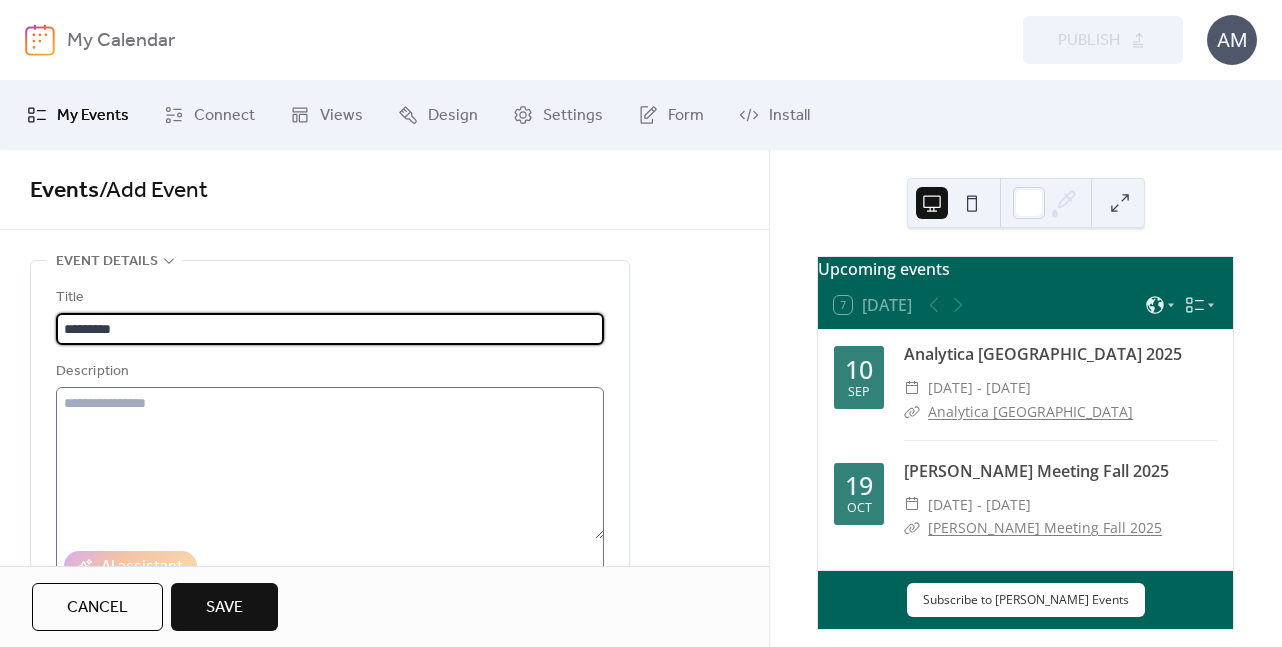type on "*********" 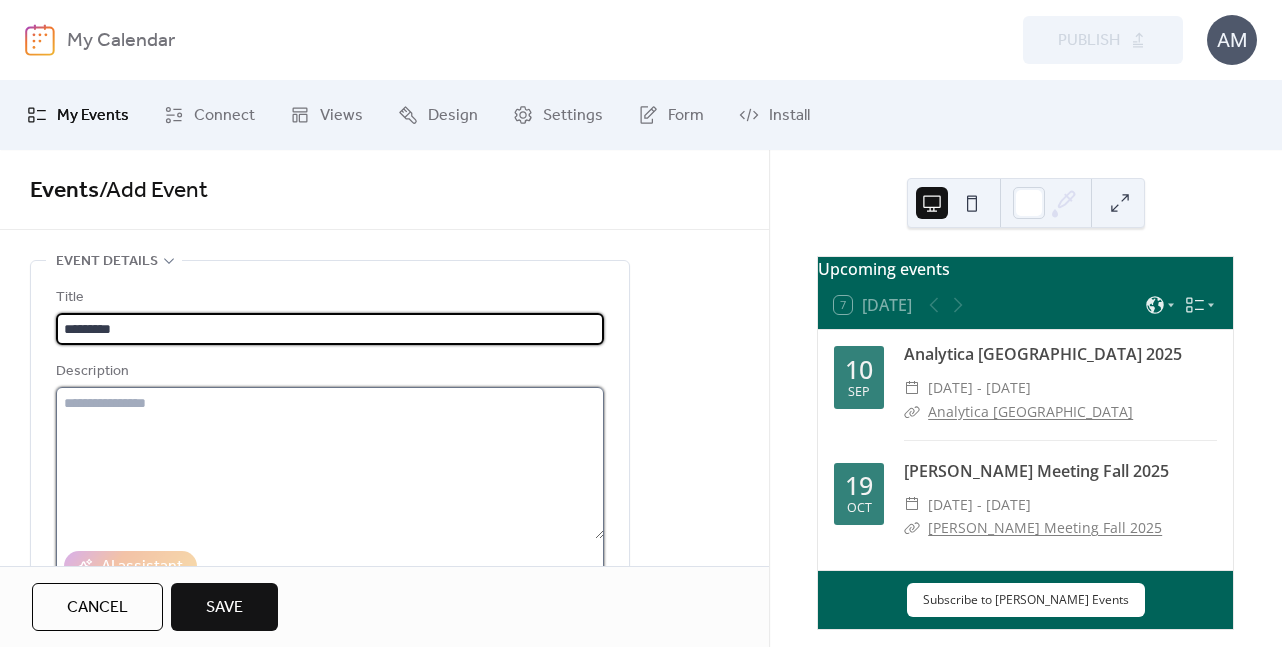 click at bounding box center (330, 463) 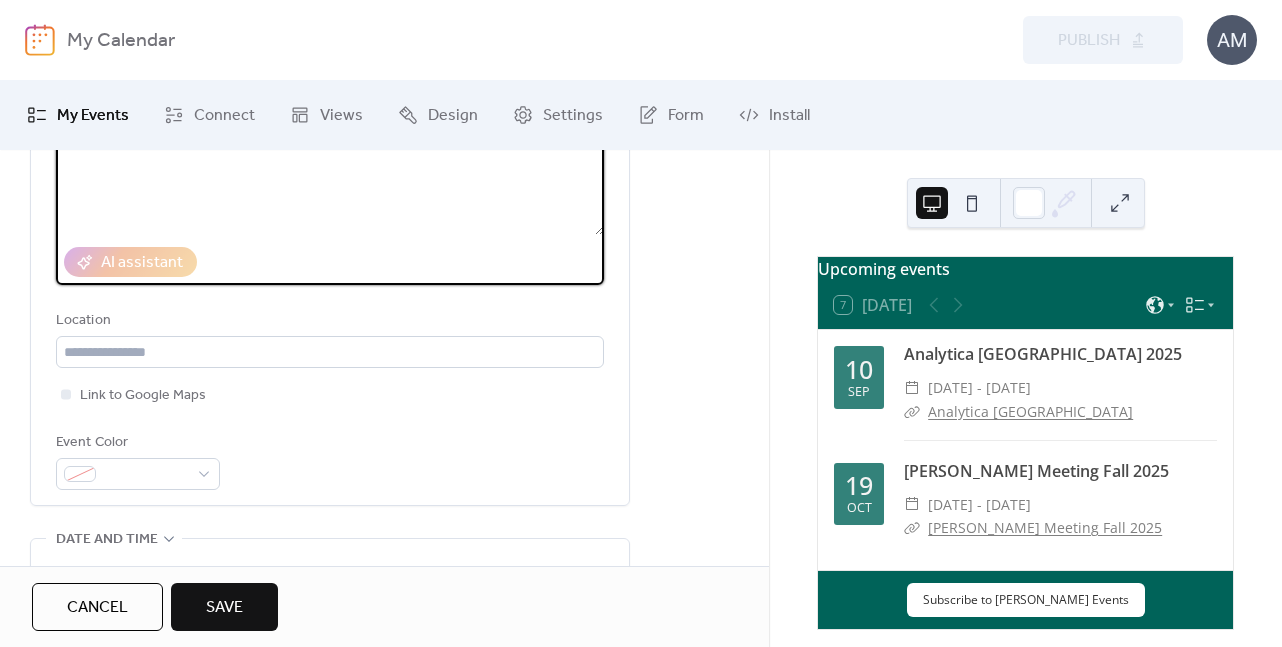scroll, scrollTop: 306, scrollLeft: 0, axis: vertical 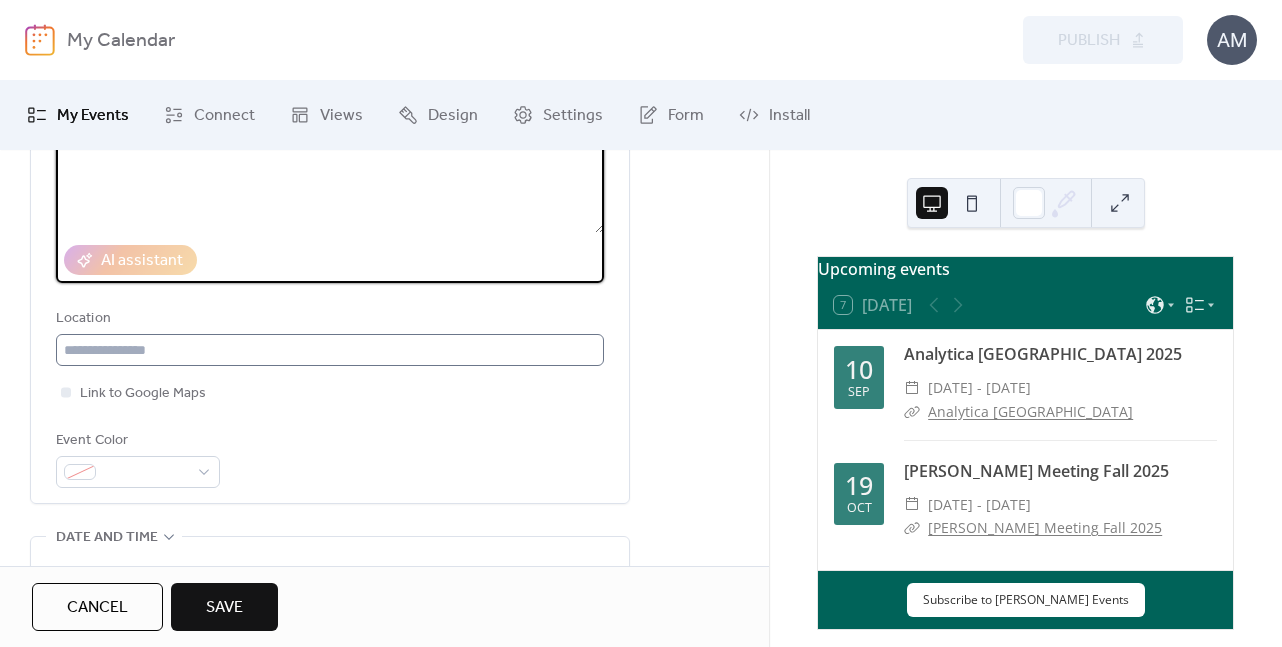 type on "**********" 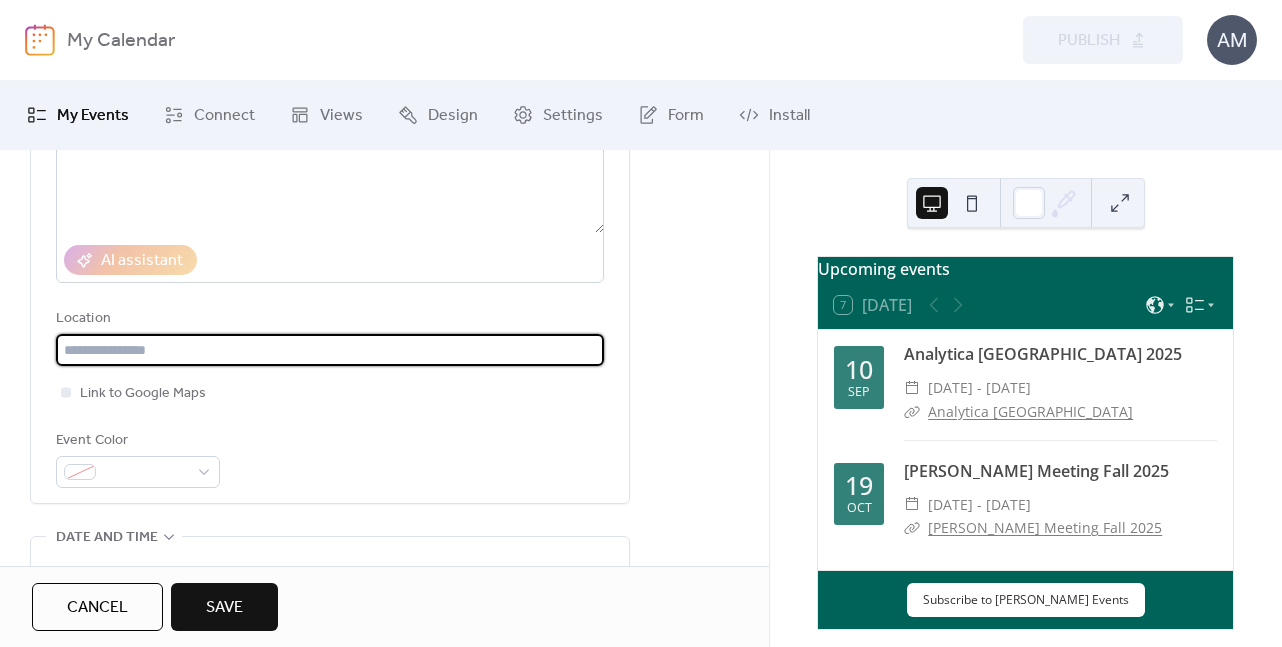 click at bounding box center [330, 350] 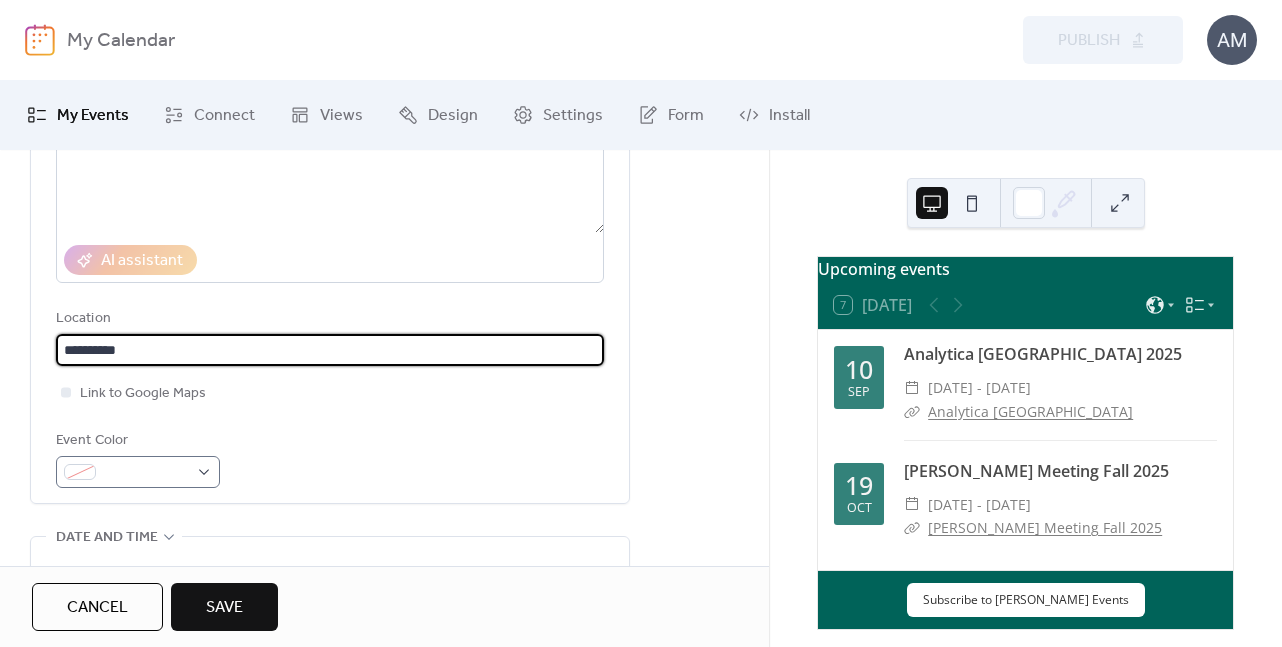 type on "**********" 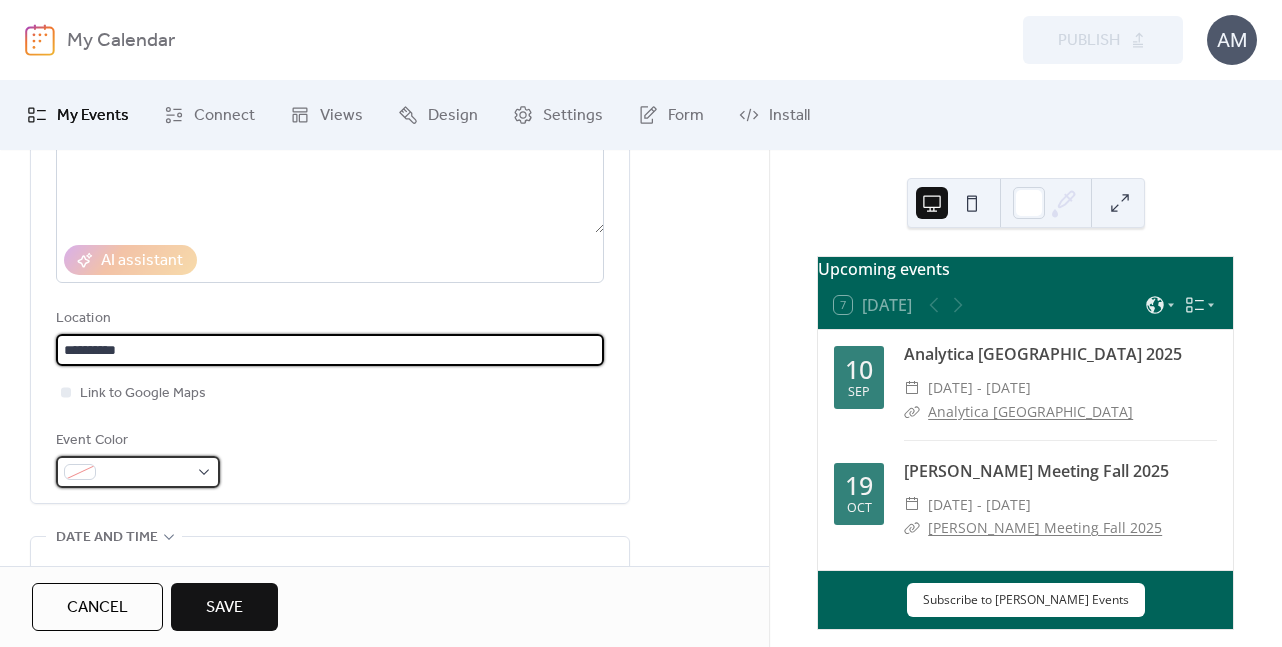 click at bounding box center (138, 472) 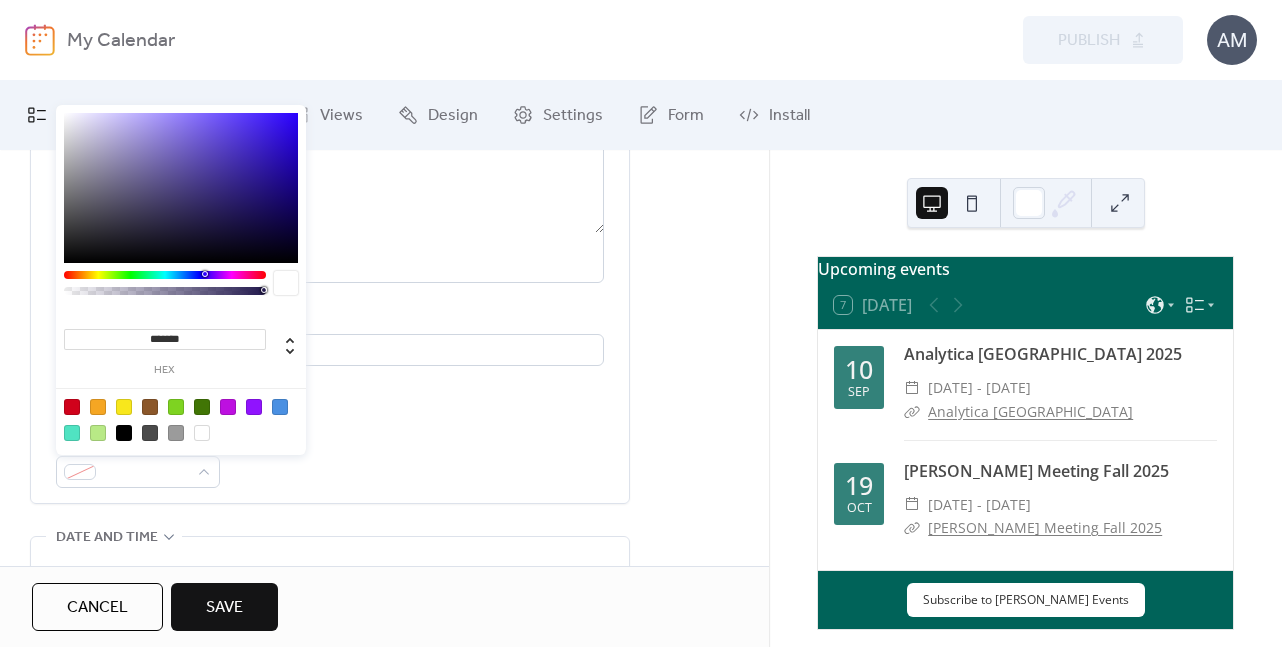 click on "*******" at bounding box center (165, 339) 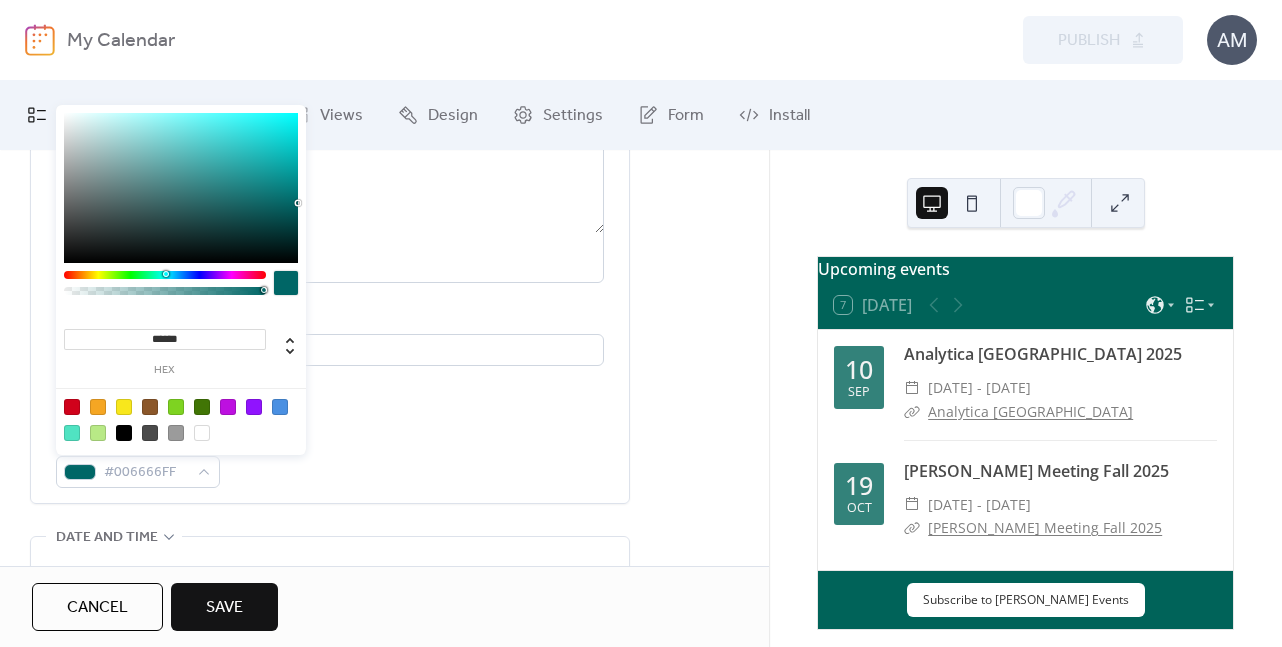 type on "*******" 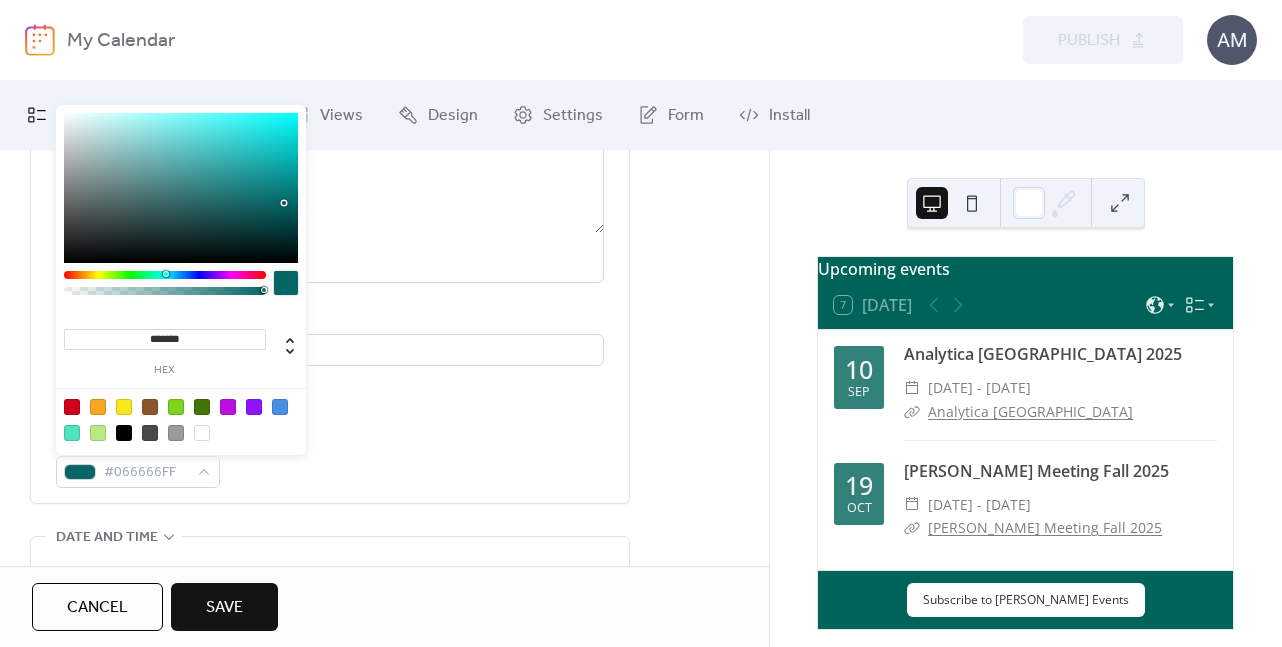 click on "**********" at bounding box center [384, 681] 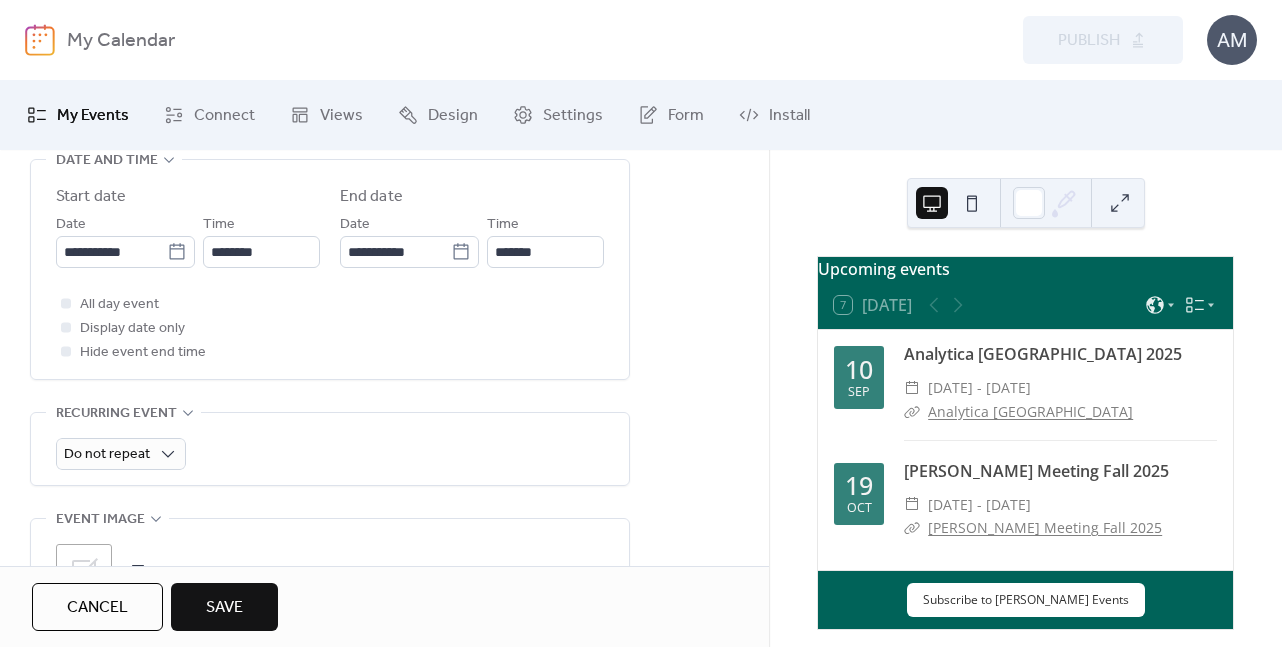 scroll, scrollTop: 692, scrollLeft: 0, axis: vertical 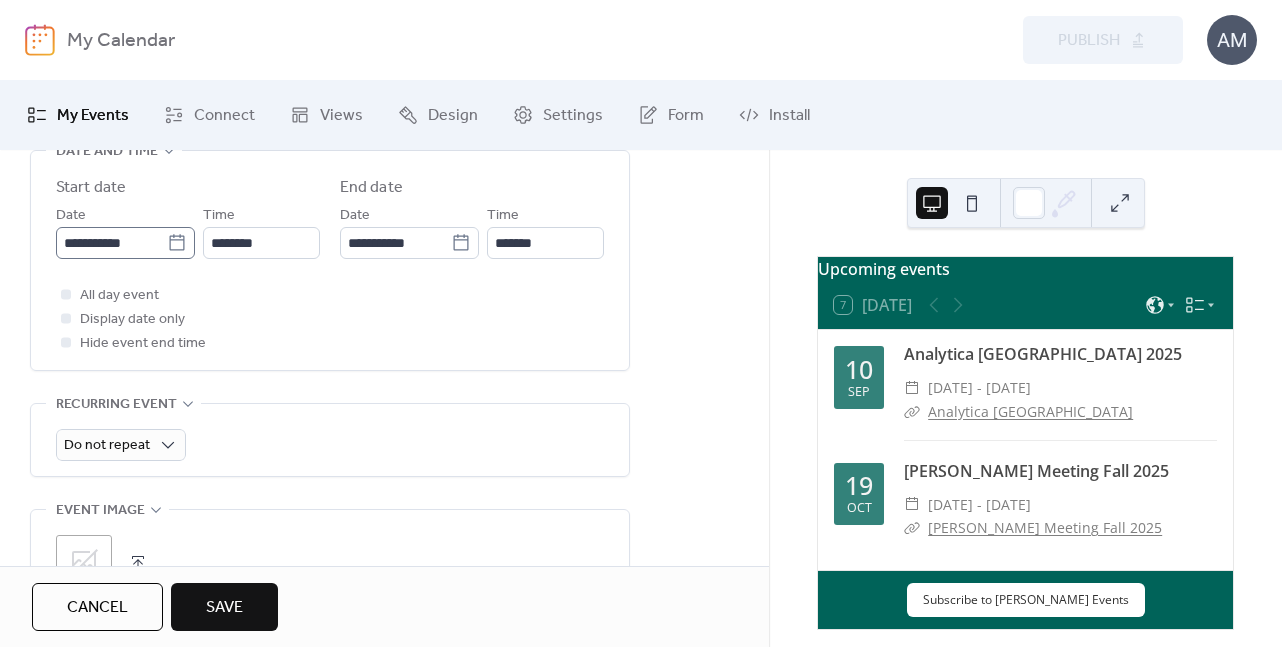 click 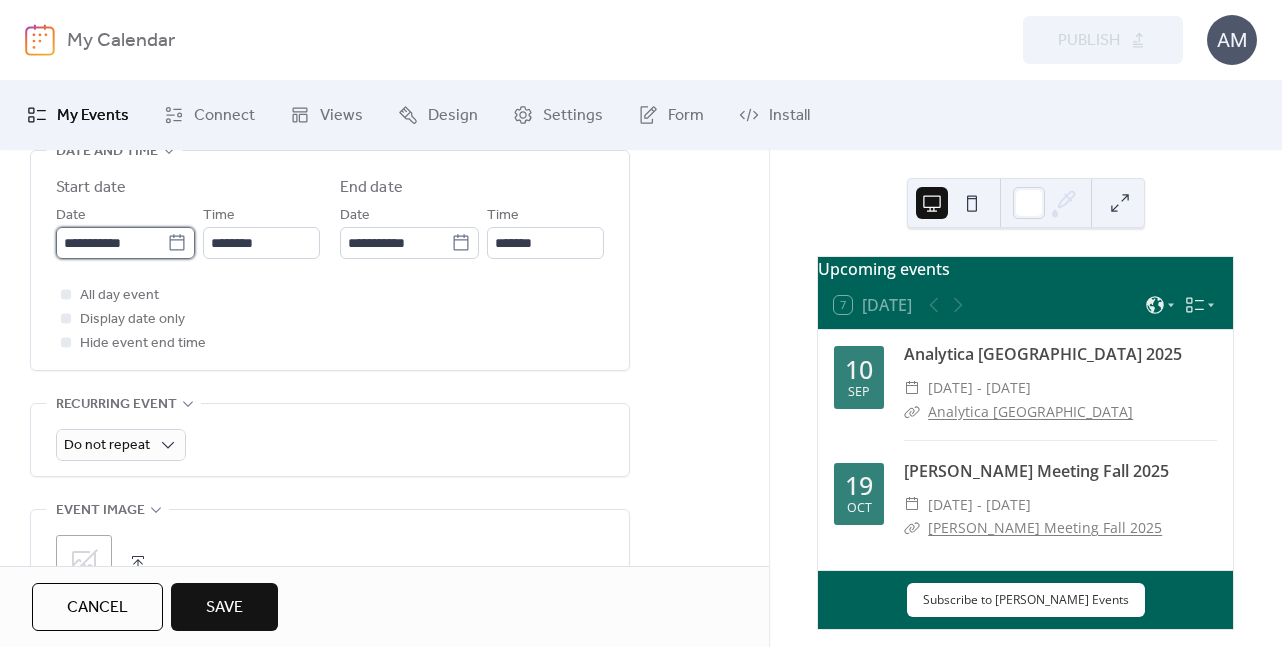 click on "**********" at bounding box center (111, 243) 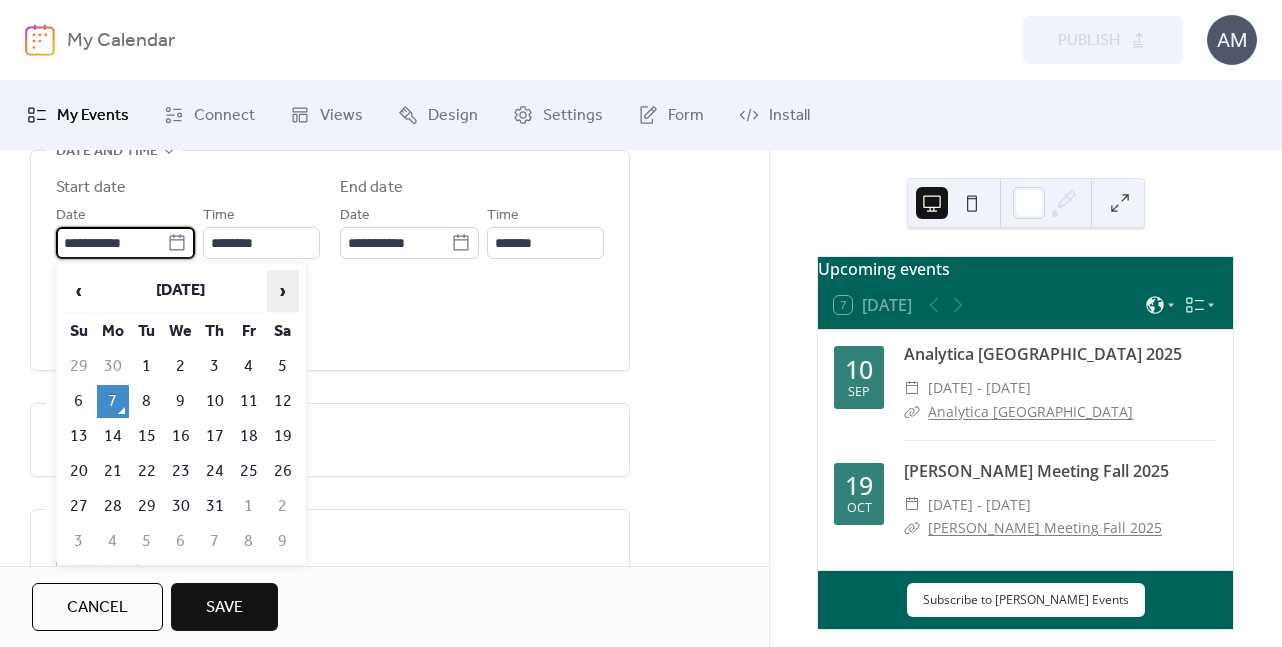 click on "›" at bounding box center (283, 291) 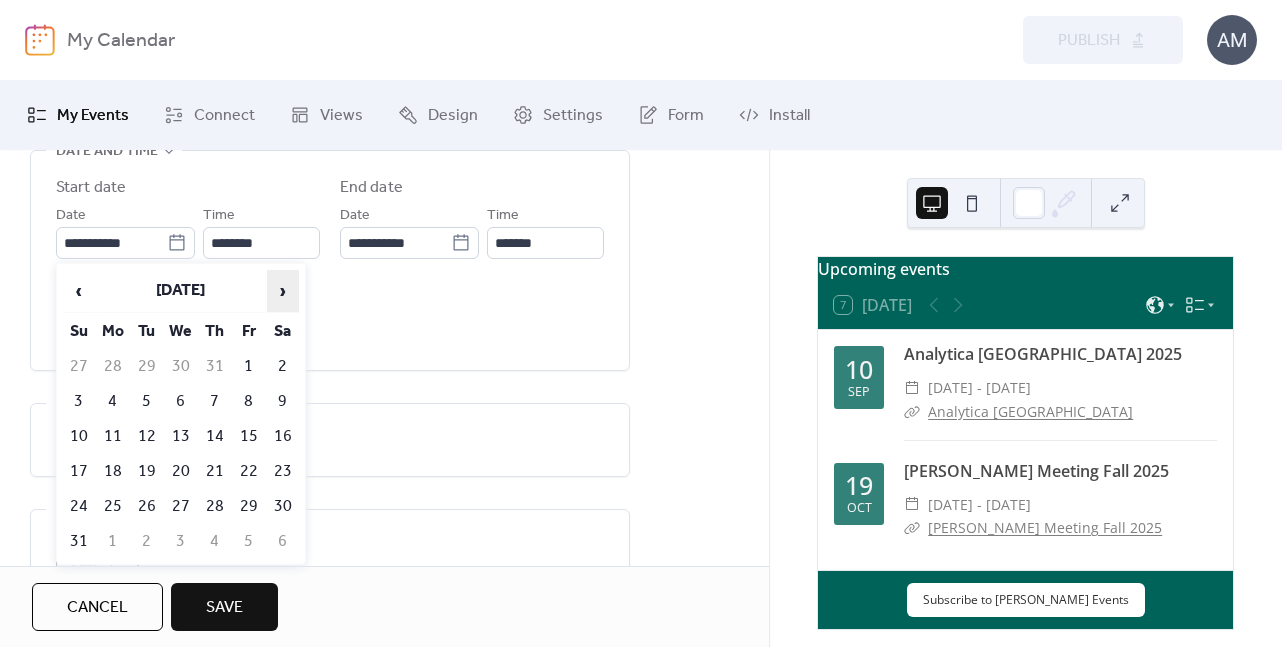 click on "›" at bounding box center (283, 291) 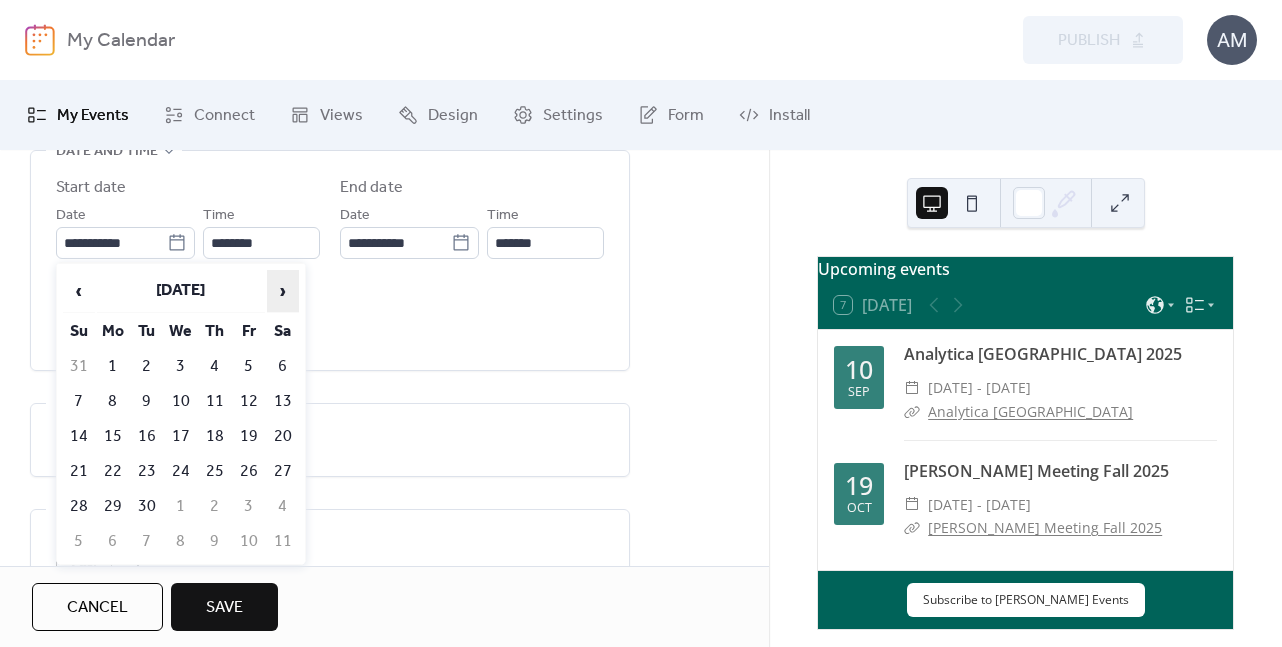click on "›" at bounding box center [283, 291] 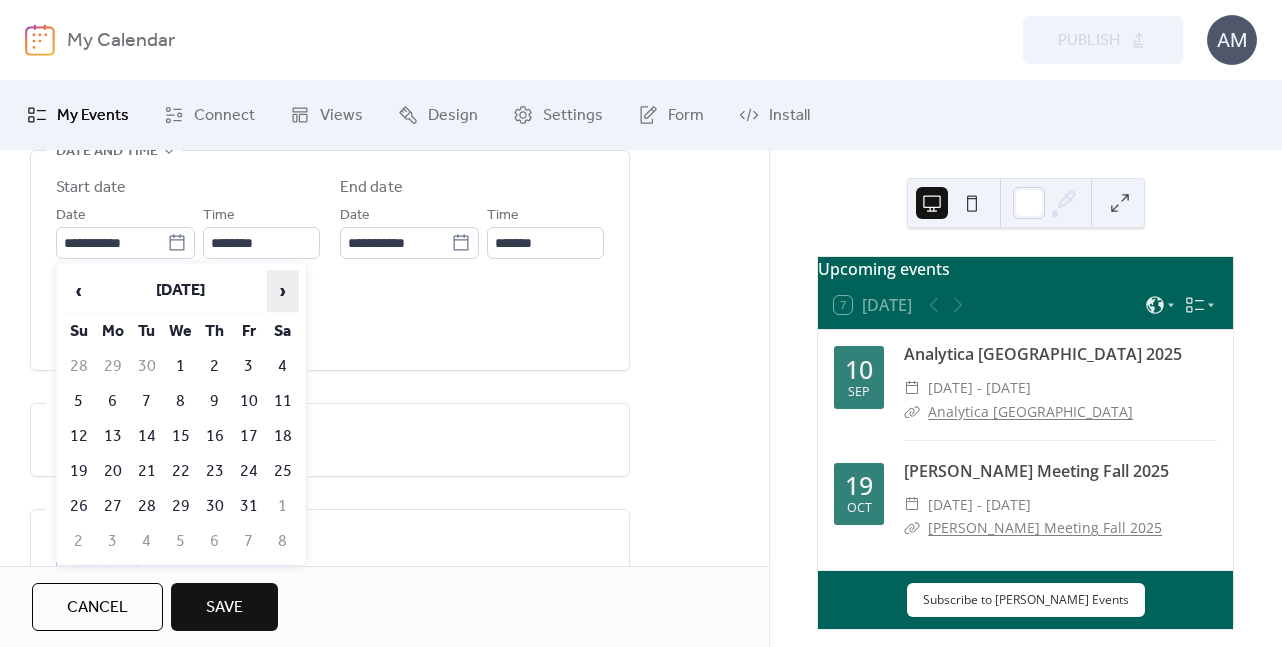 click on "›" at bounding box center (283, 291) 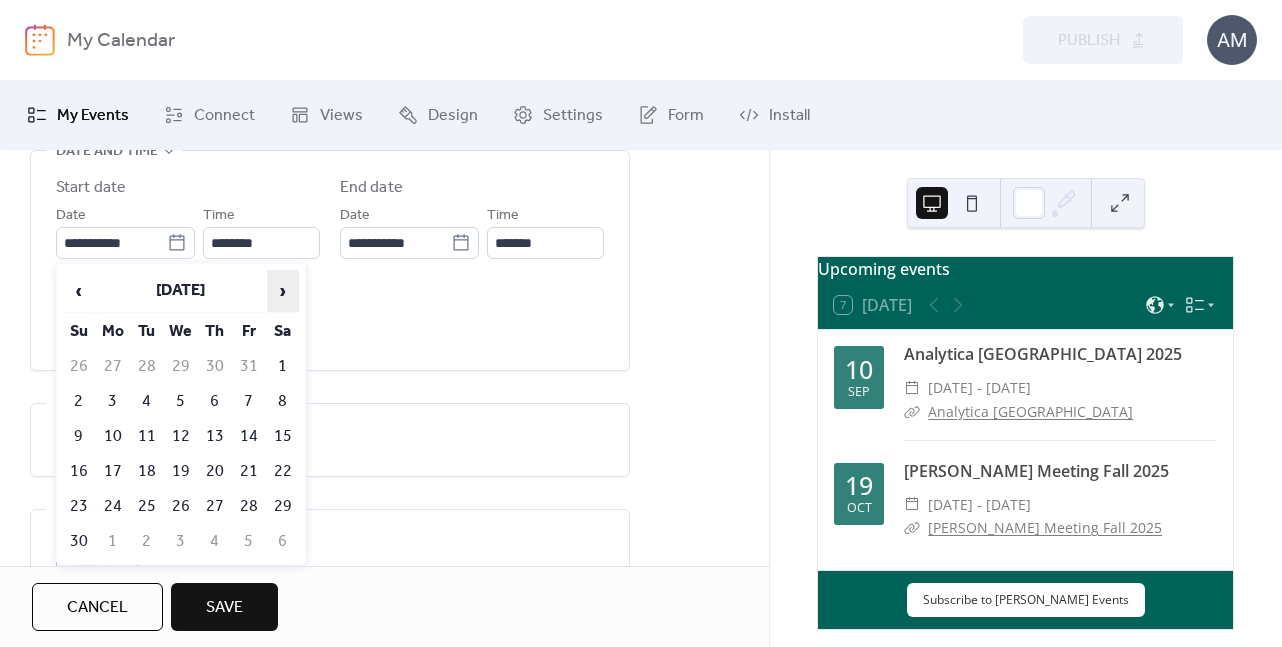 click on "›" at bounding box center [283, 291] 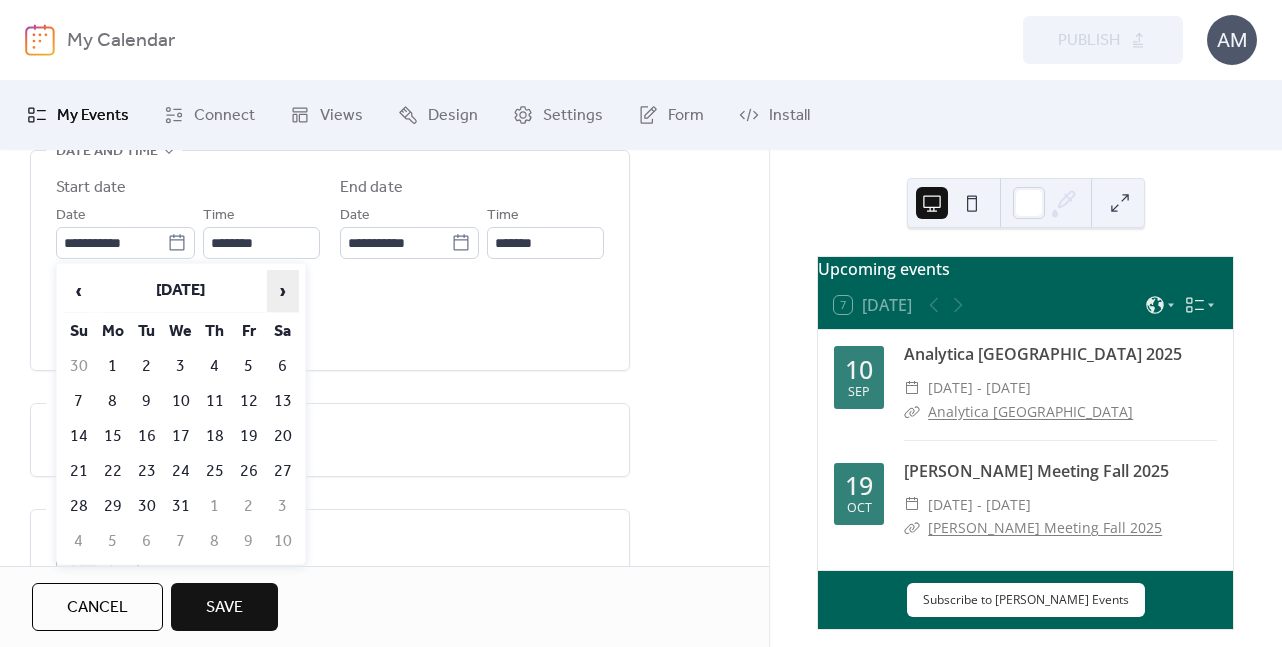 click on "›" at bounding box center (283, 291) 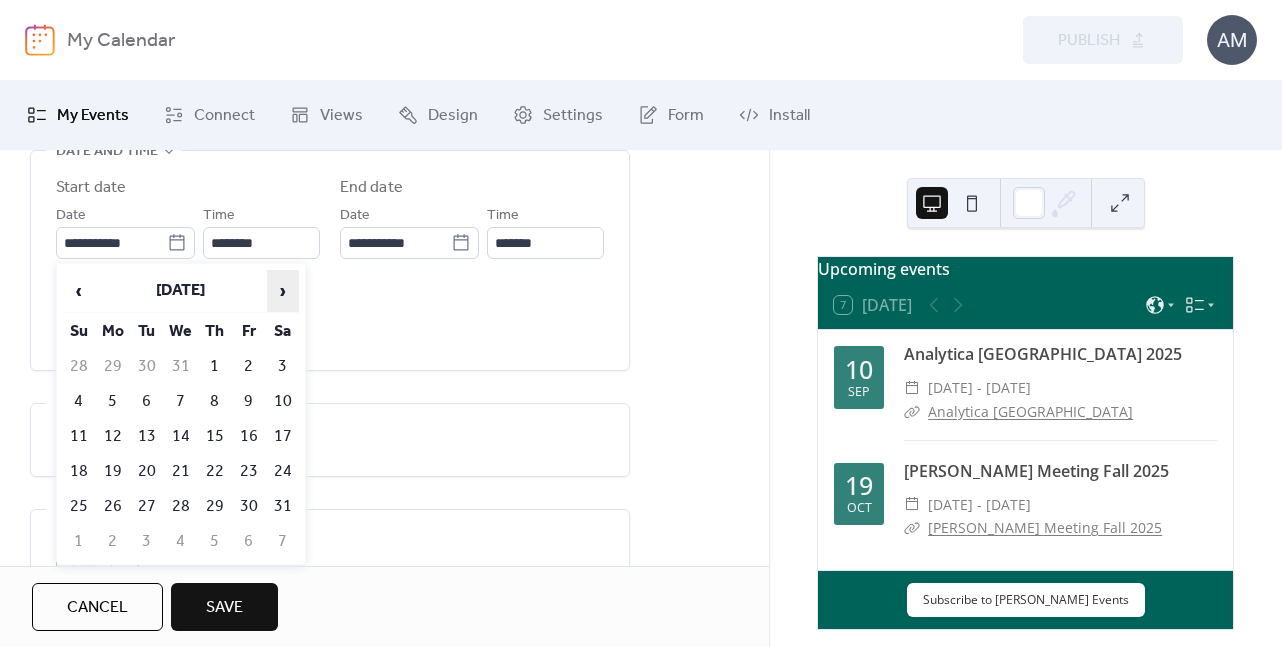 click on "›" at bounding box center (283, 291) 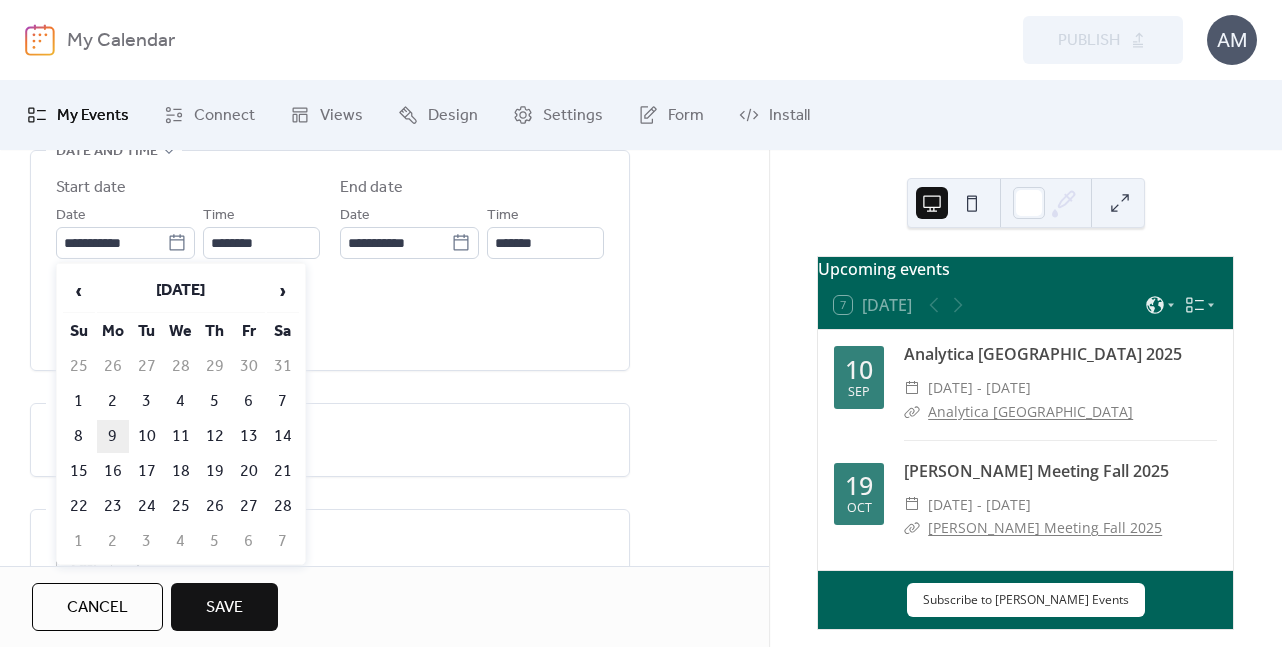 click on "9" at bounding box center [113, 436] 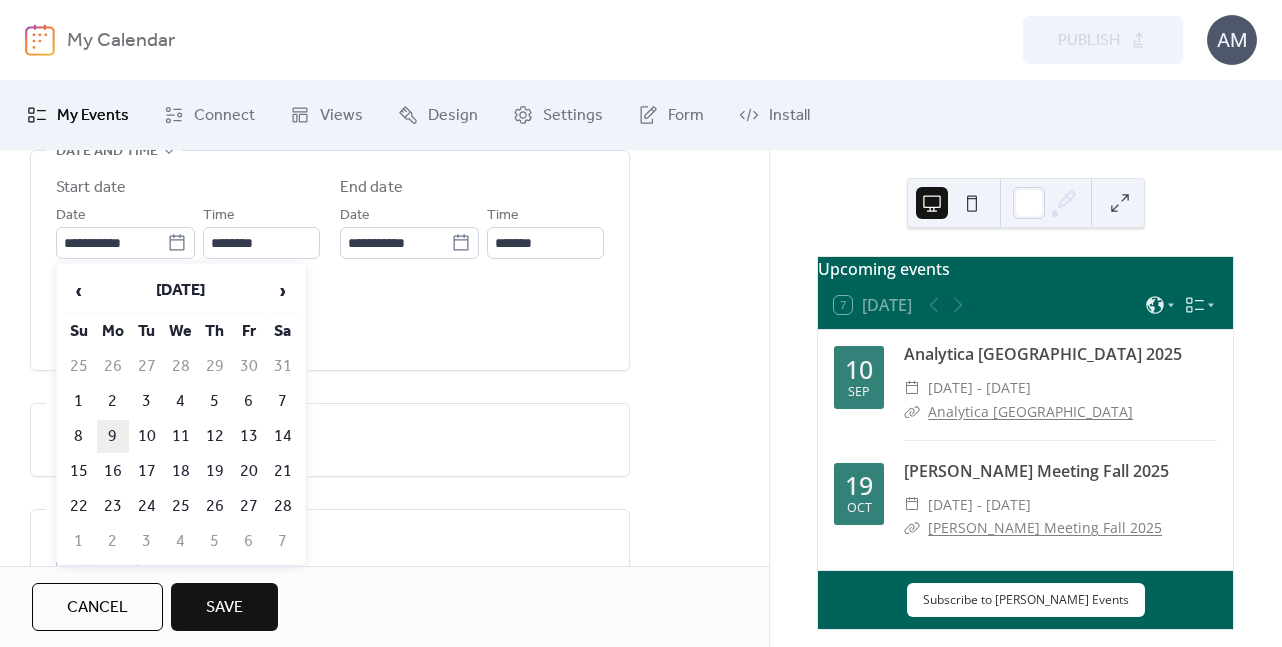 type on "**********" 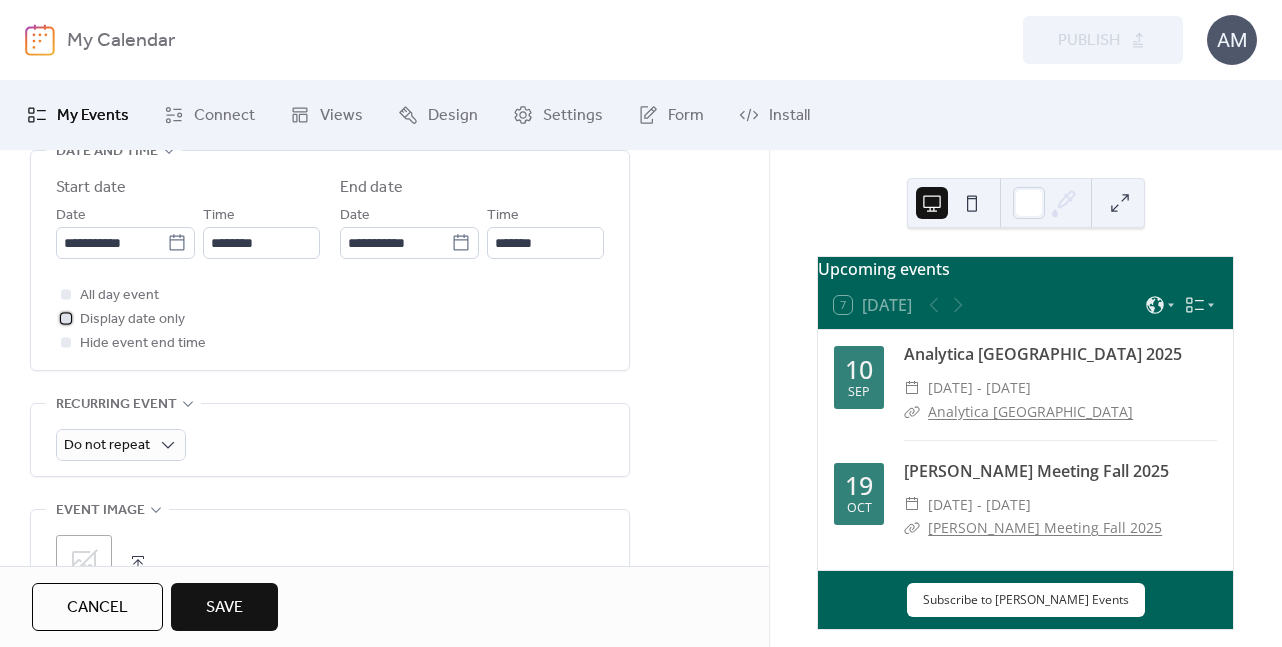 click at bounding box center (66, 318) 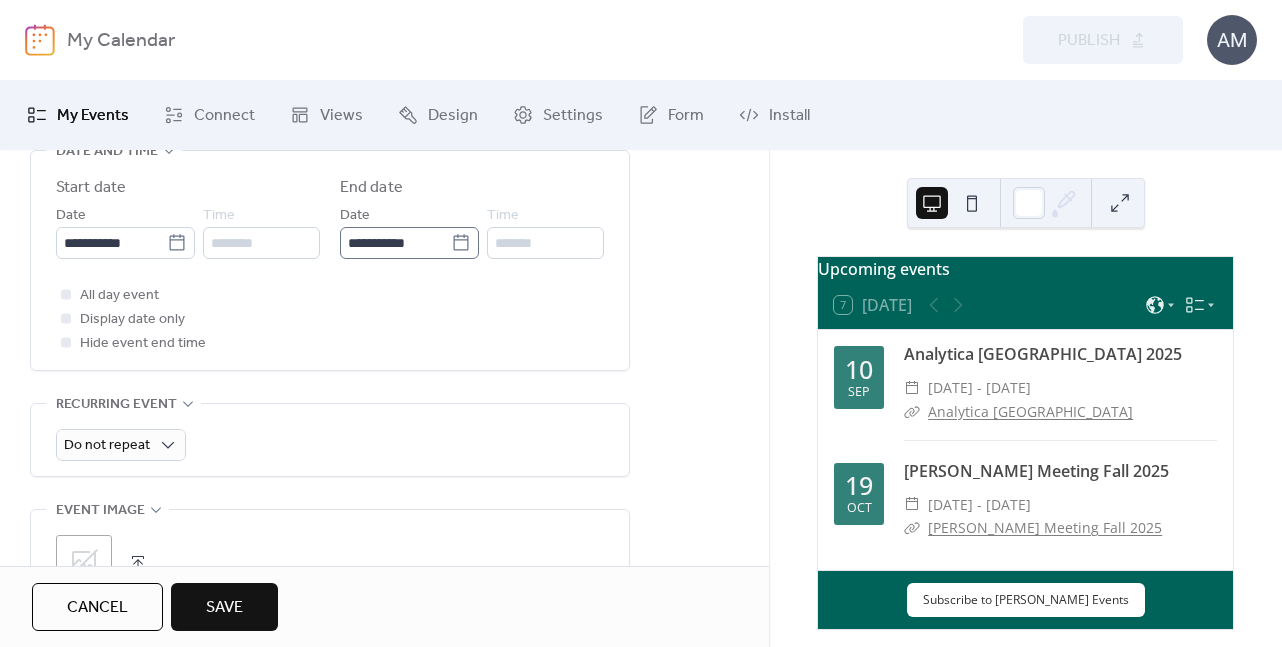 click 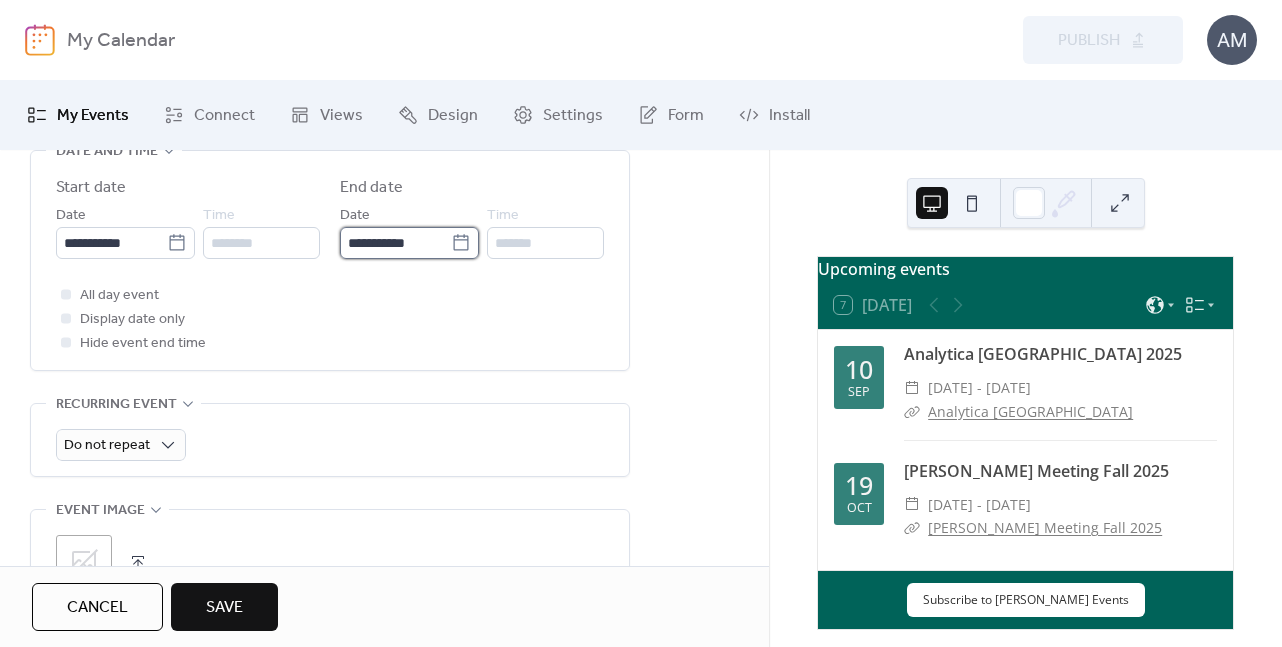 click on "**********" at bounding box center [395, 243] 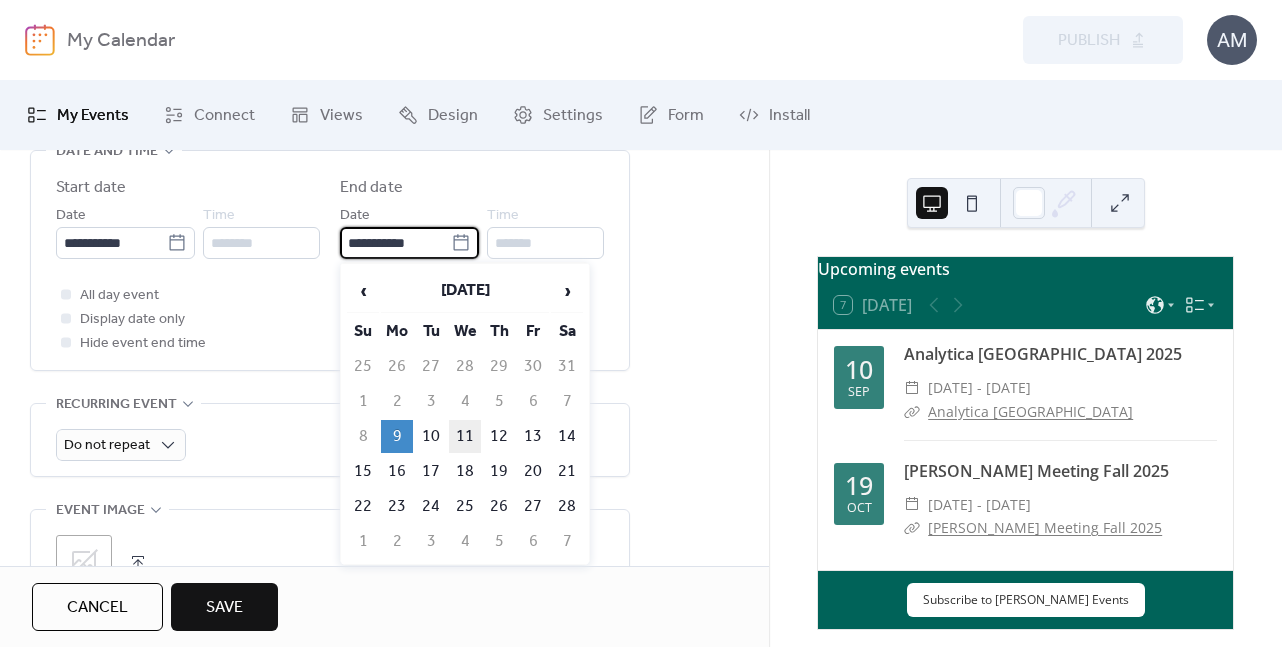 click on "11" at bounding box center (465, 436) 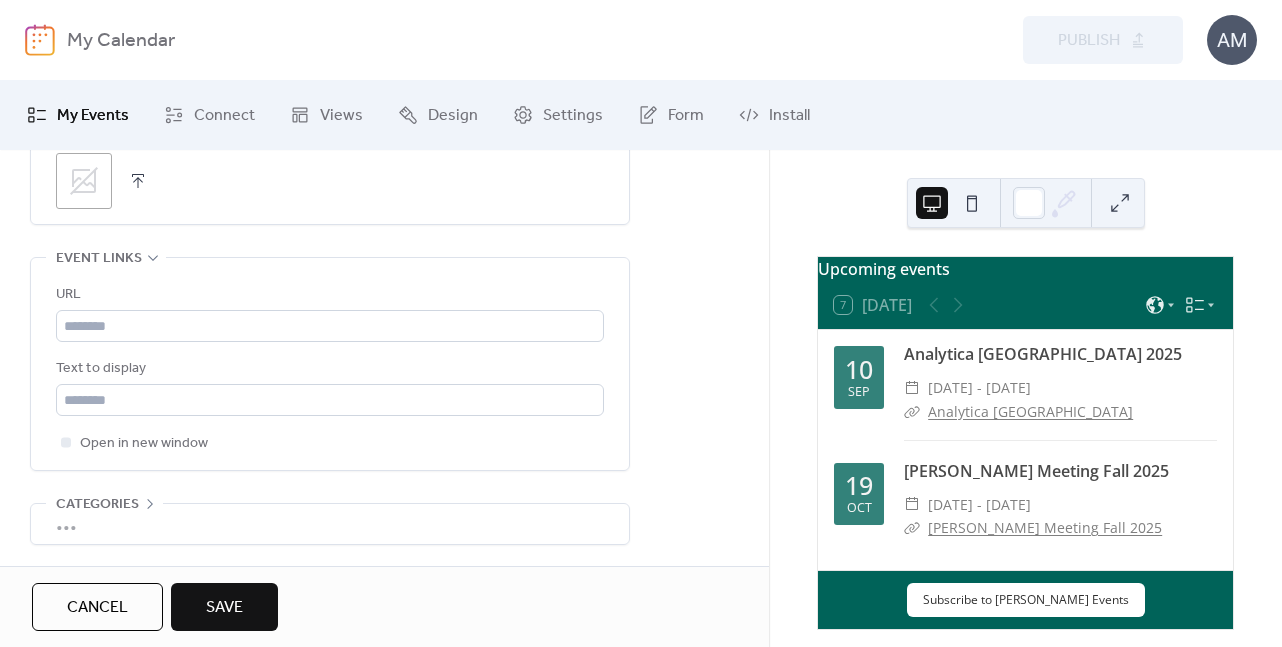scroll, scrollTop: 1104, scrollLeft: 0, axis: vertical 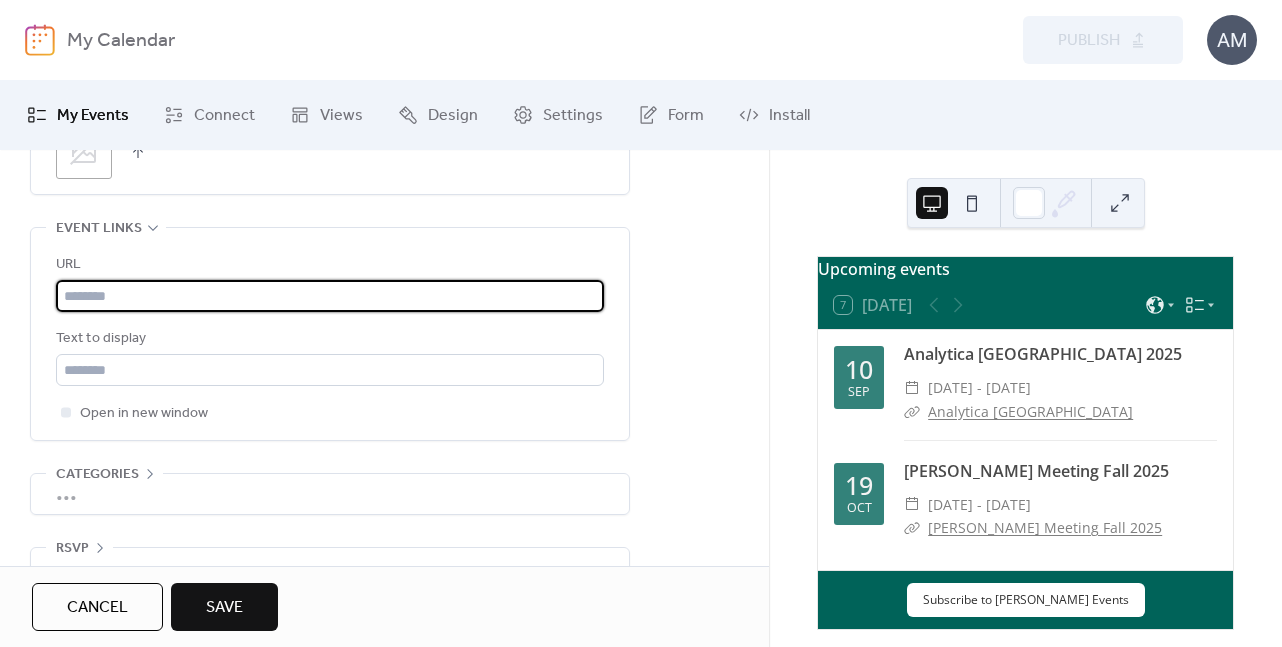 click at bounding box center (330, 296) 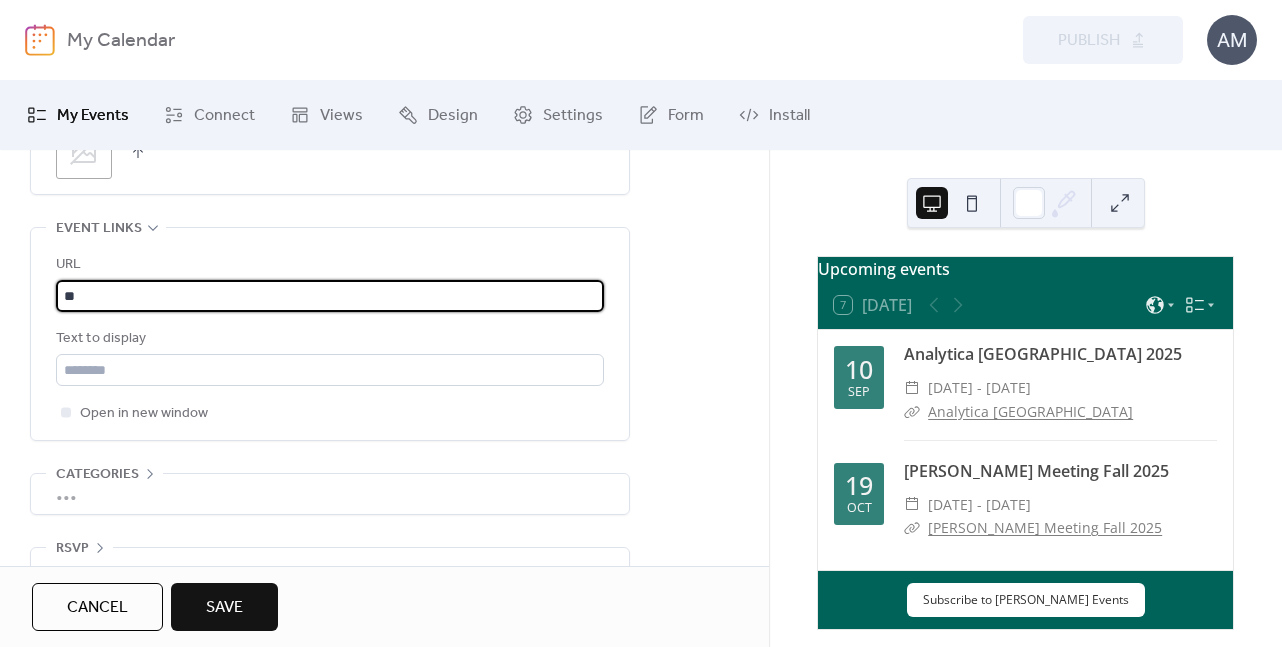 type on "*" 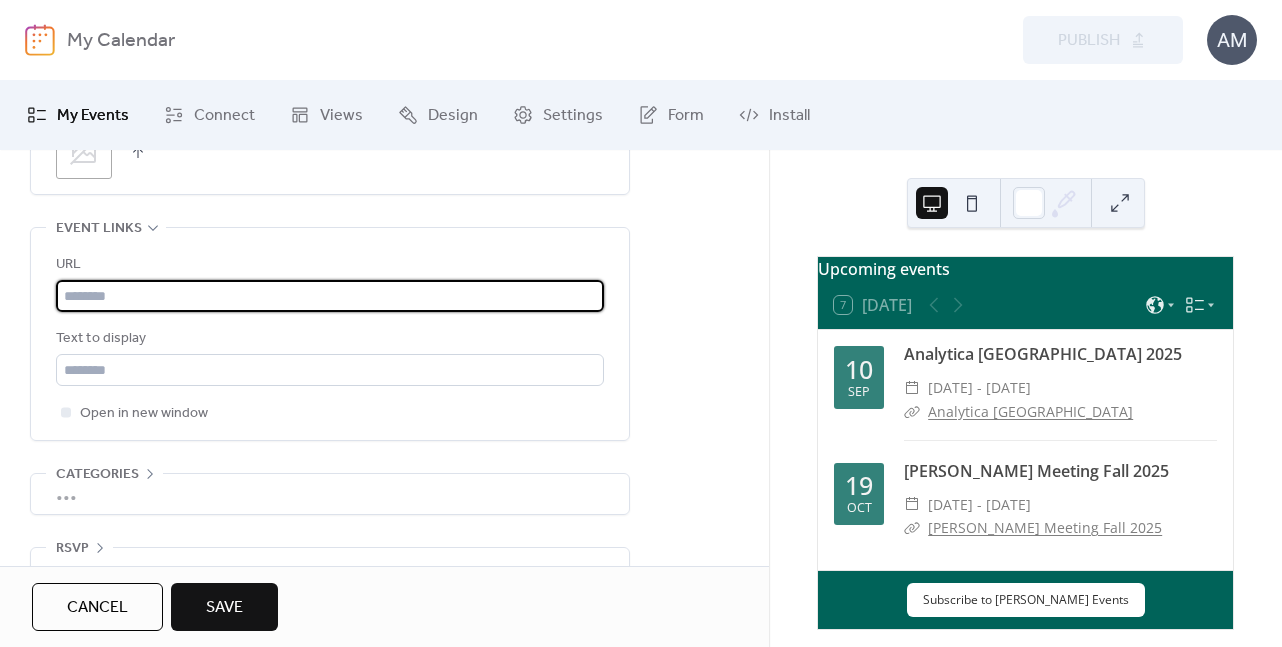 click at bounding box center (330, 296) 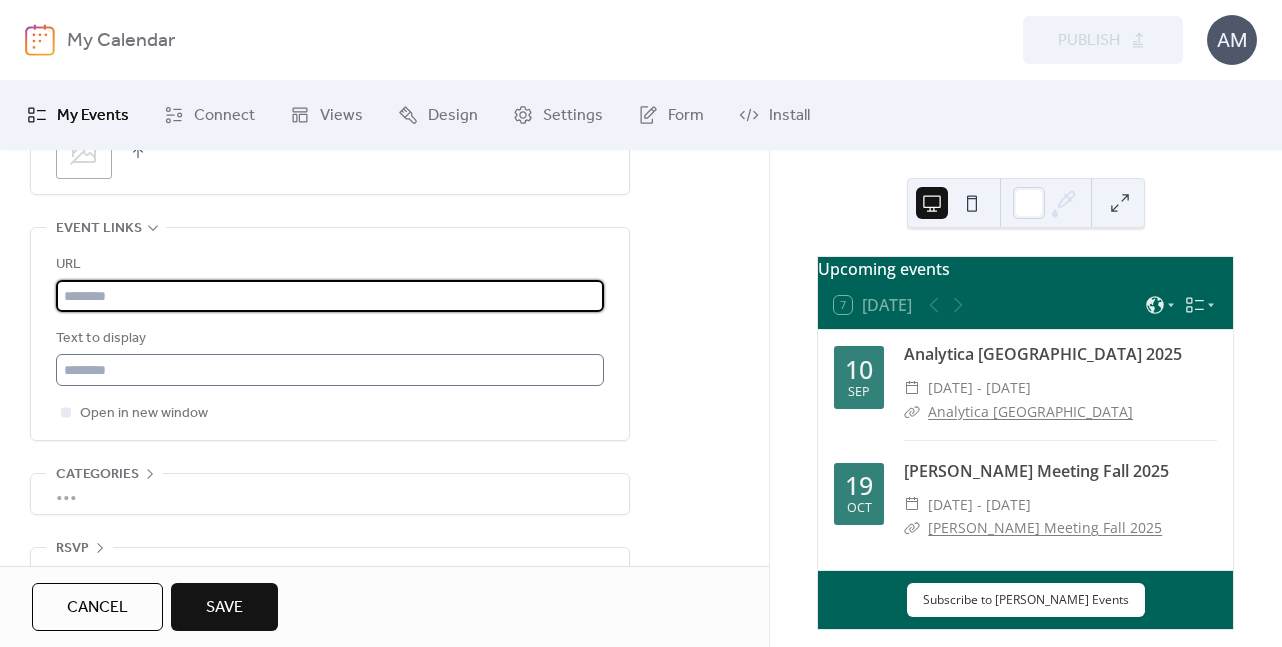 type on "**********" 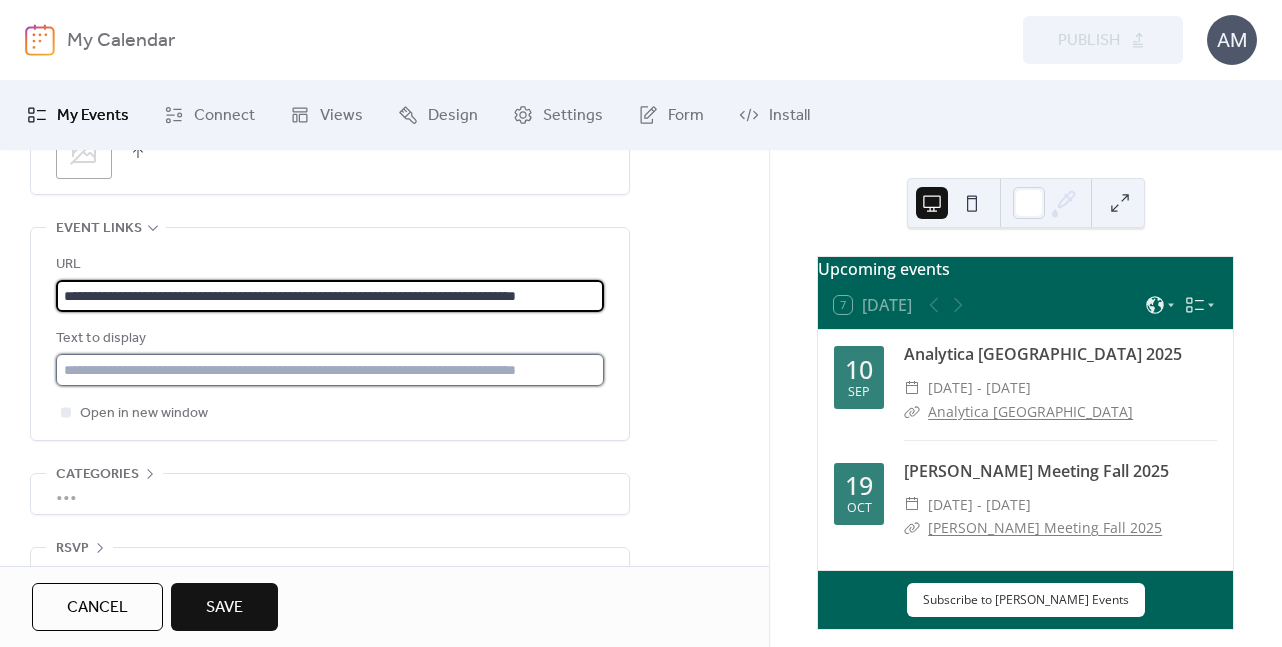 click at bounding box center [330, 370] 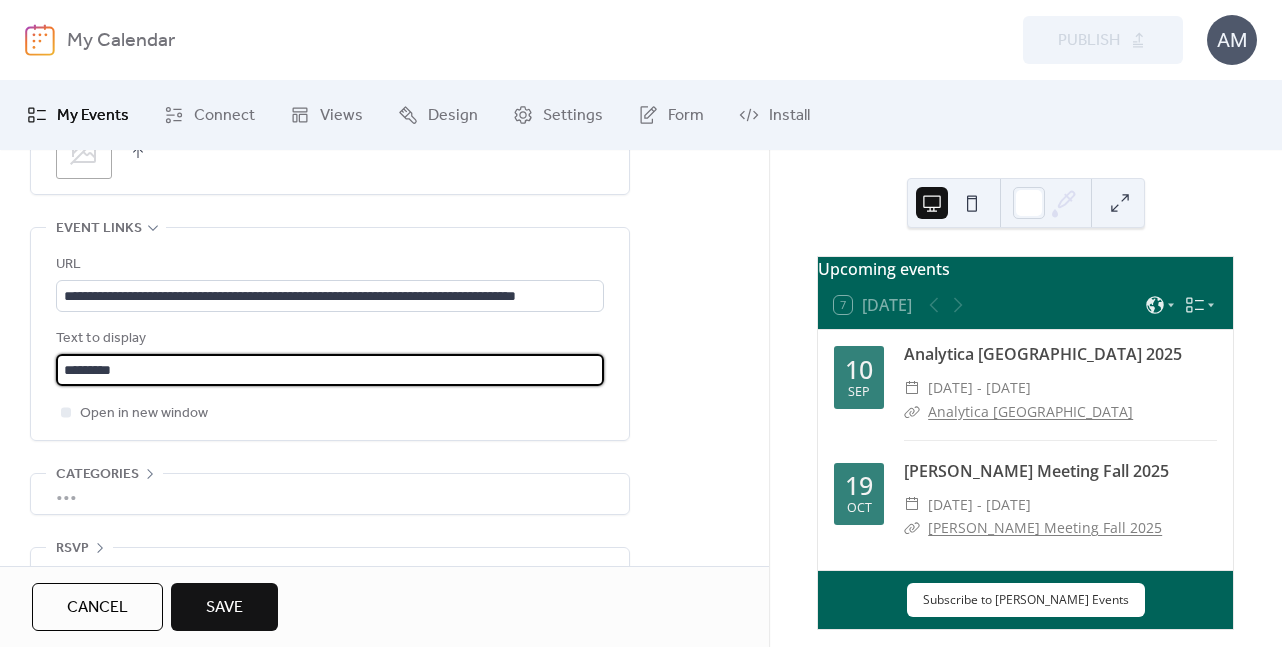 scroll, scrollTop: 1147, scrollLeft: 0, axis: vertical 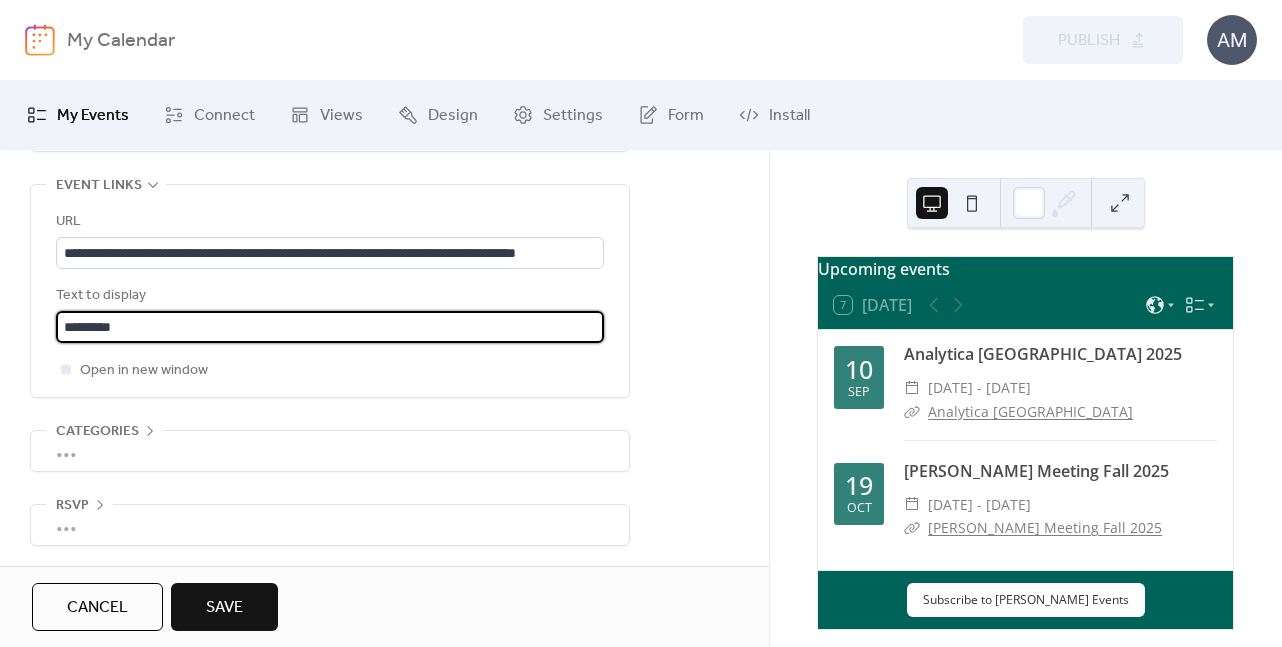type on "*********" 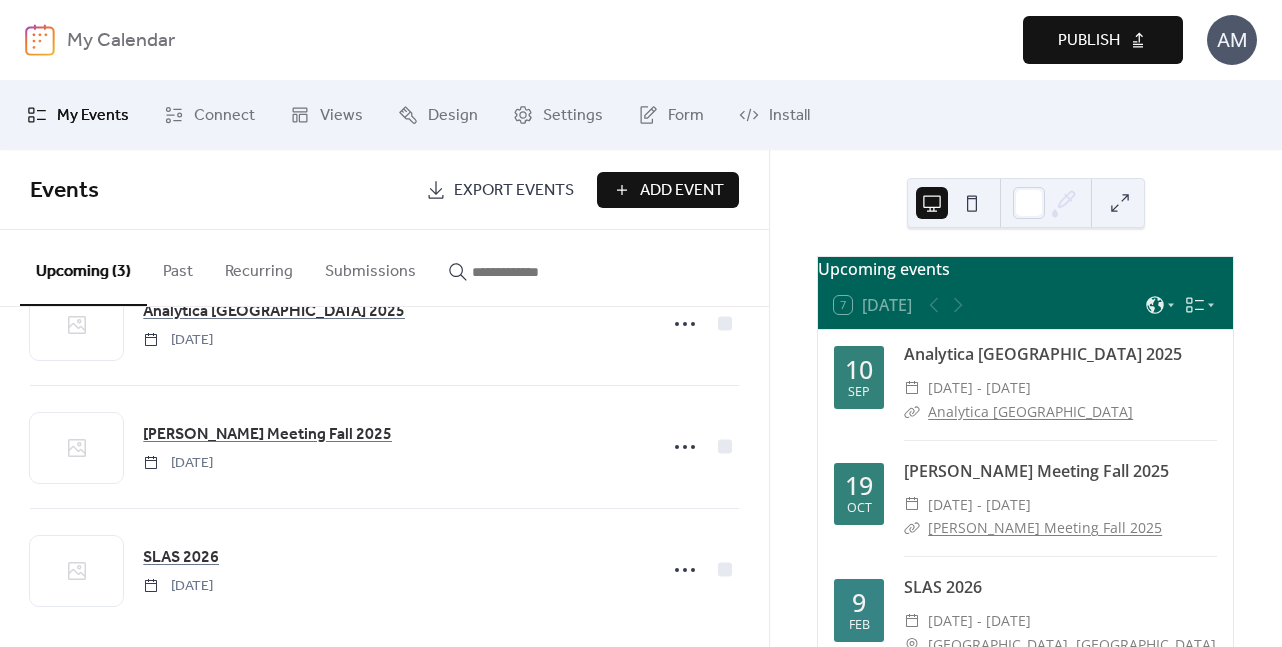 scroll, scrollTop: 87, scrollLeft: 0, axis: vertical 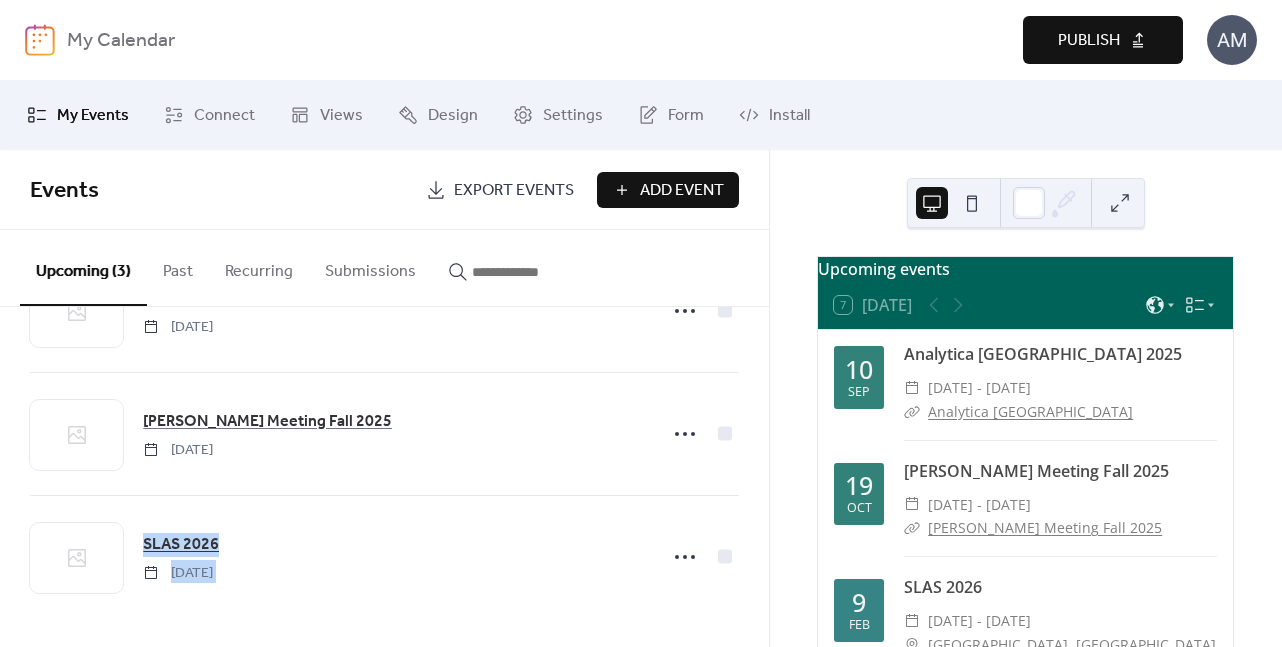 drag, startPoint x: 769, startPoint y: 445, endPoint x: 757, endPoint y: 533, distance: 88.814415 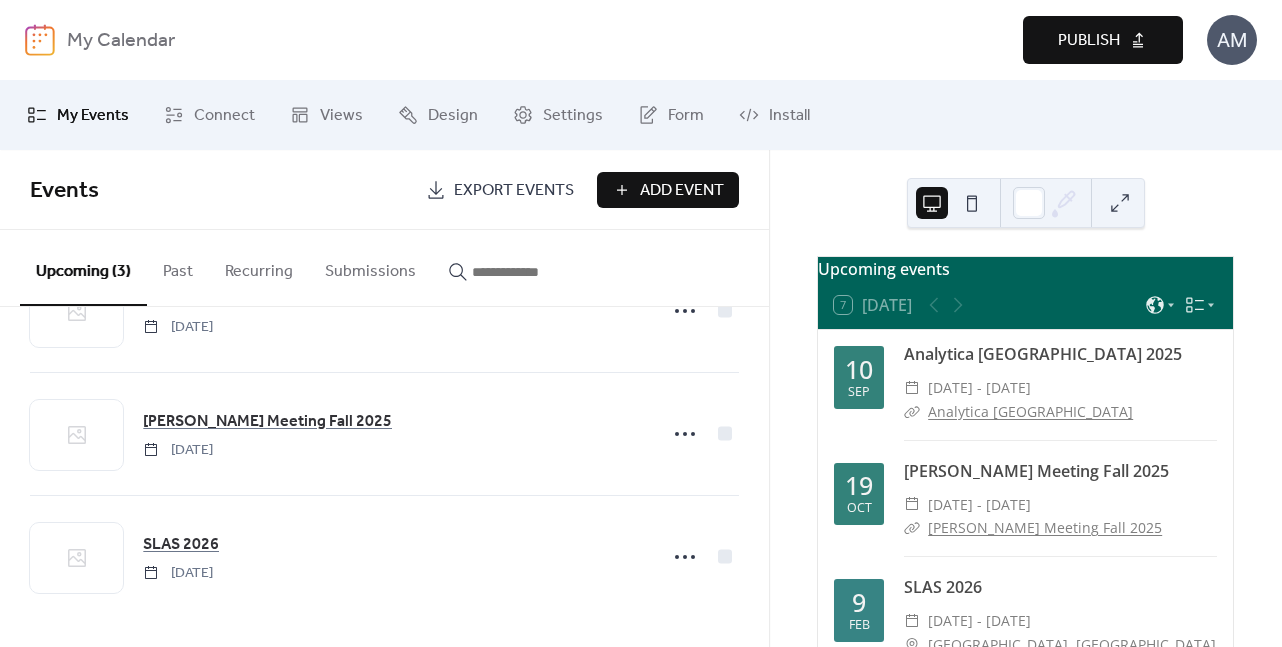 click on "Upcoming events 7 [DATE] [DATE] Analytica [GEOGRAPHIC_DATA] 2025 ​ [DATE] - [DATE] ​ Analytica [GEOGRAPHIC_DATA] [DATE] [PERSON_NAME] Meeting Fall 2025 ​ [DATE] - [DATE] ​ [PERSON_NAME] Meeting Fall 2025 [DATE] SLAS 2026 ​ [DATE] - [DATE] ​ [GEOGRAPHIC_DATA], [GEOGRAPHIC_DATA] ​ SLAS 2026 ​ Show more Society for Laboratory Automation and Screening Subscribe to [PERSON_NAME] Events" at bounding box center [1025, 398] 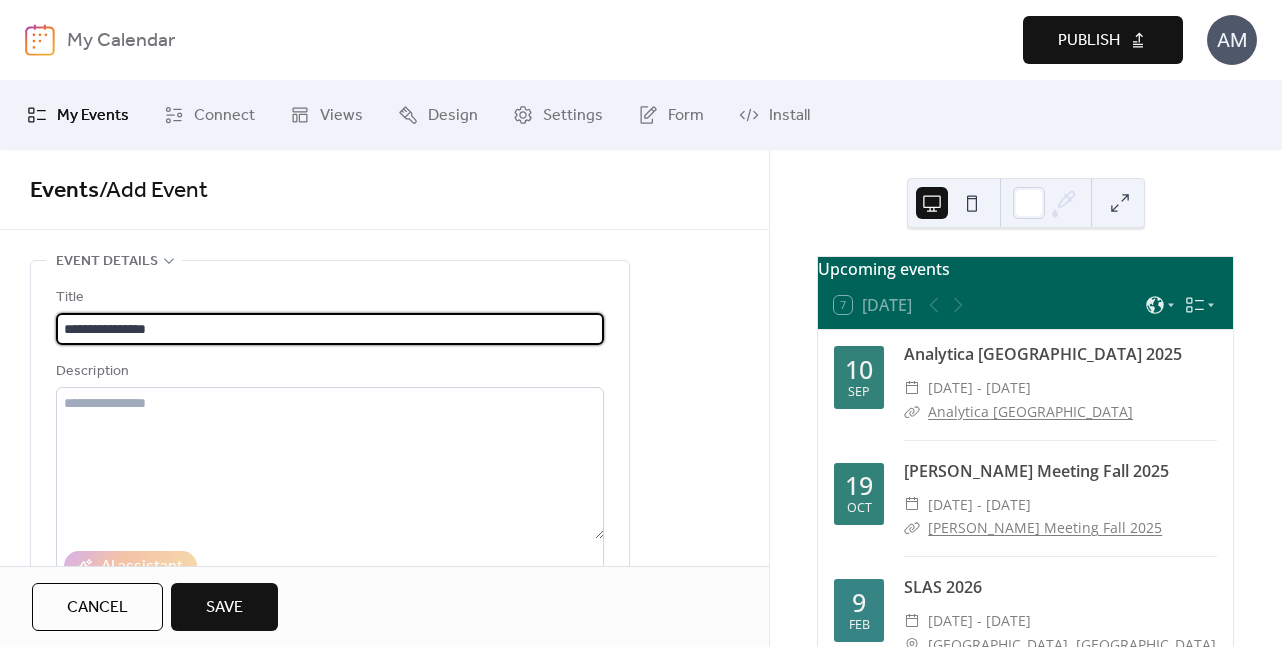 type on "**********" 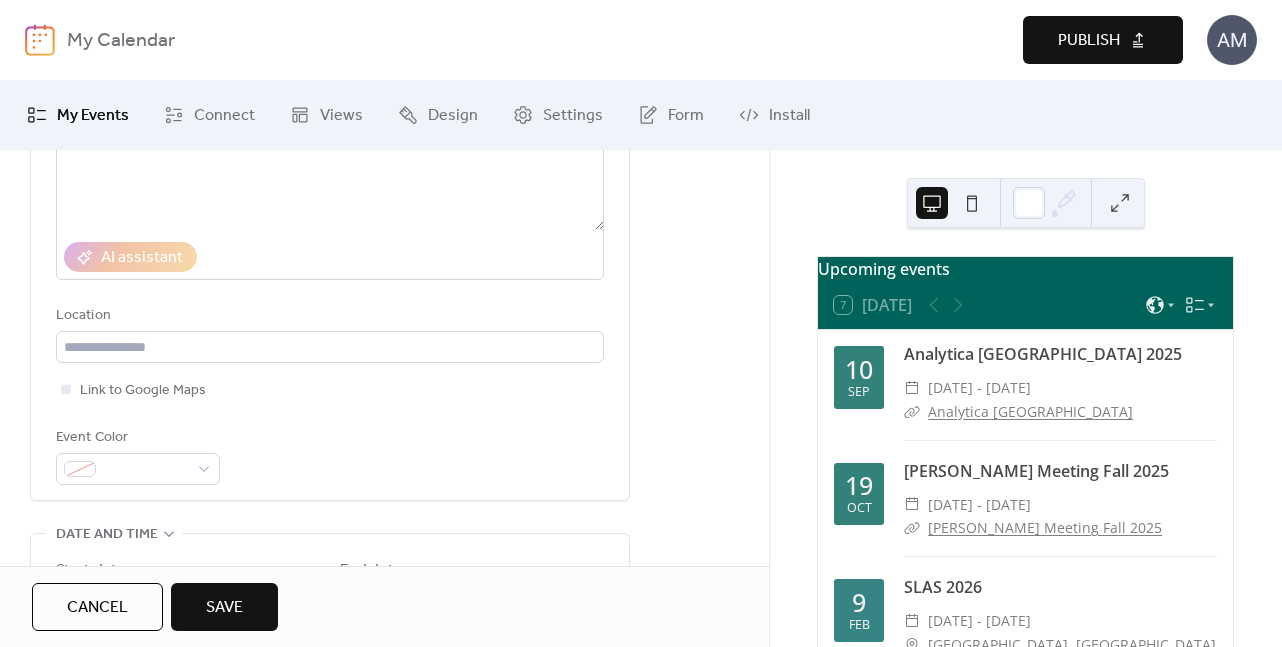 scroll, scrollTop: 313, scrollLeft: 0, axis: vertical 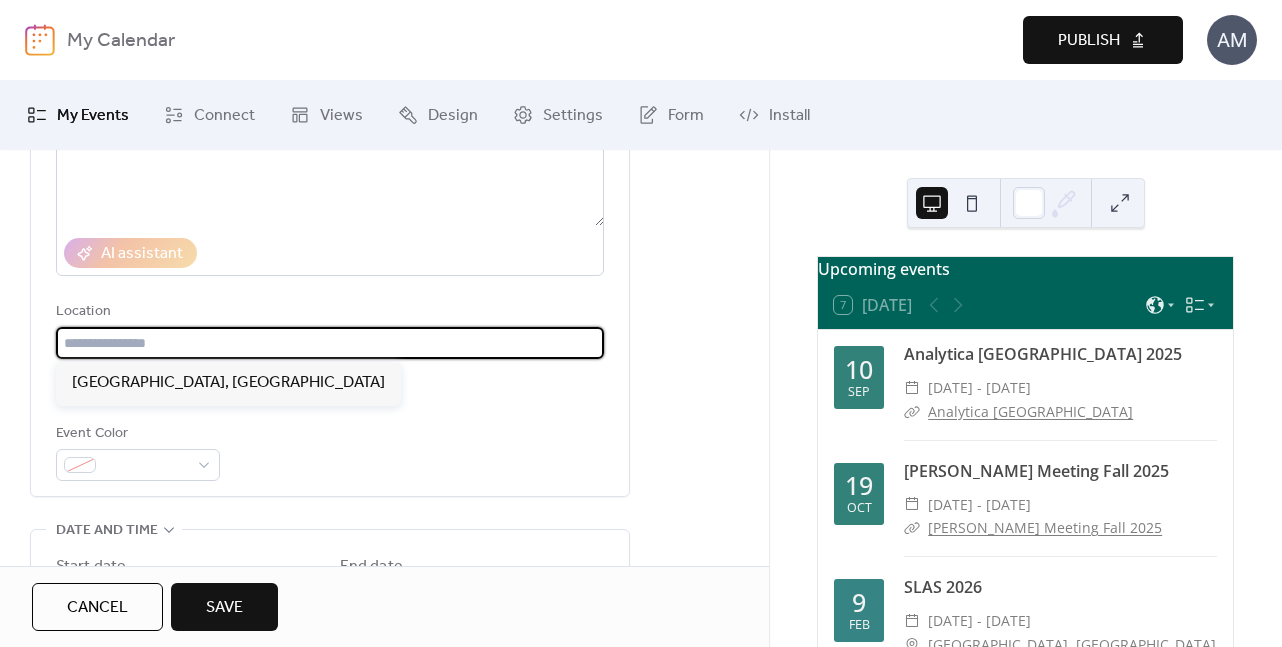 click at bounding box center [330, 343] 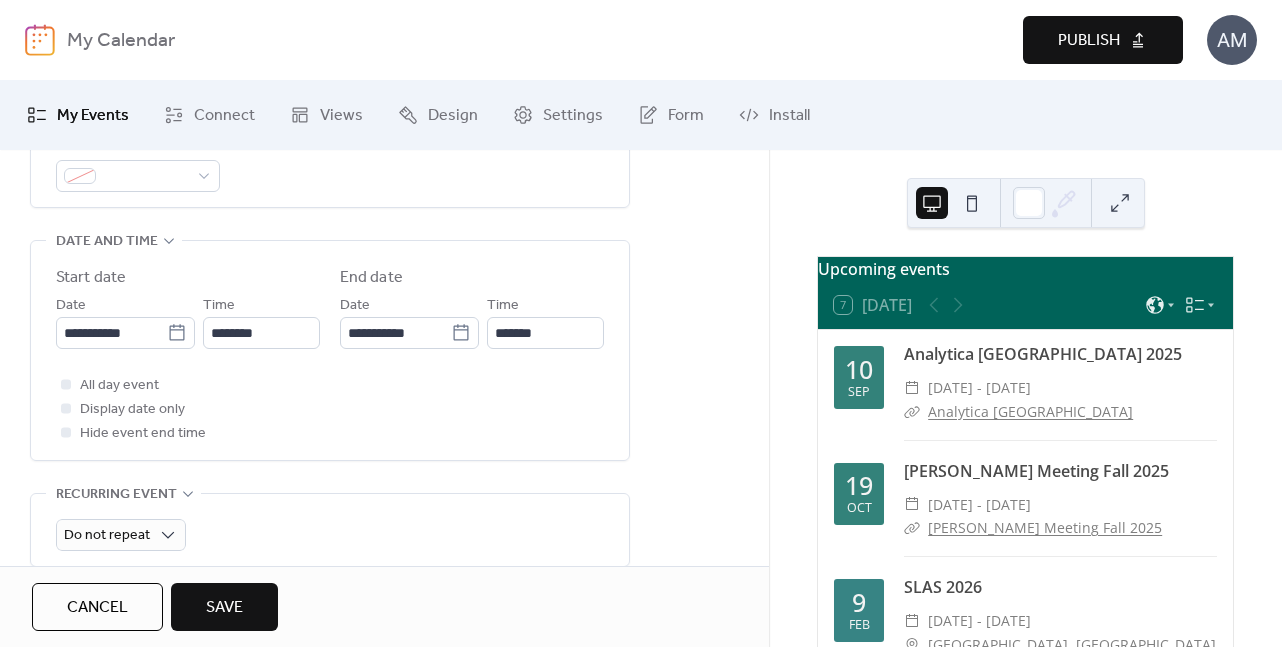 scroll, scrollTop: 611, scrollLeft: 0, axis: vertical 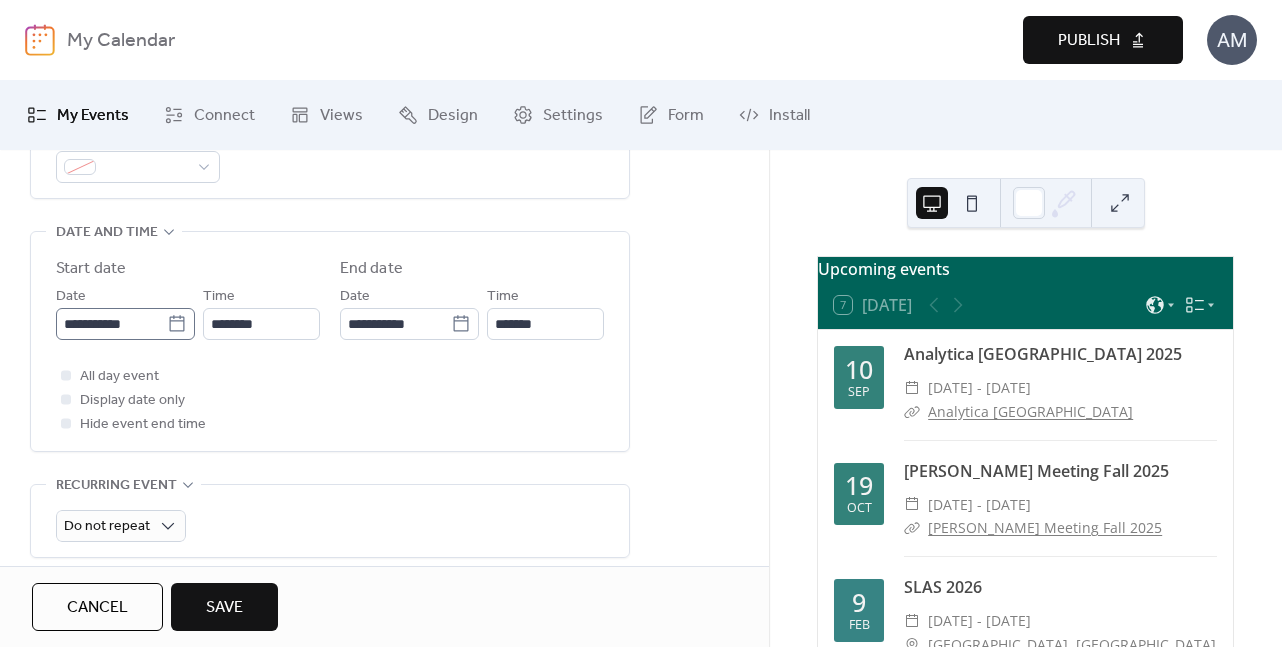 type on "**********" 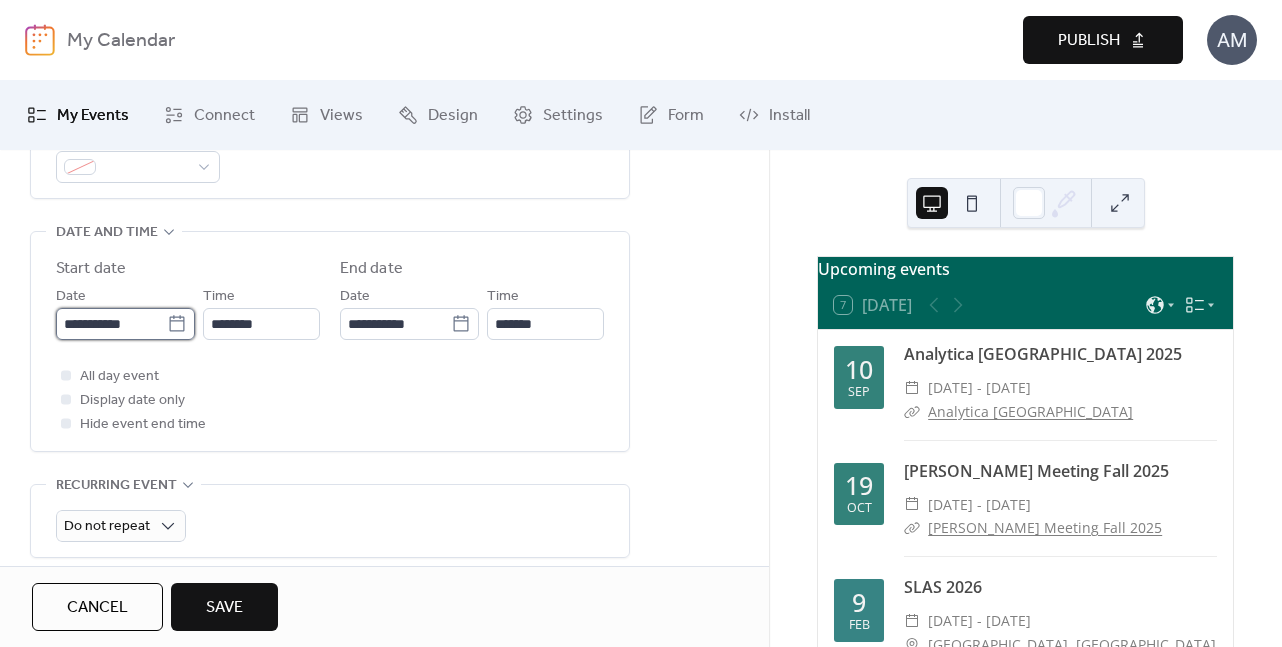 click on "**********" at bounding box center [111, 324] 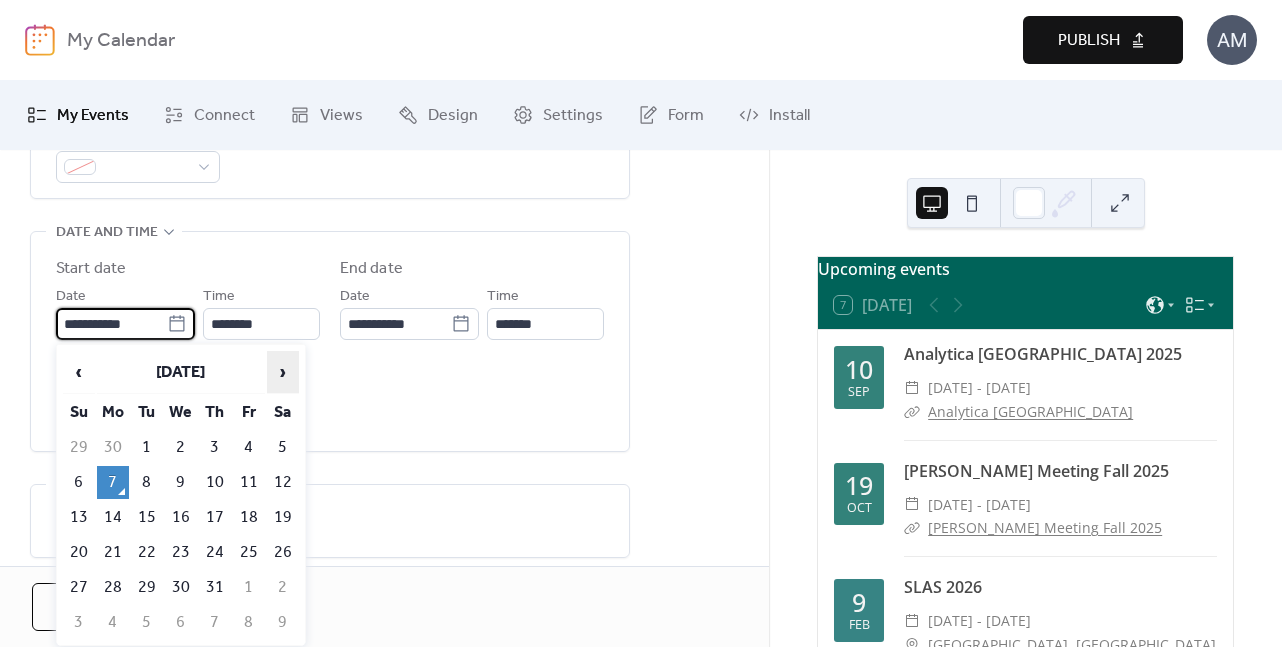 click on "›" at bounding box center [283, 372] 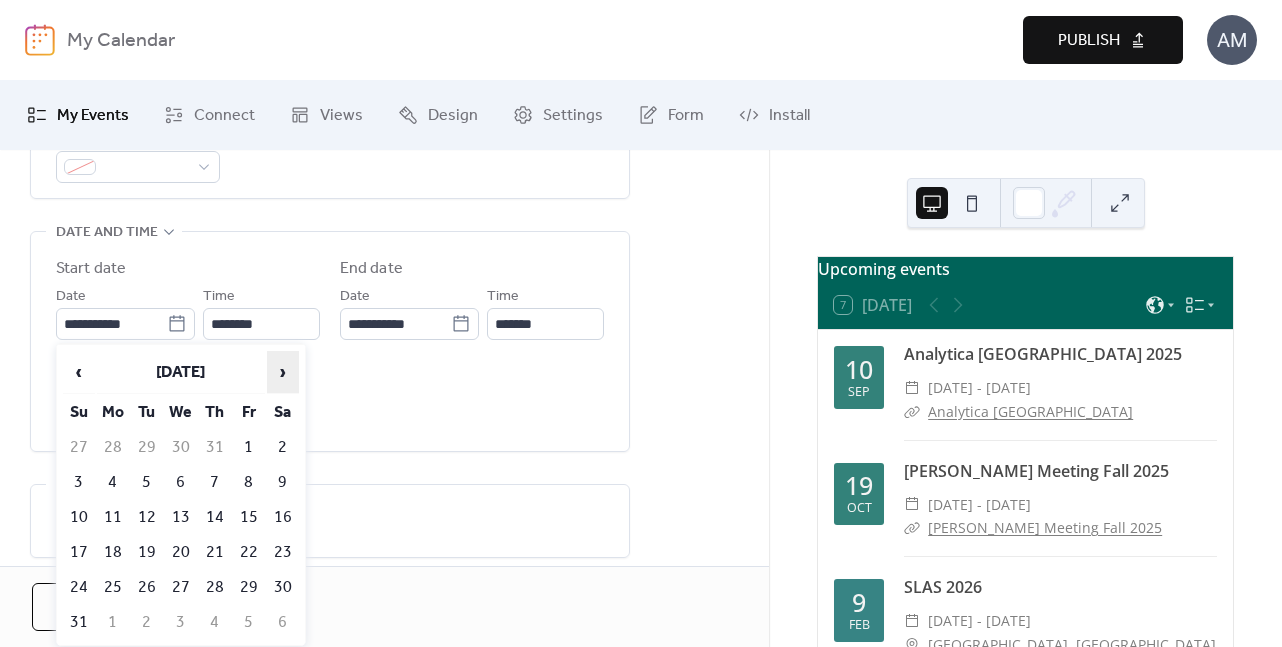 click on "›" at bounding box center (283, 372) 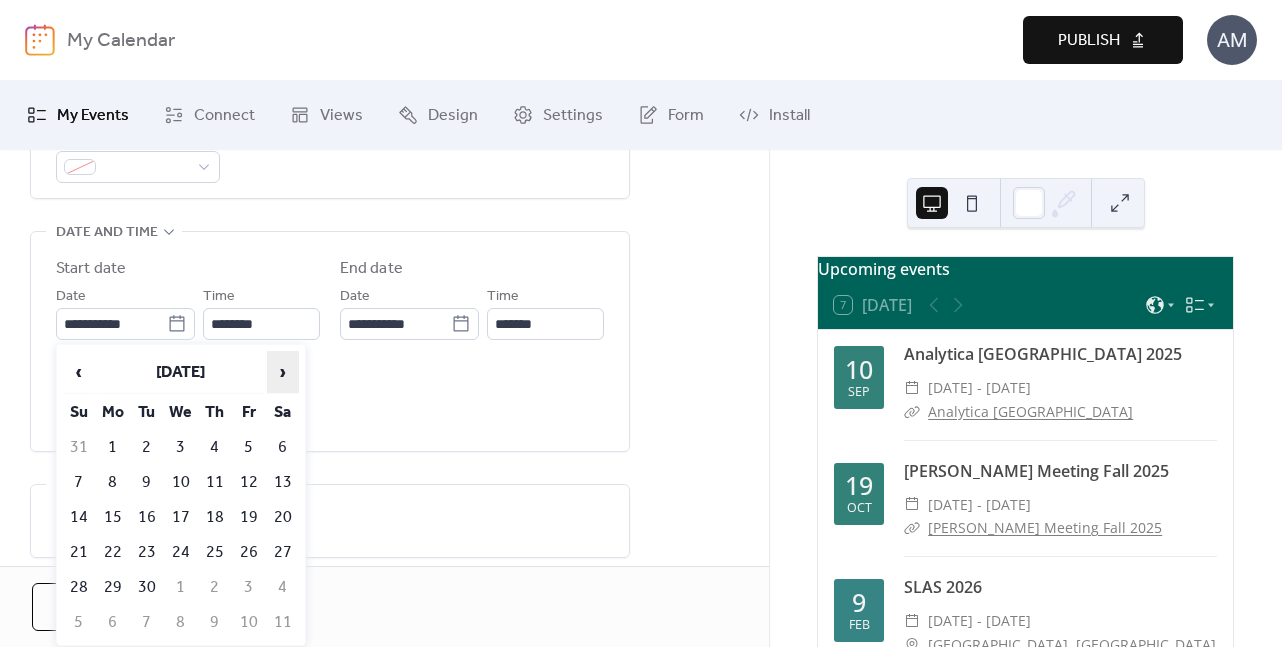 click on "›" at bounding box center [283, 372] 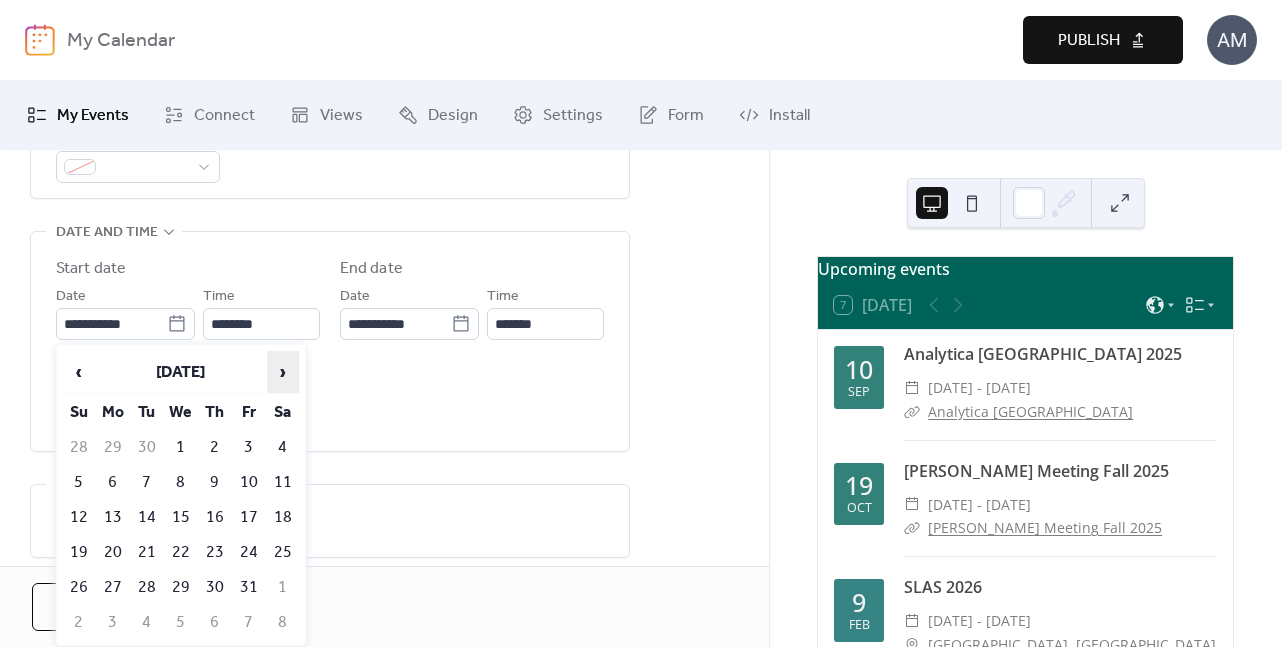 click on "›" at bounding box center [283, 372] 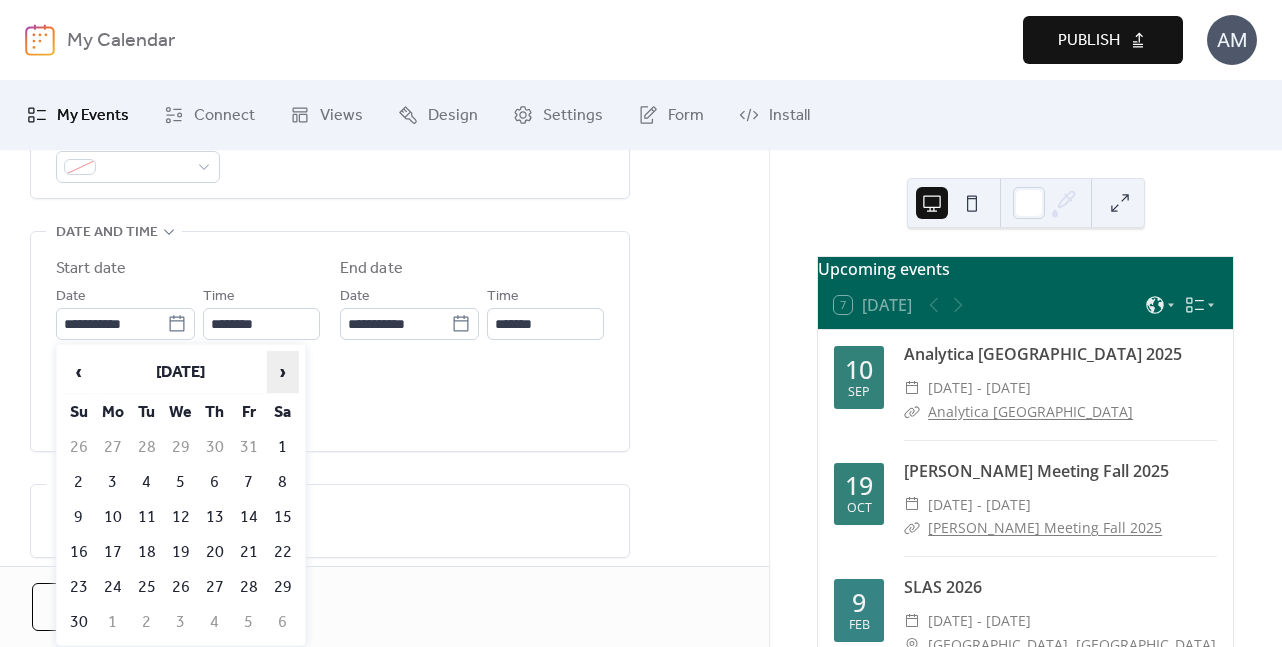click on "›" at bounding box center (283, 372) 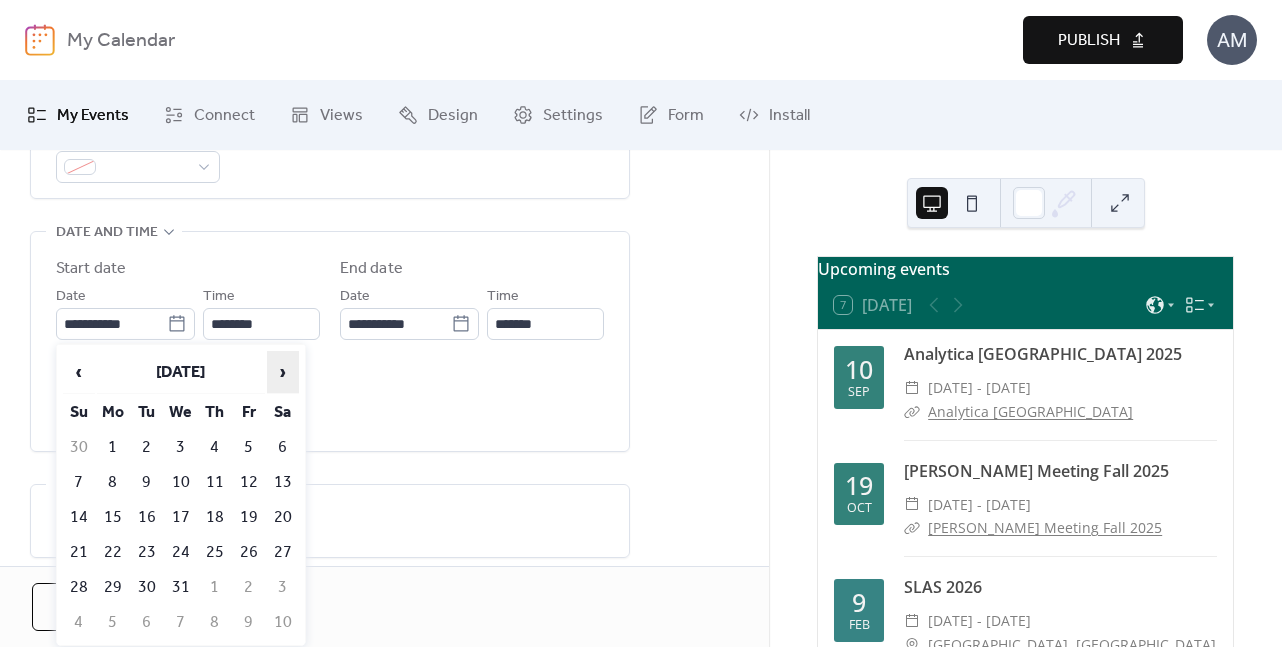 click on "›" at bounding box center [283, 372] 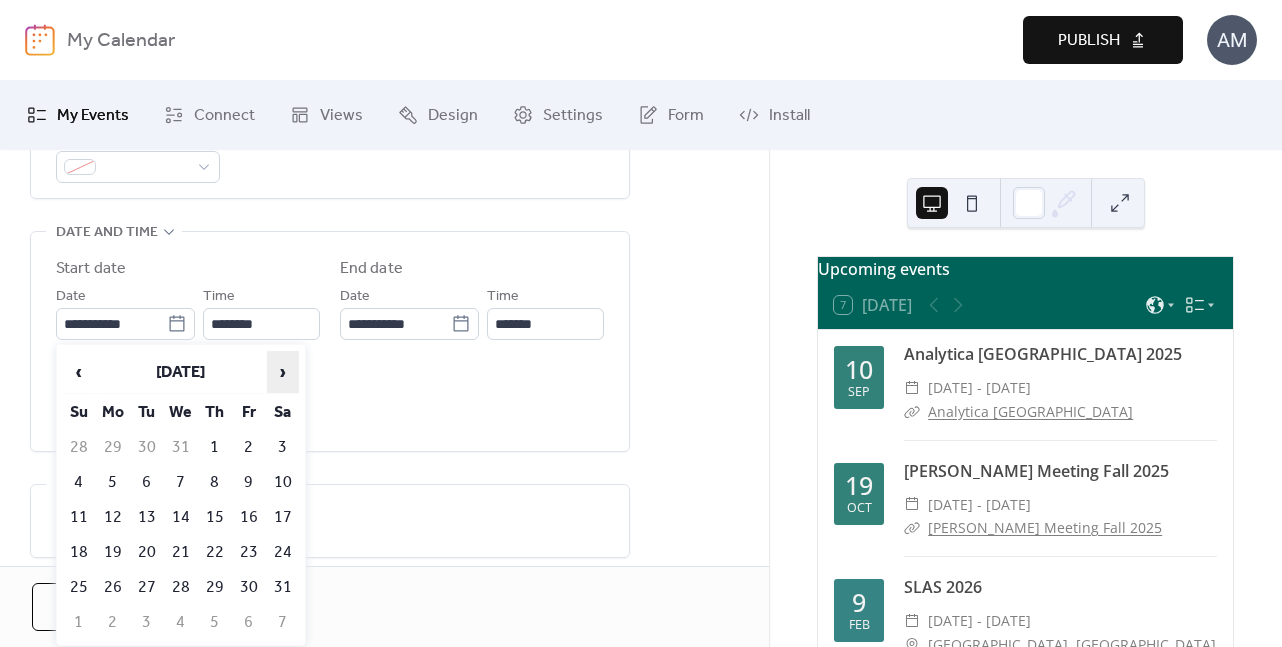 click on "›" at bounding box center [283, 372] 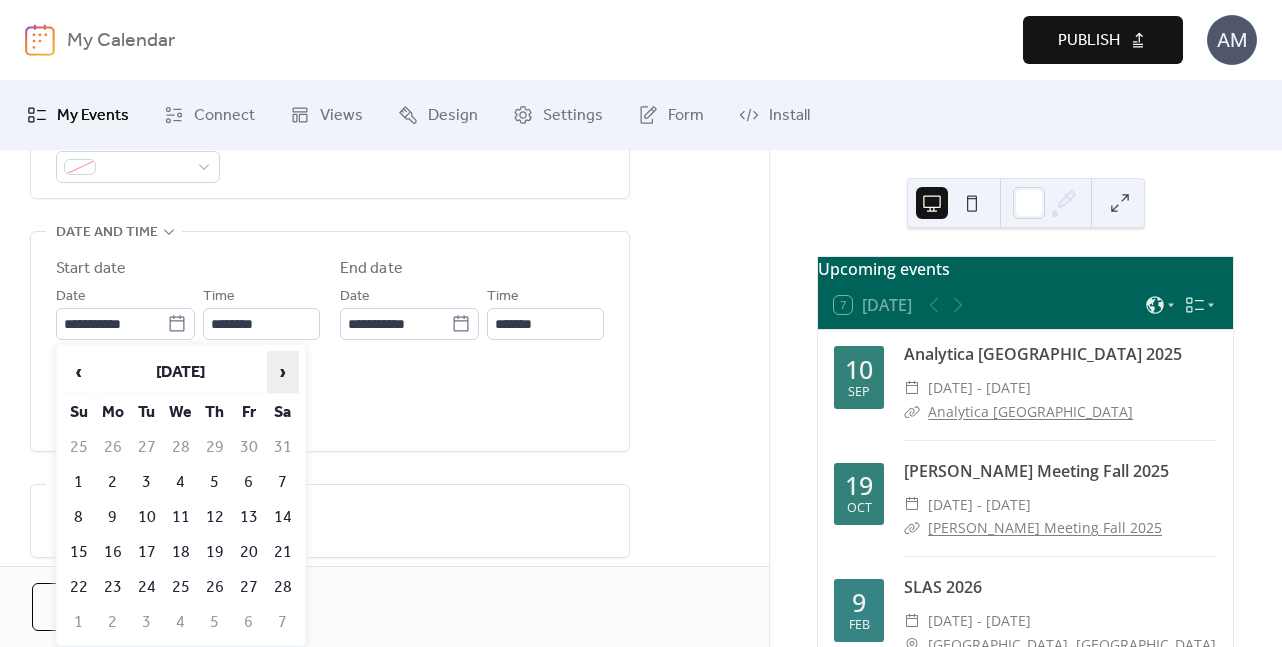 click on "›" at bounding box center (283, 372) 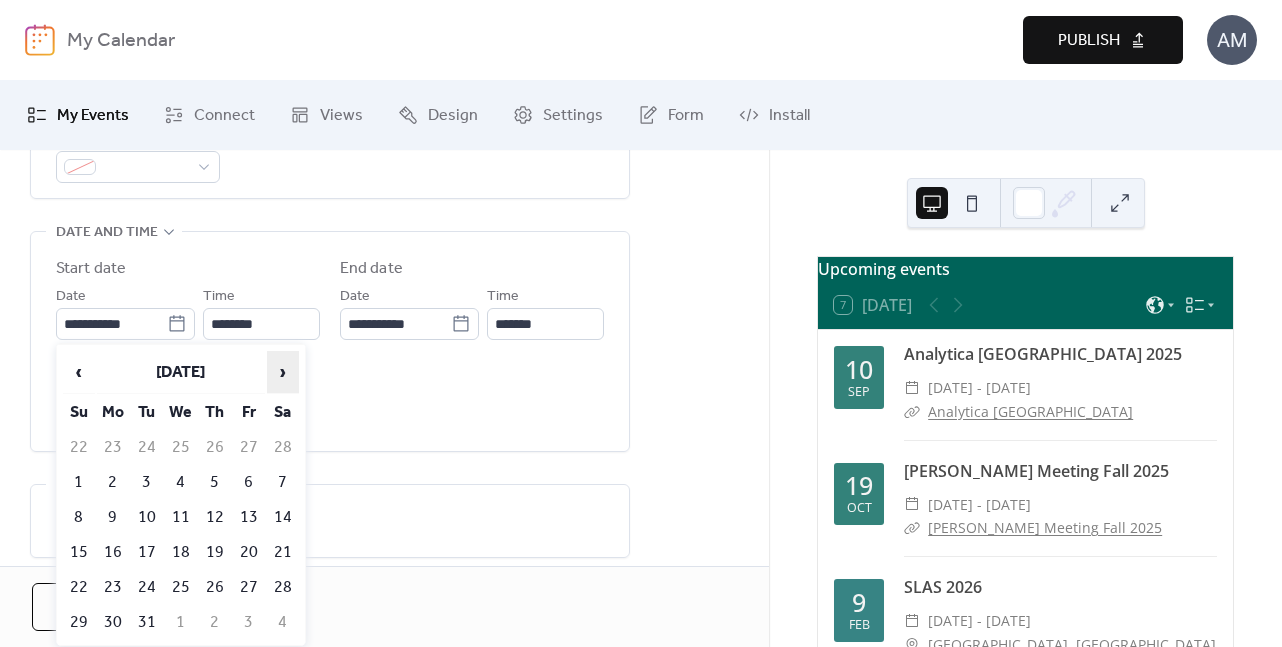click on "›" at bounding box center (283, 372) 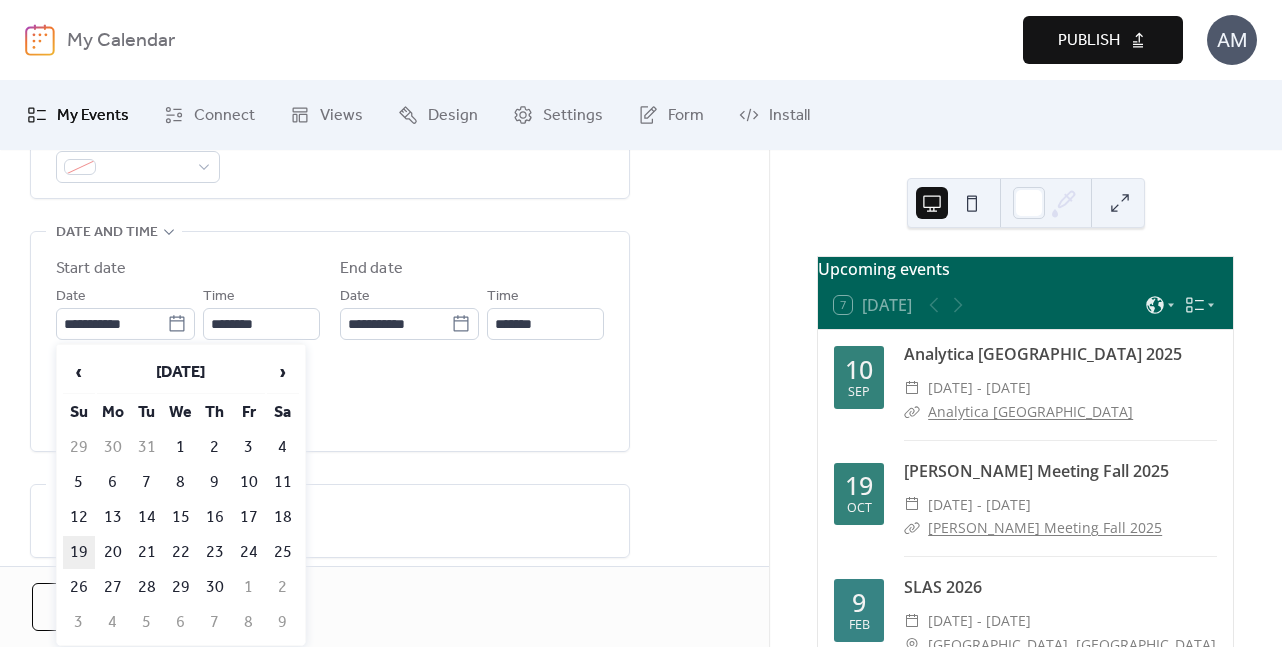 click on "19" at bounding box center (79, 552) 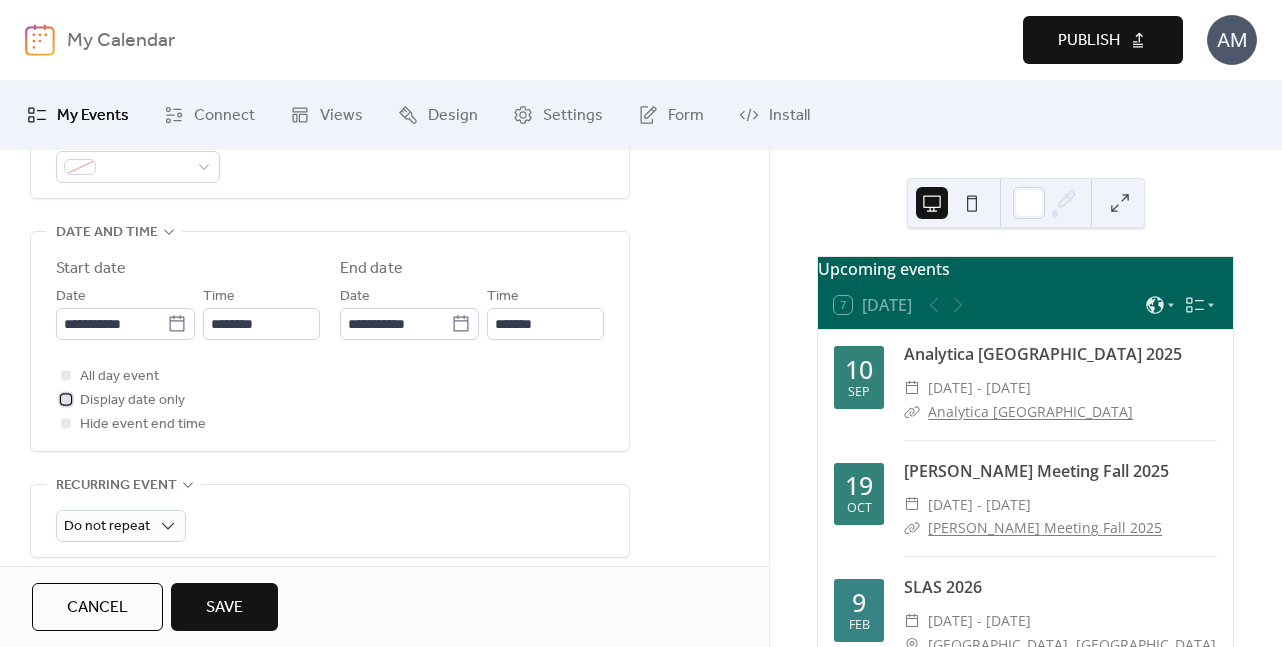 click at bounding box center [66, 399] 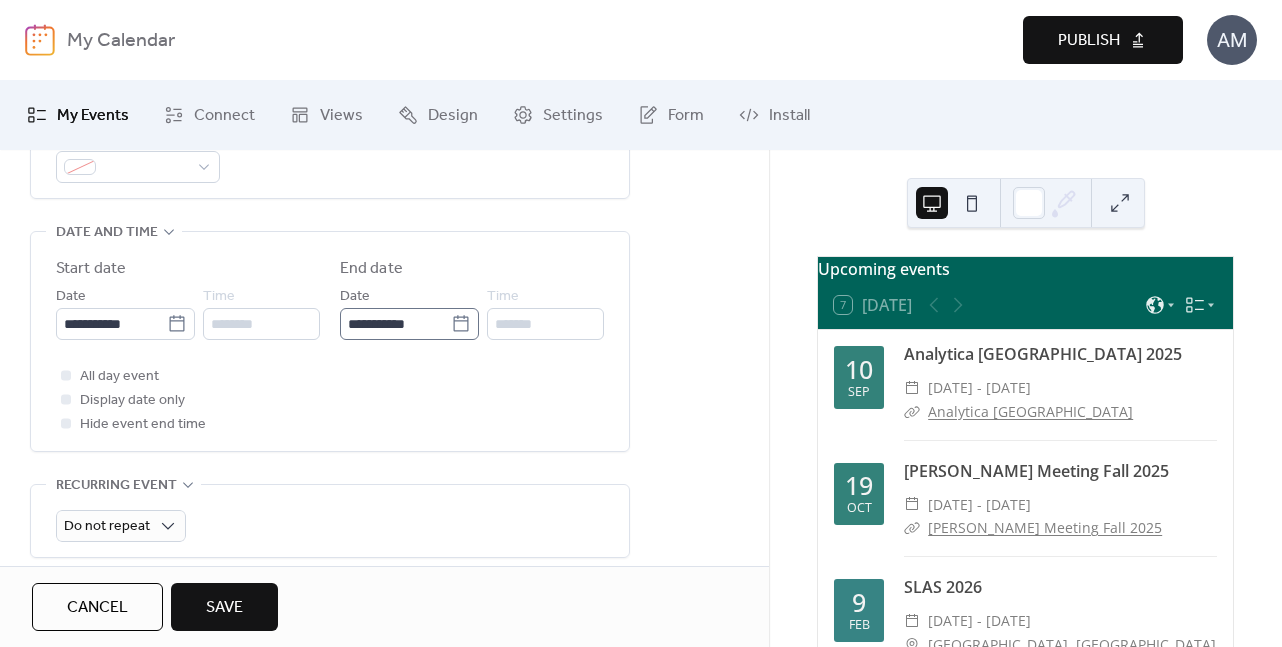 click 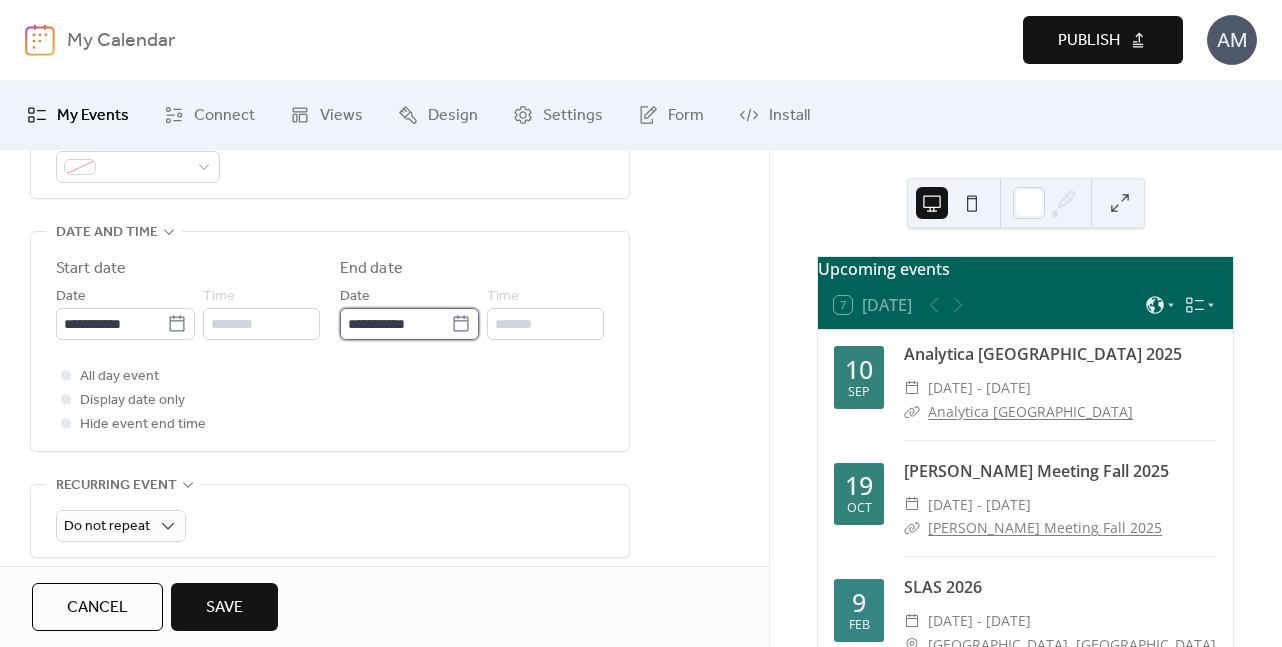 click on "**********" at bounding box center [395, 324] 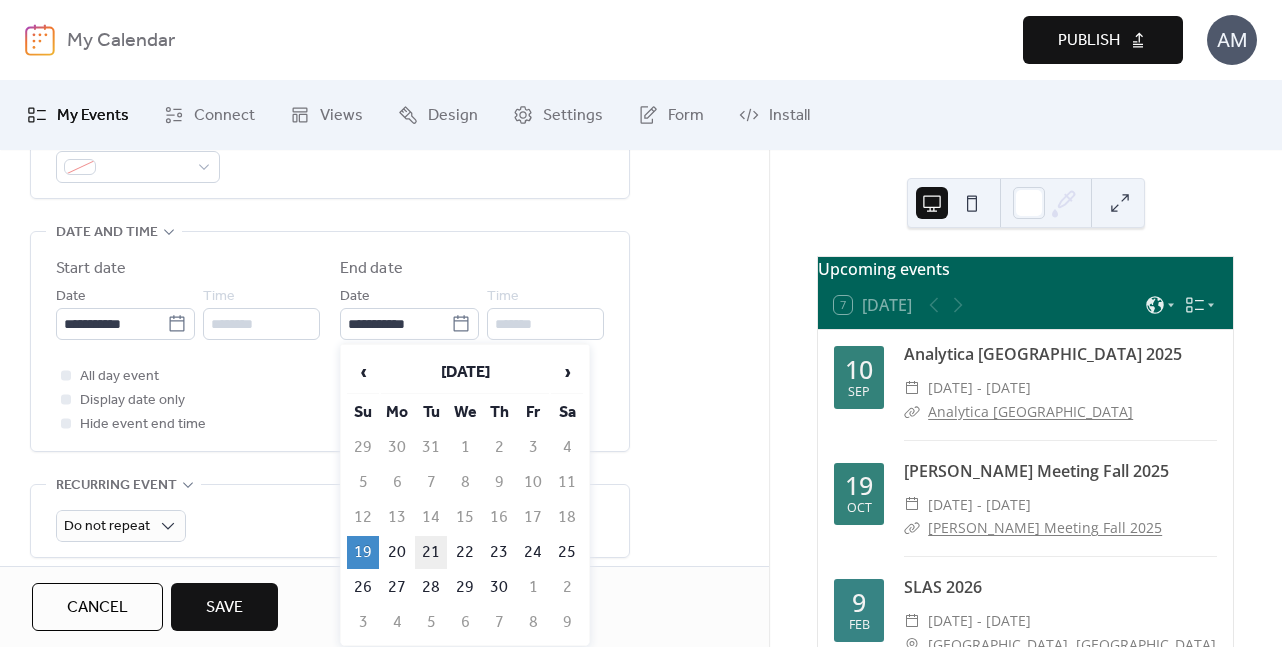 click on "21" at bounding box center [431, 552] 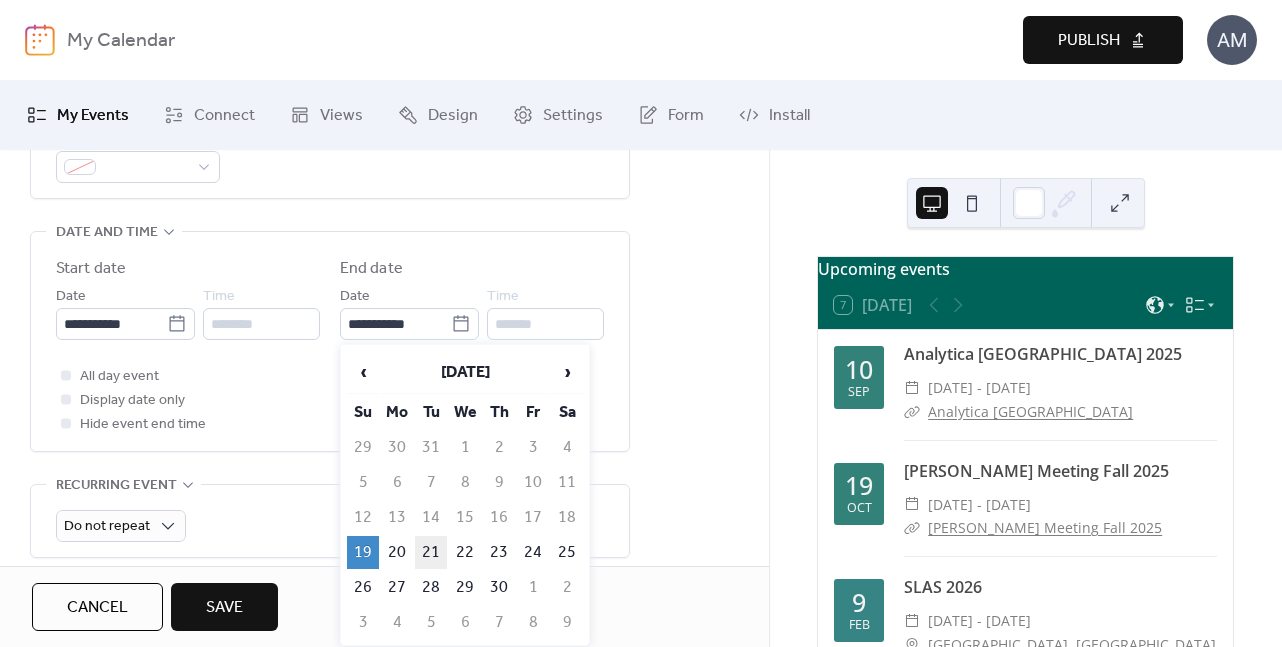 type on "**********" 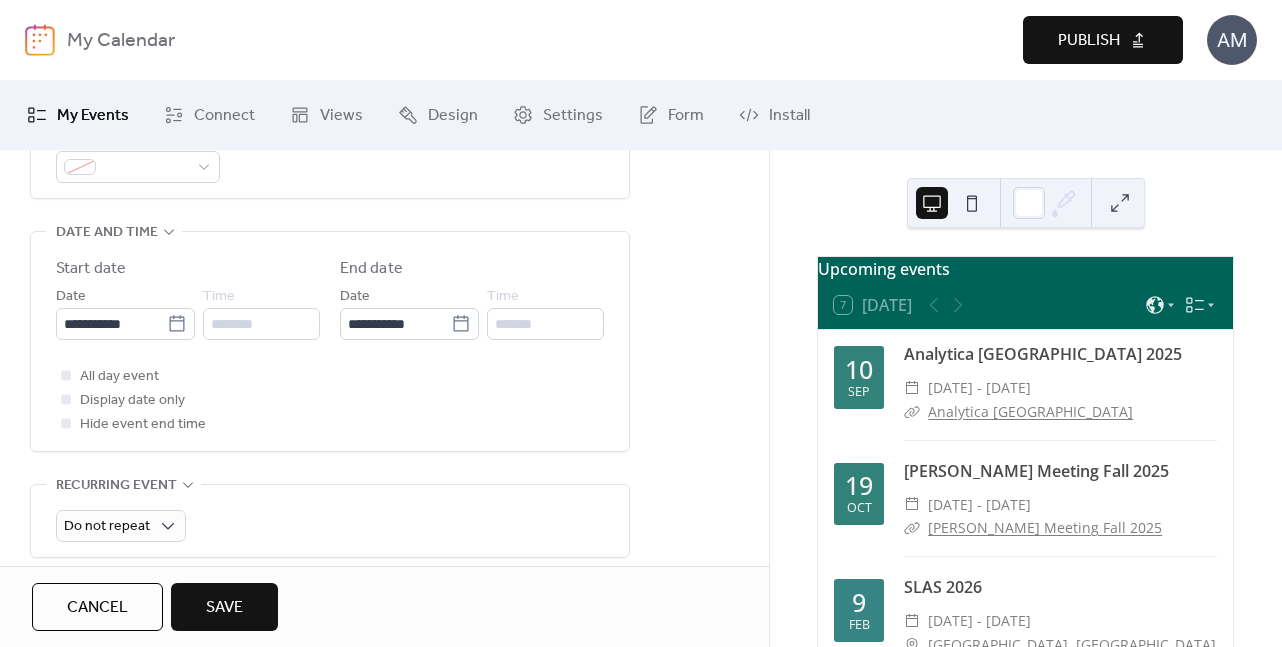 click on "**********" at bounding box center (384, 376) 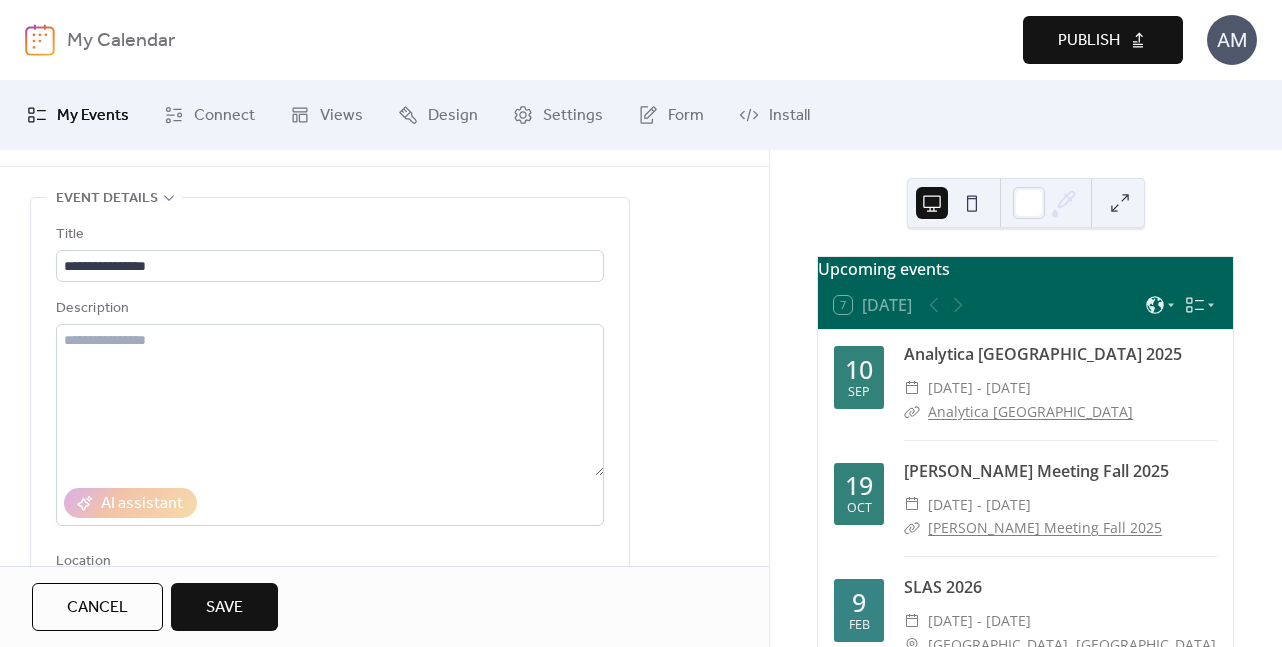 scroll, scrollTop: 54, scrollLeft: 0, axis: vertical 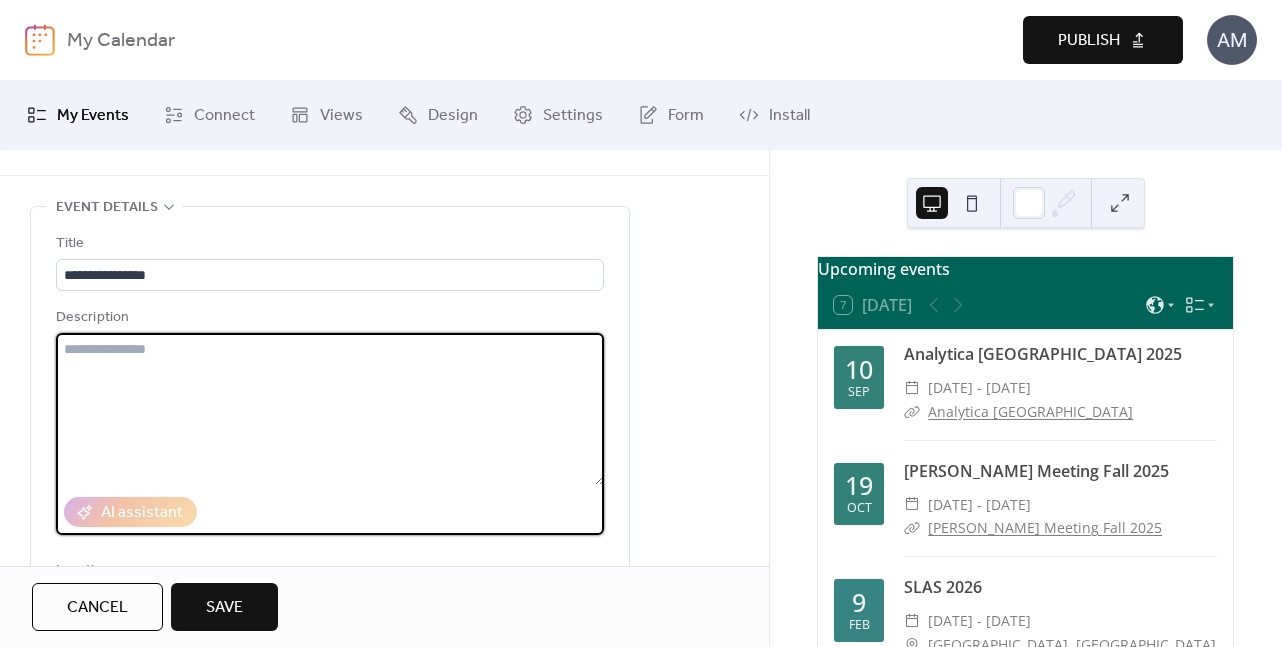 click at bounding box center (330, 409) 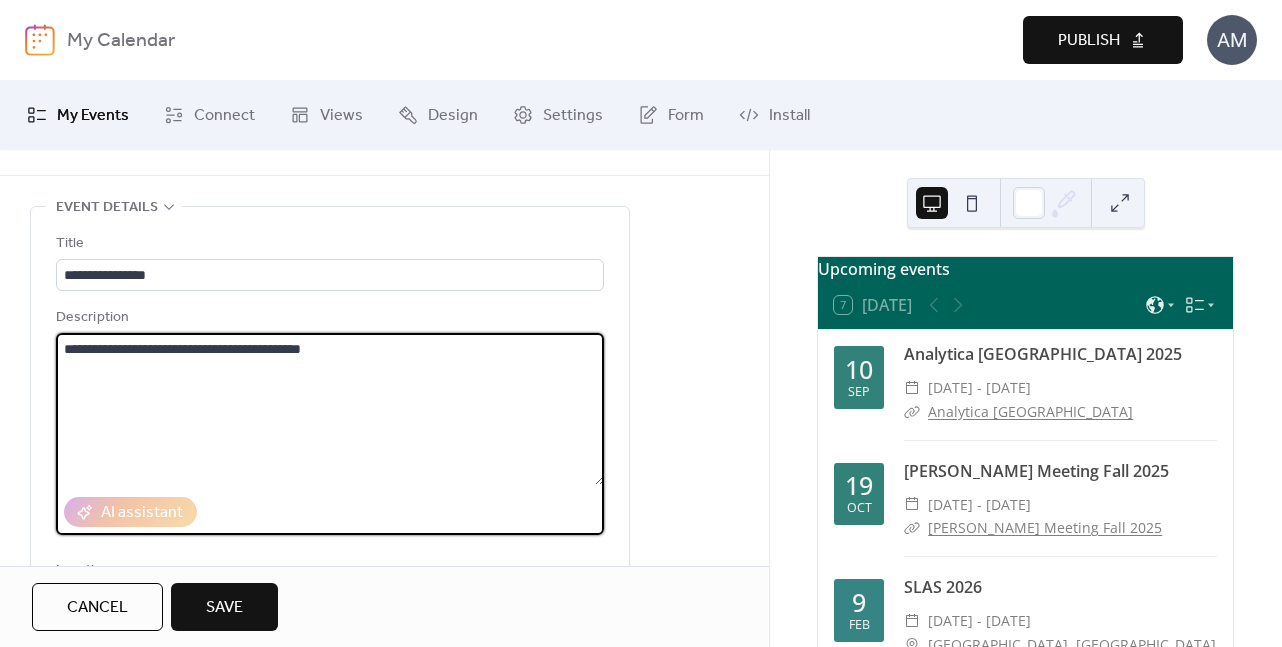 type on "**********" 